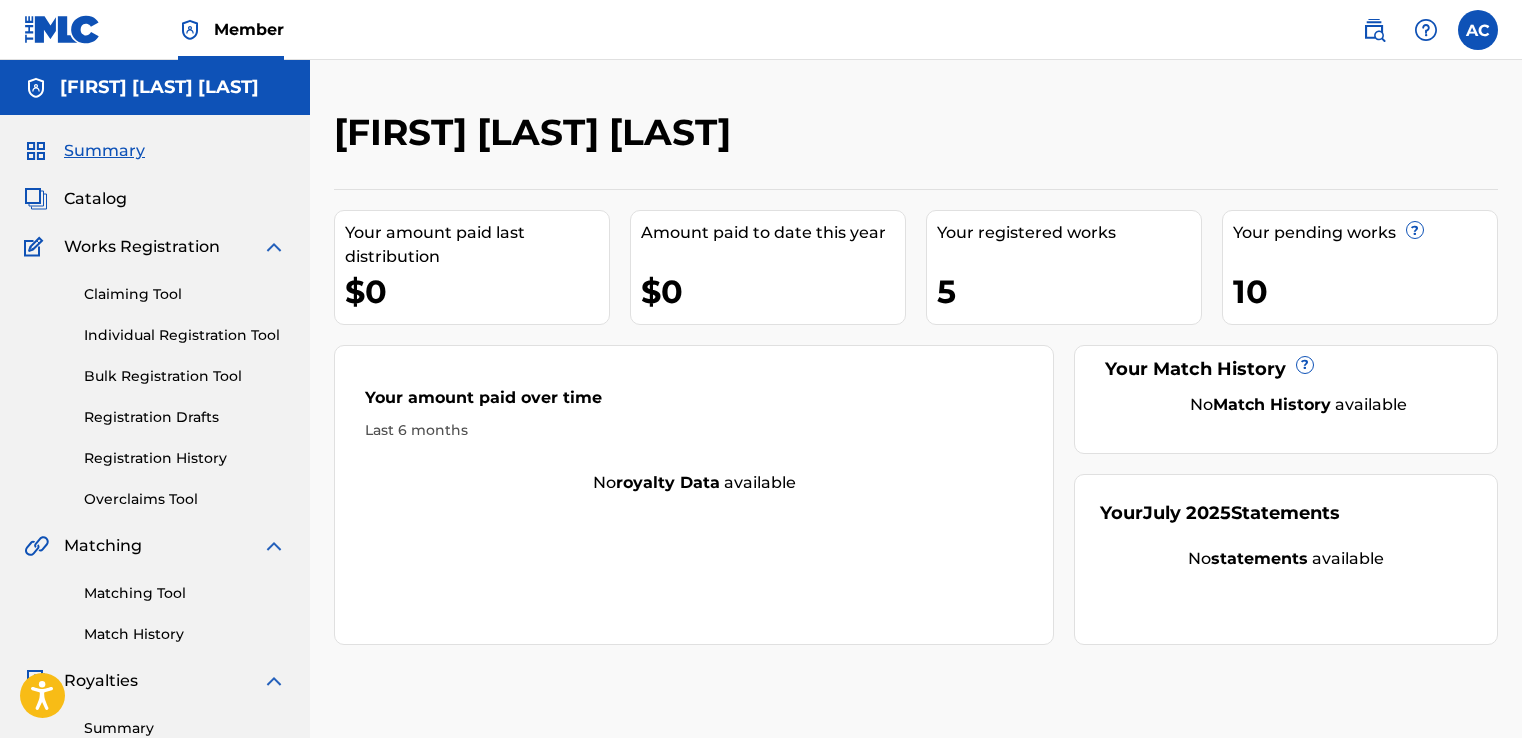 scroll, scrollTop: 0, scrollLeft: 0, axis: both 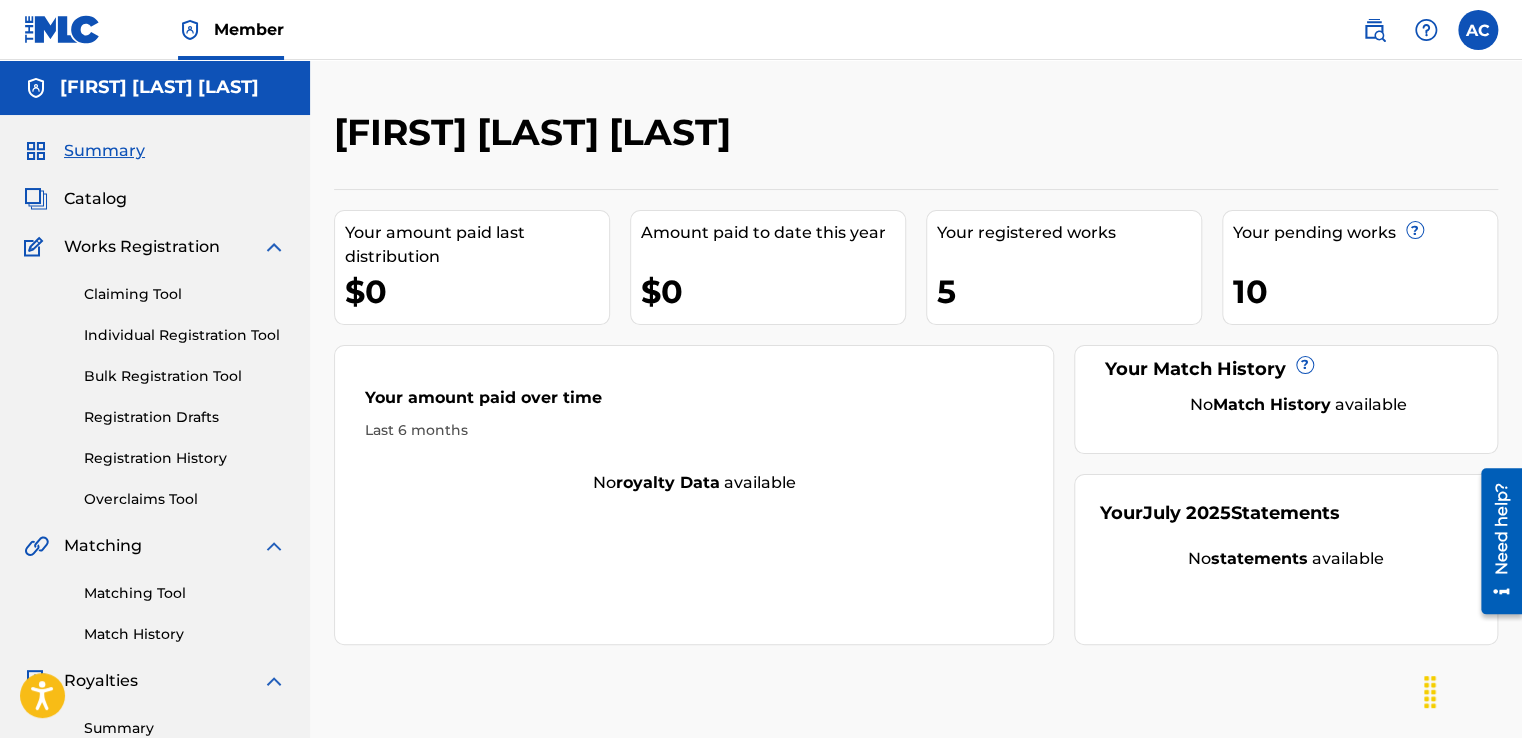 click on "Catalog" at bounding box center (95, 199) 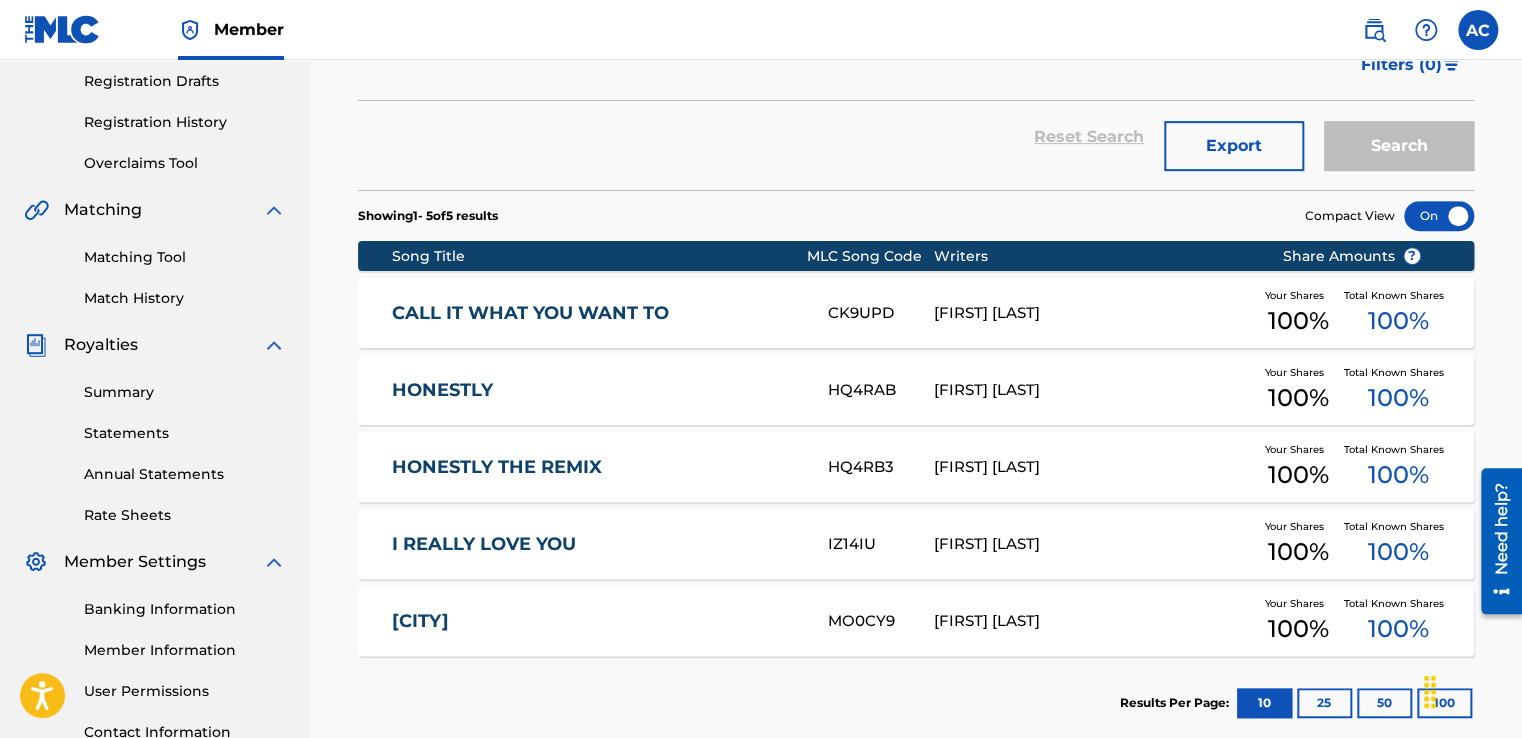 scroll, scrollTop: 333, scrollLeft: 0, axis: vertical 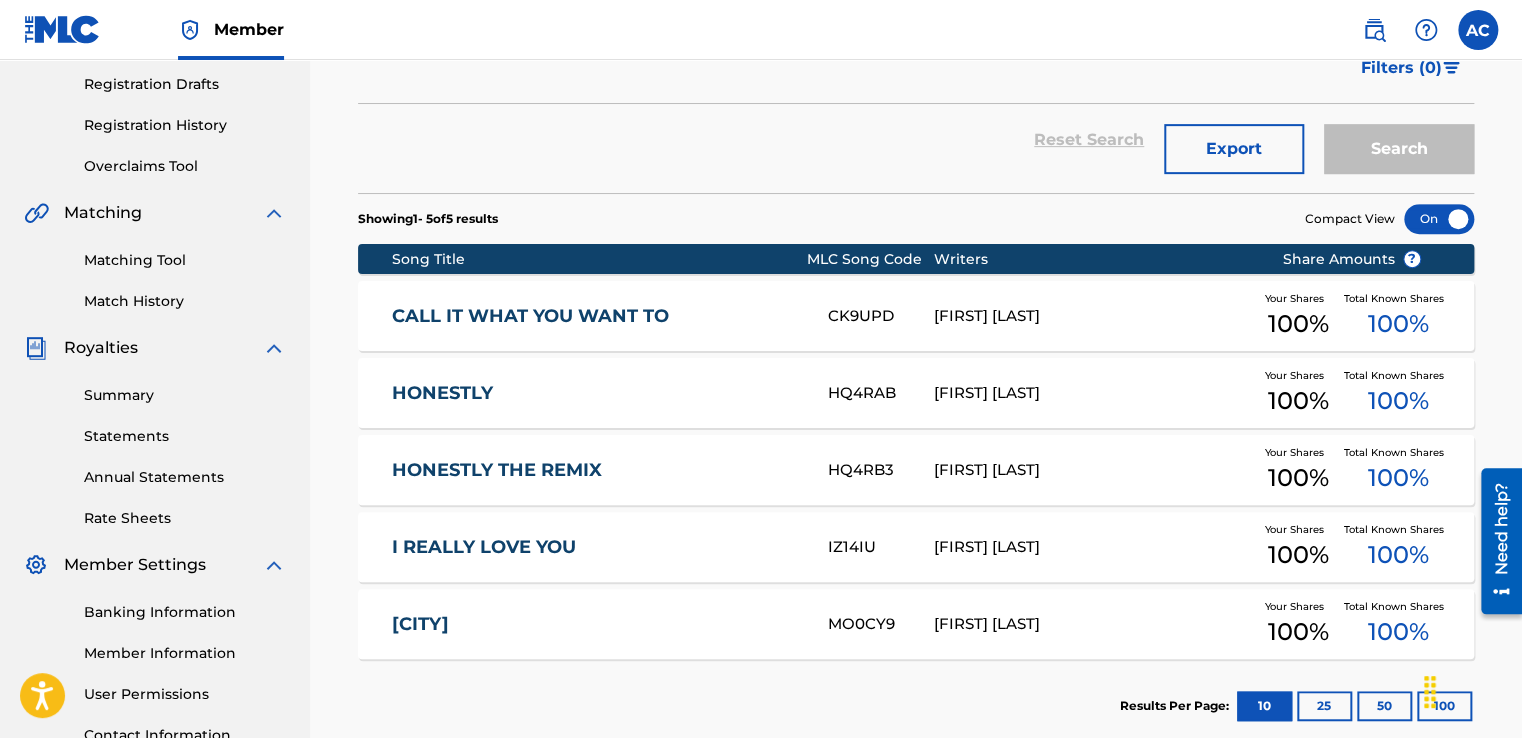 click on "10" at bounding box center (1264, 706) 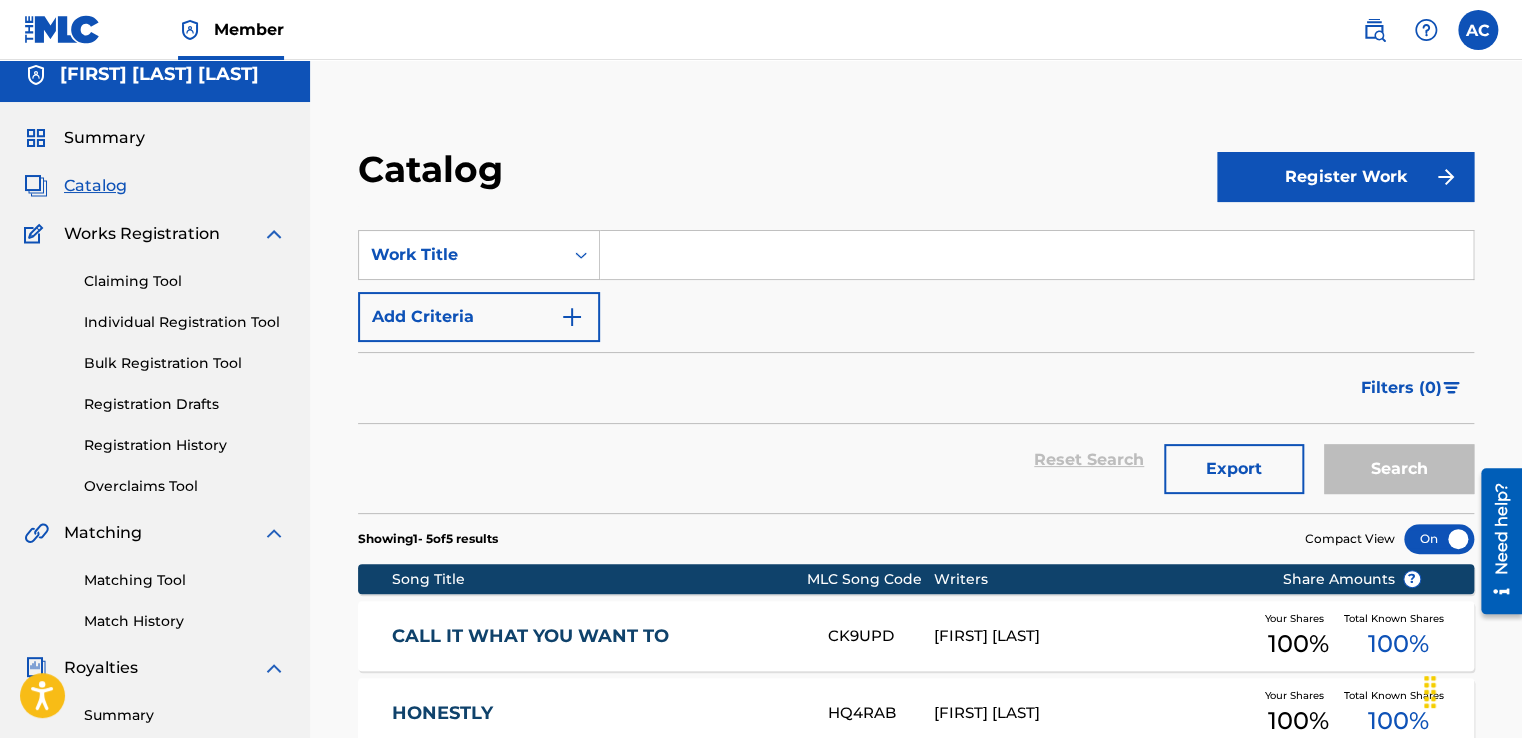 scroll, scrollTop: 7, scrollLeft: 0, axis: vertical 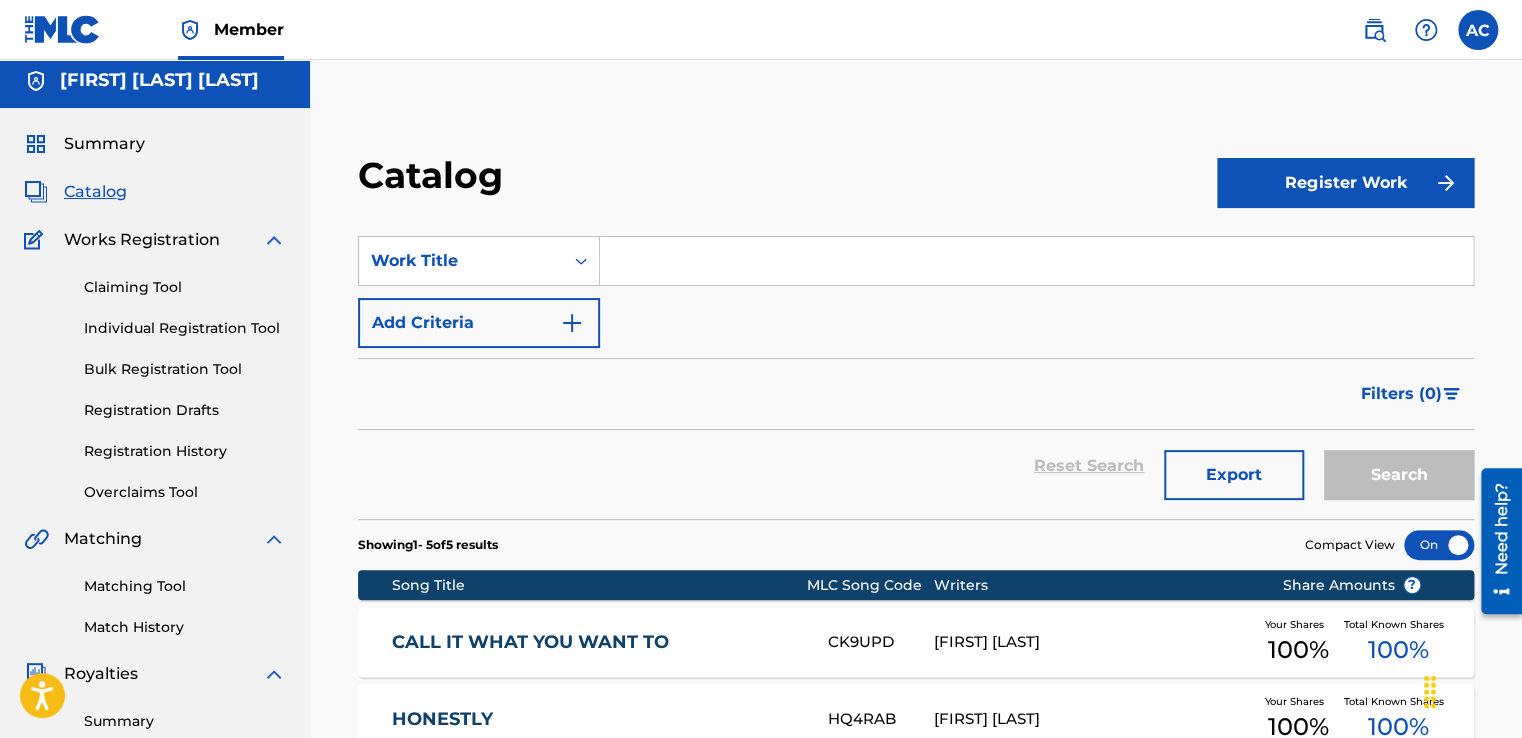 click on "Register Work" at bounding box center [1345, 183] 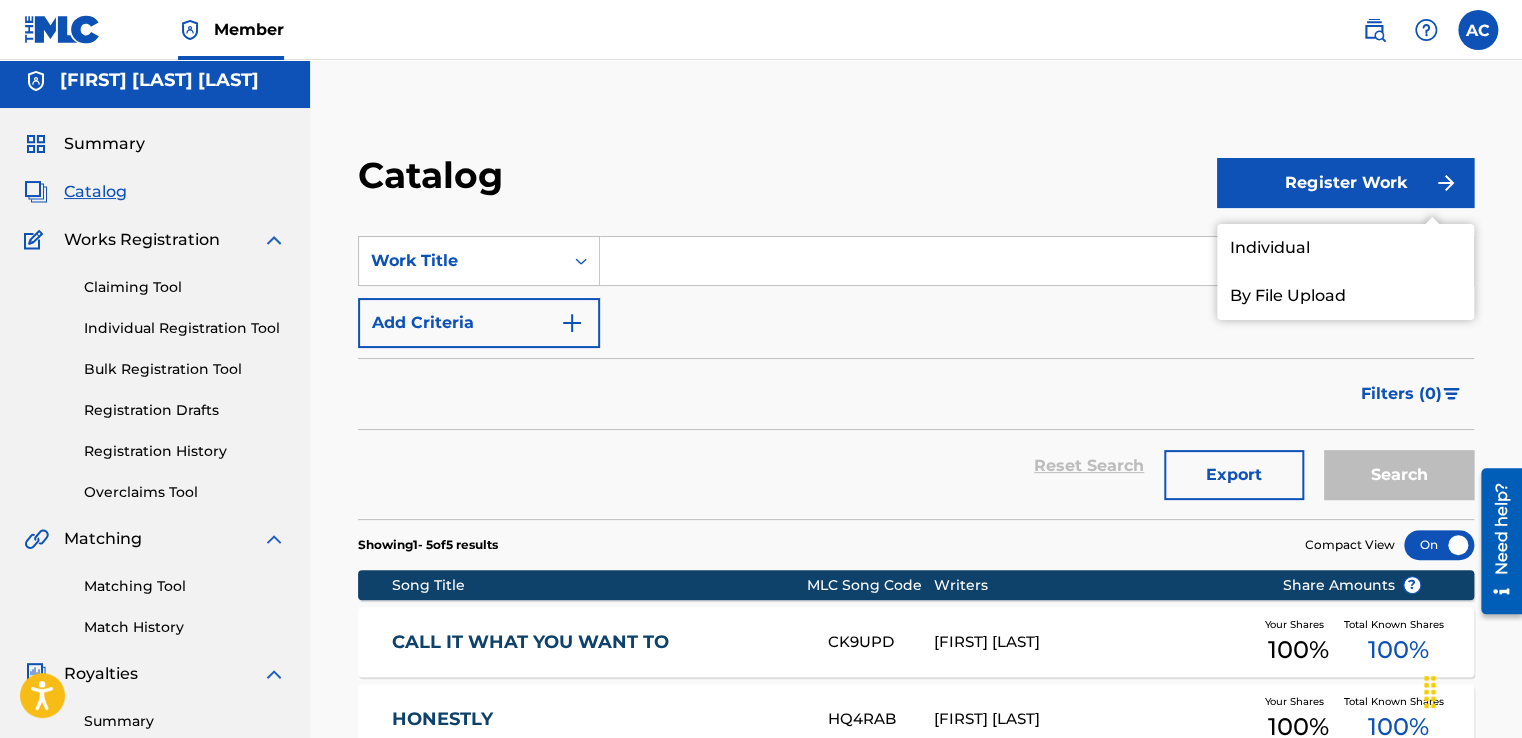 click on "Individual" at bounding box center (1345, 248) 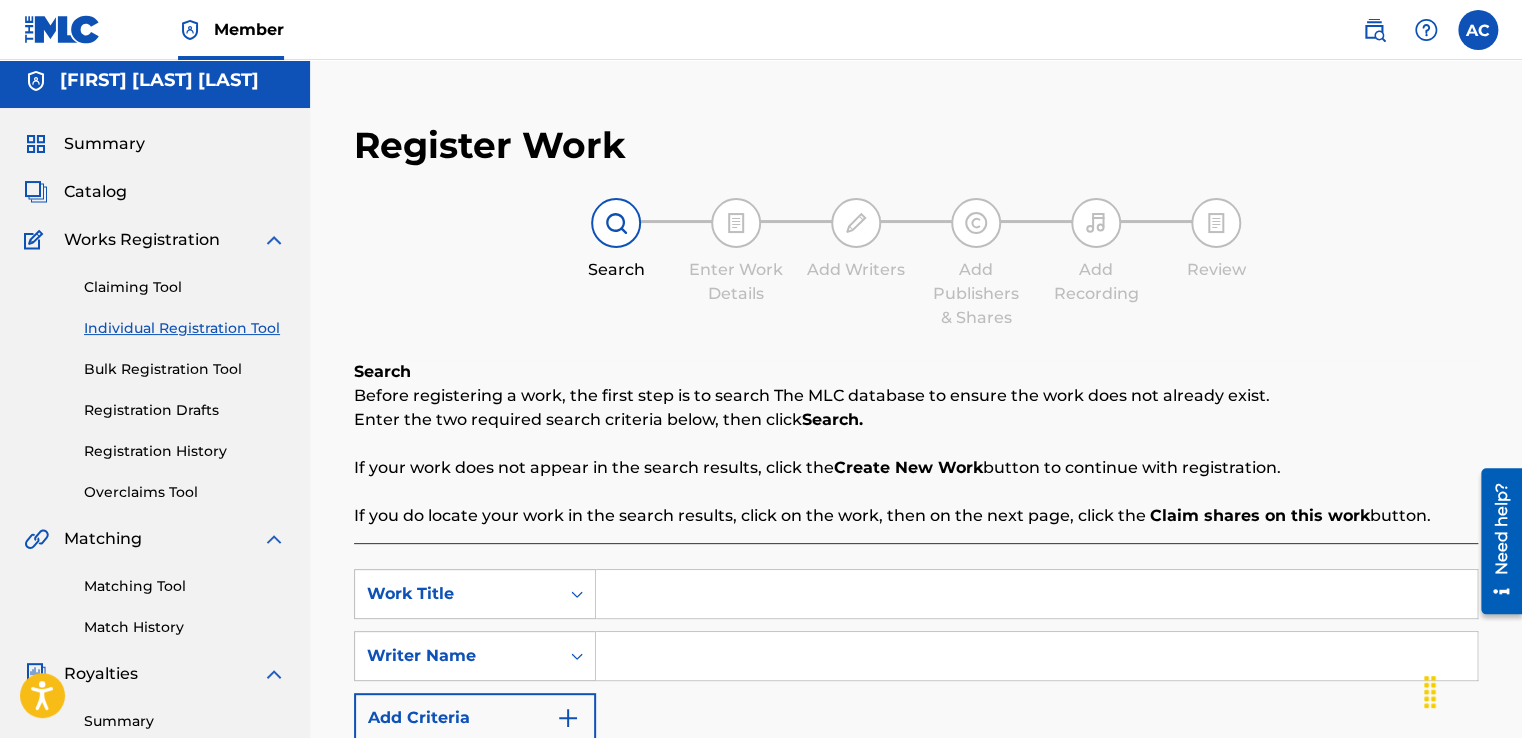 scroll, scrollTop: 0, scrollLeft: 0, axis: both 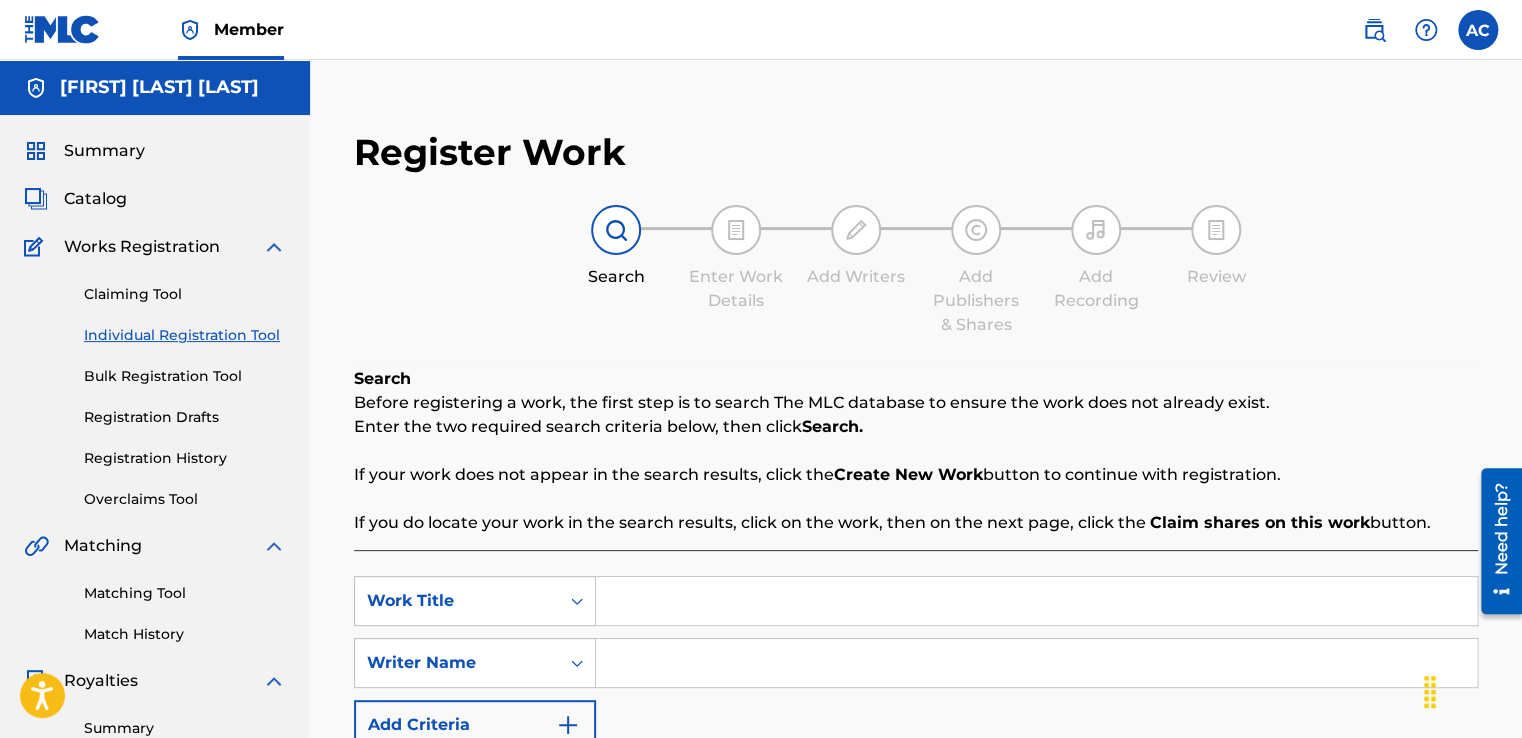 click on "Registration History" at bounding box center (185, 458) 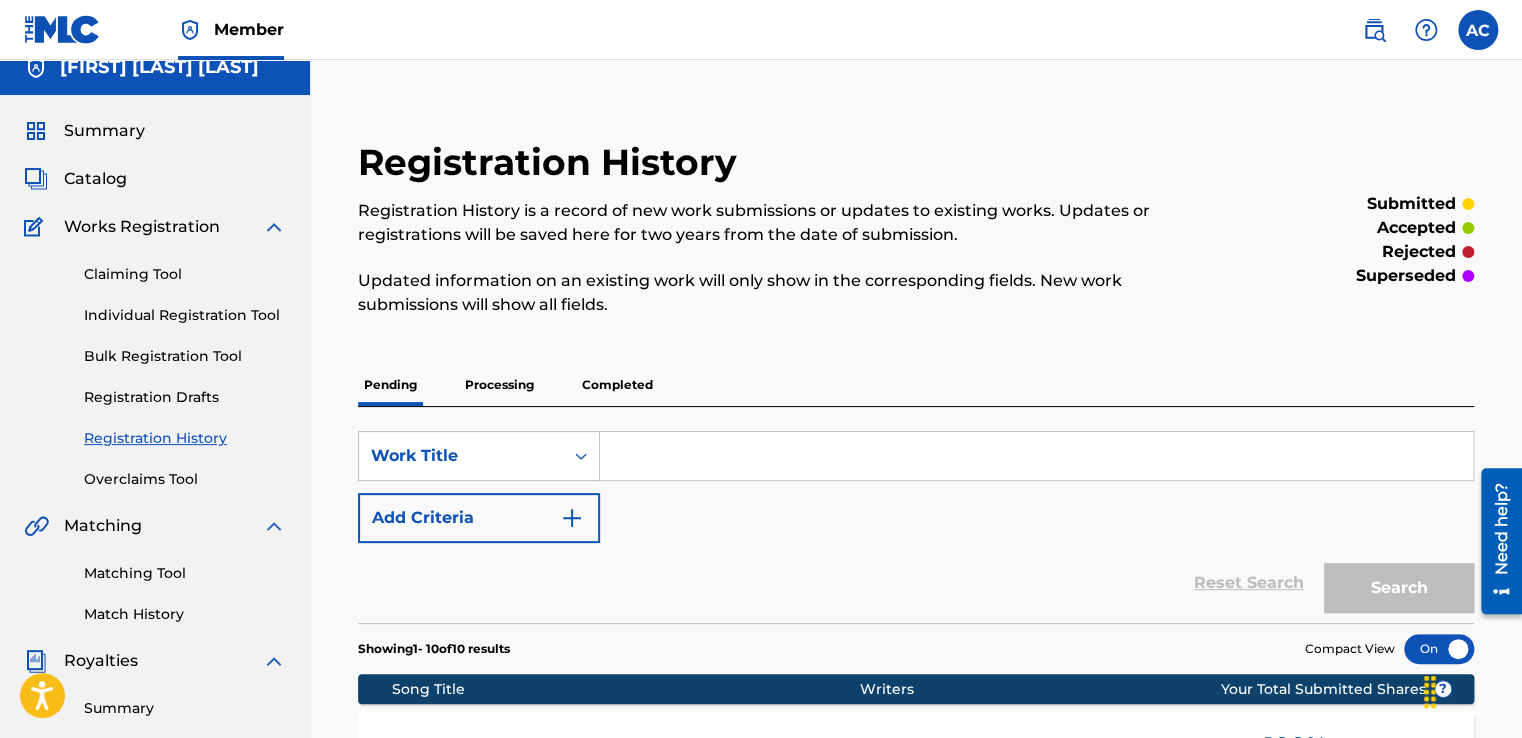 scroll, scrollTop: 0, scrollLeft: 0, axis: both 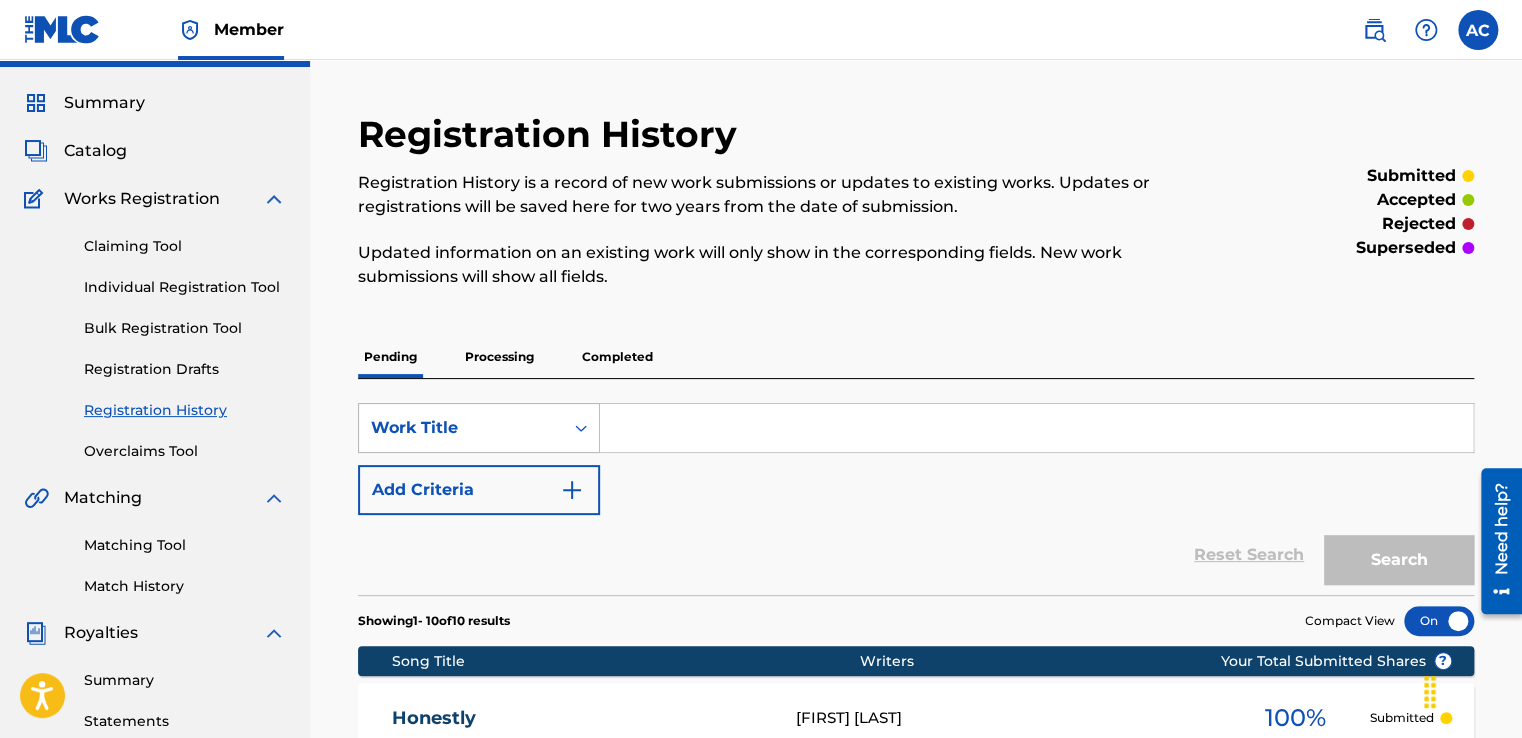click on "Work Title" at bounding box center [479, 428] 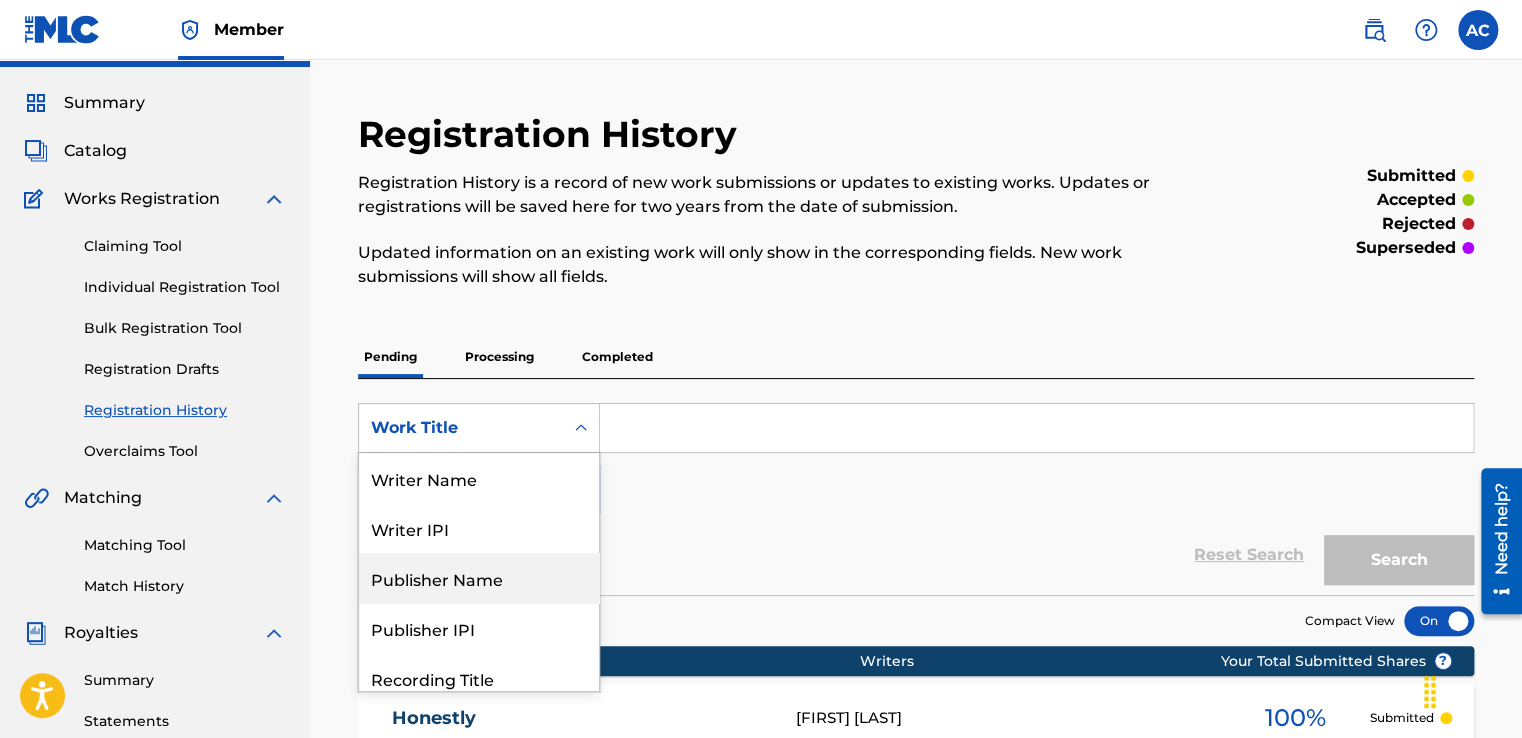 scroll, scrollTop: 62, scrollLeft: 0, axis: vertical 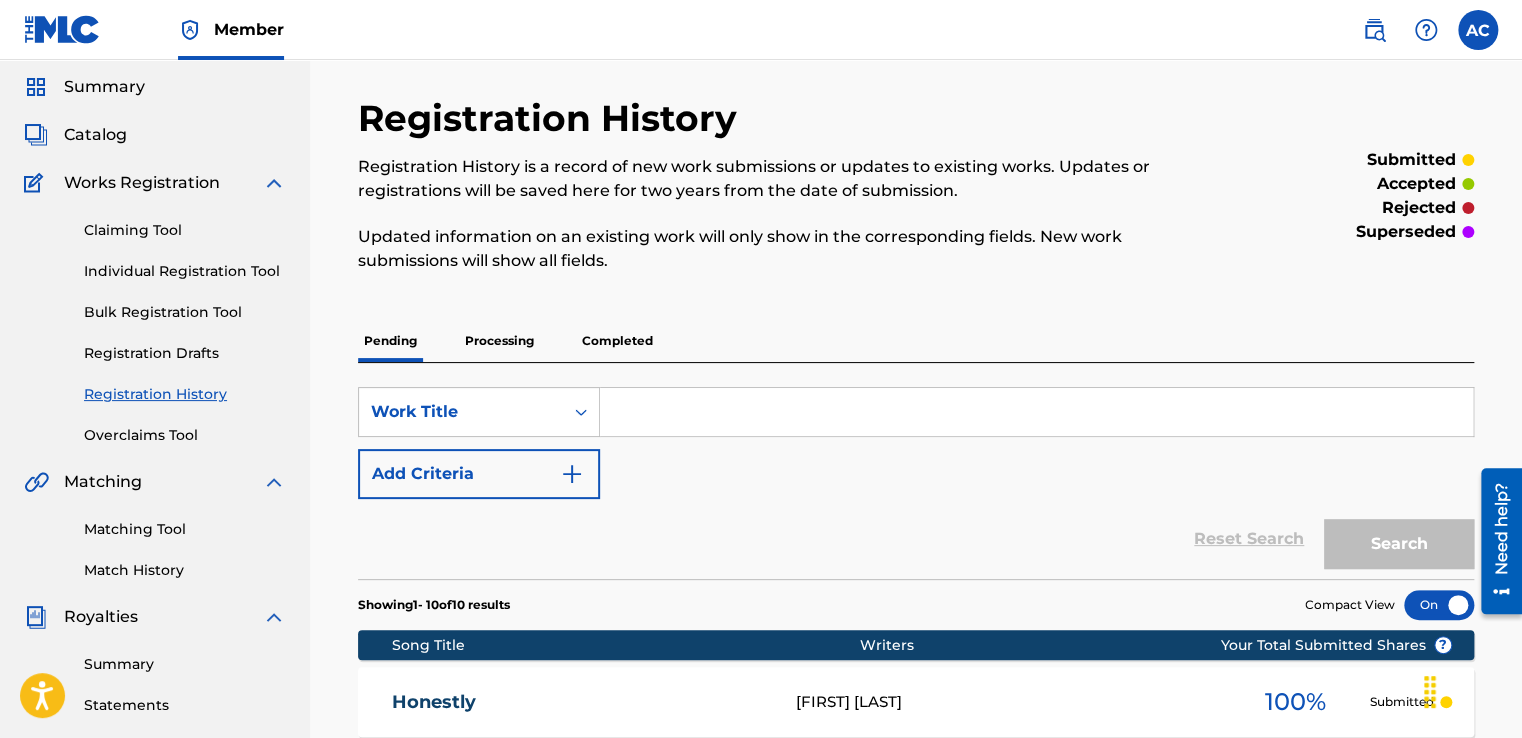 click on "Showing  1  -   10  of  10   results   Compact View" at bounding box center [916, 599] 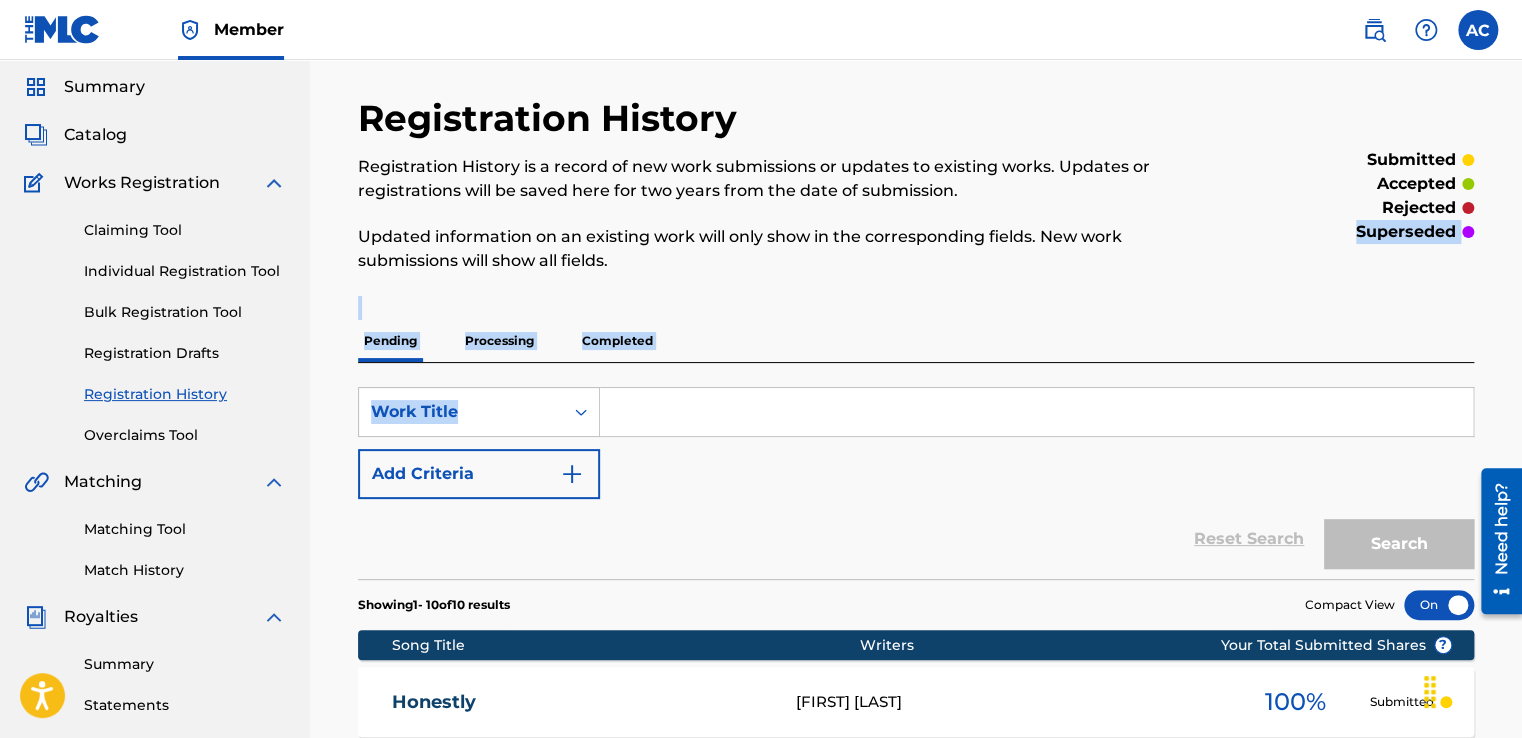drag, startPoint x: 1520, startPoint y: 197, endPoint x: 1531, endPoint y: 393, distance: 196.30843 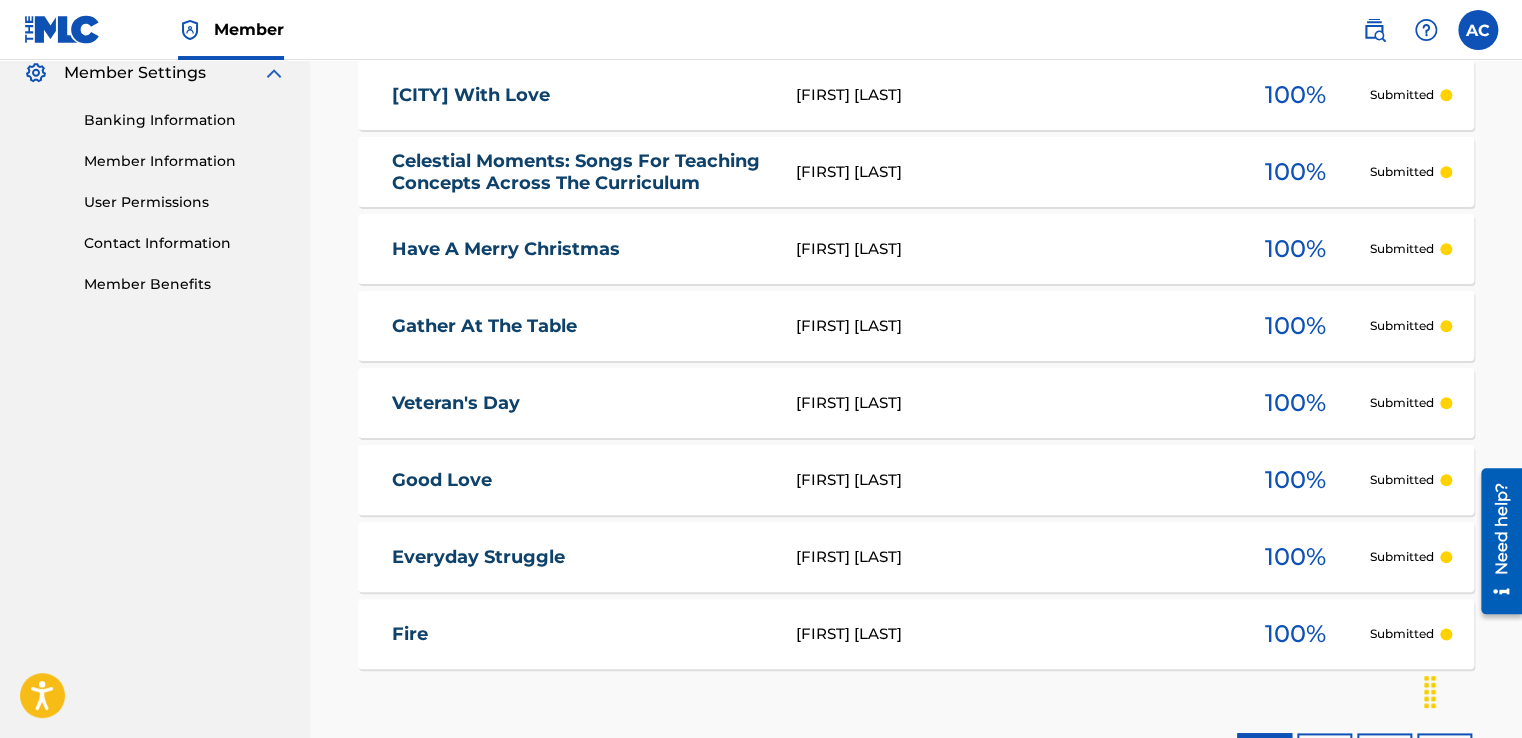 scroll, scrollTop: 823, scrollLeft: 0, axis: vertical 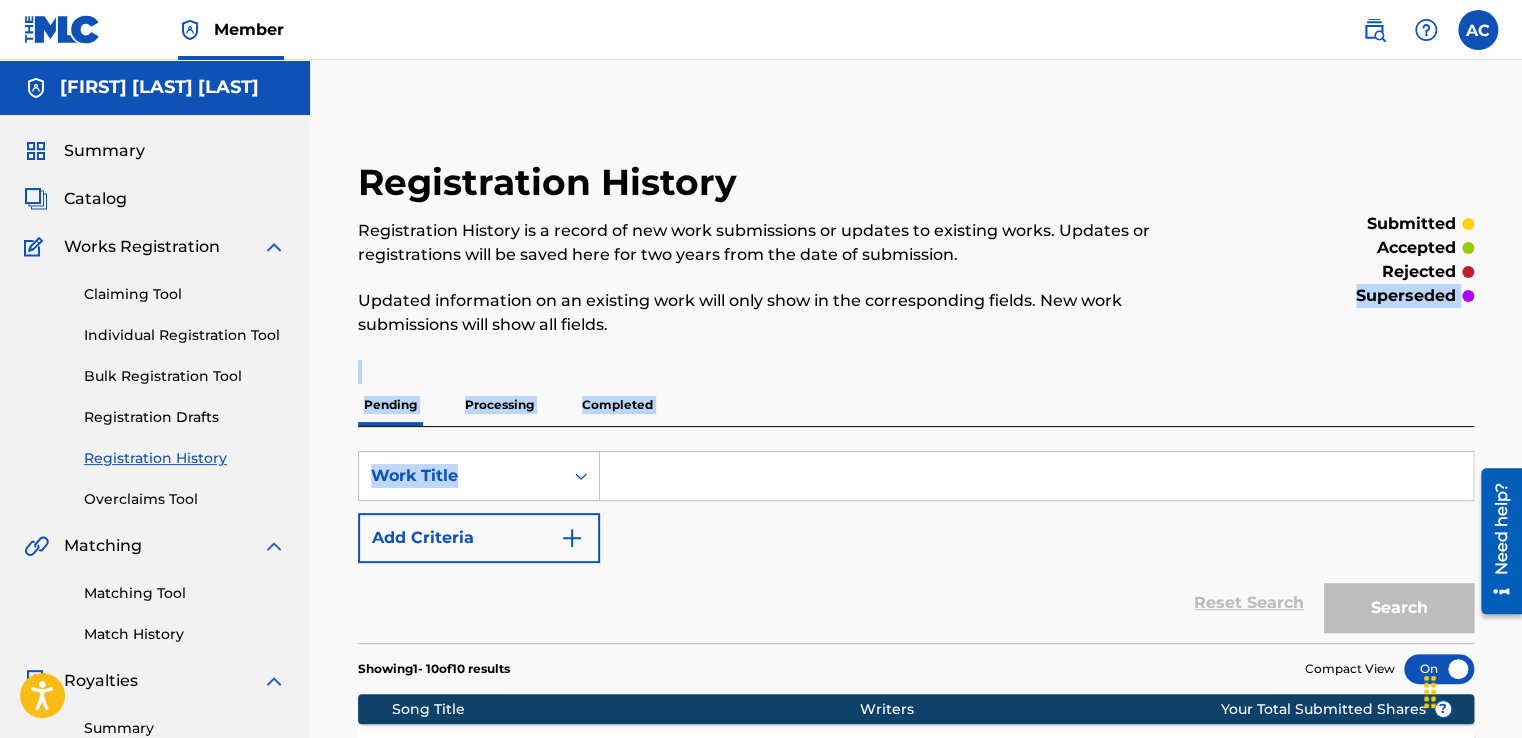 click at bounding box center [1036, 476] 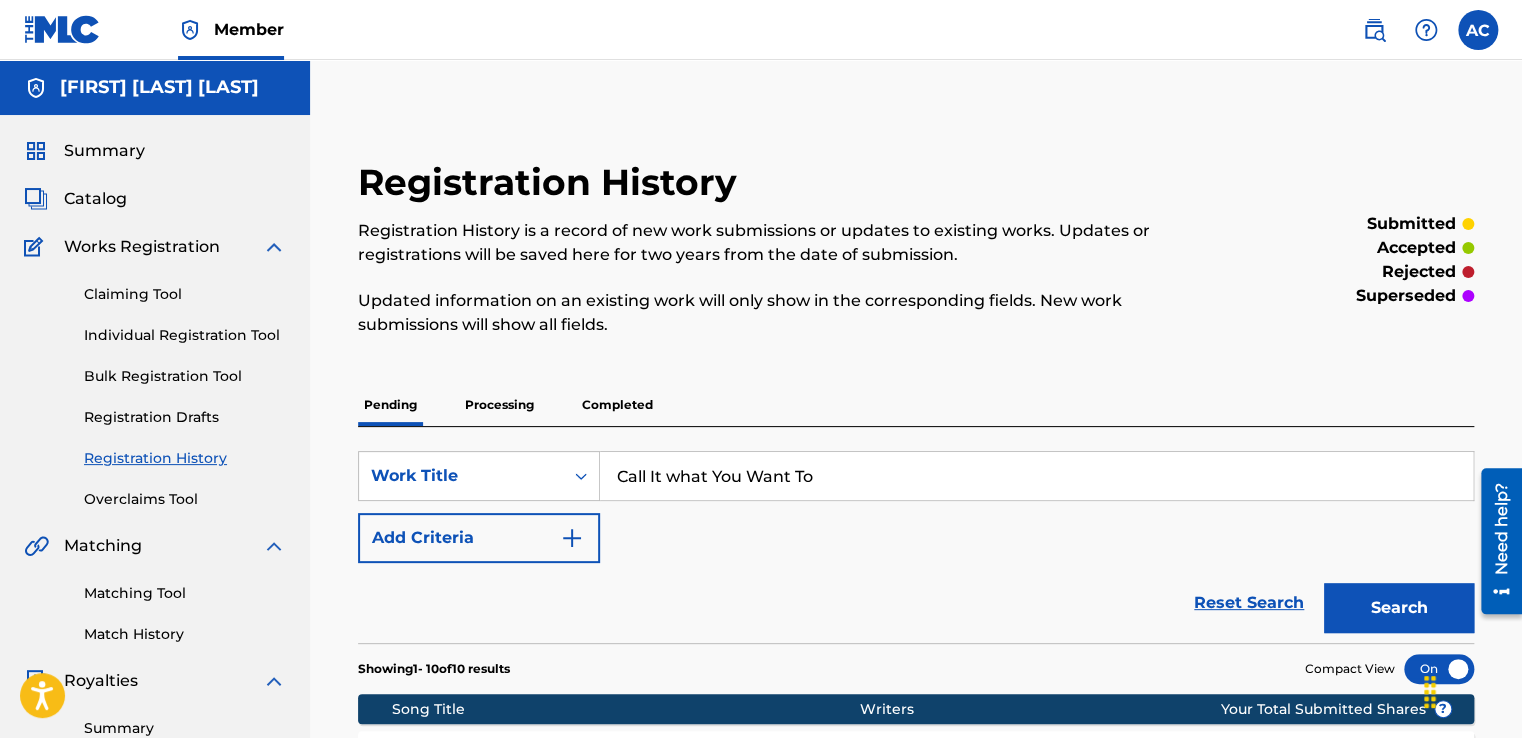 type on "Call It what You Want To" 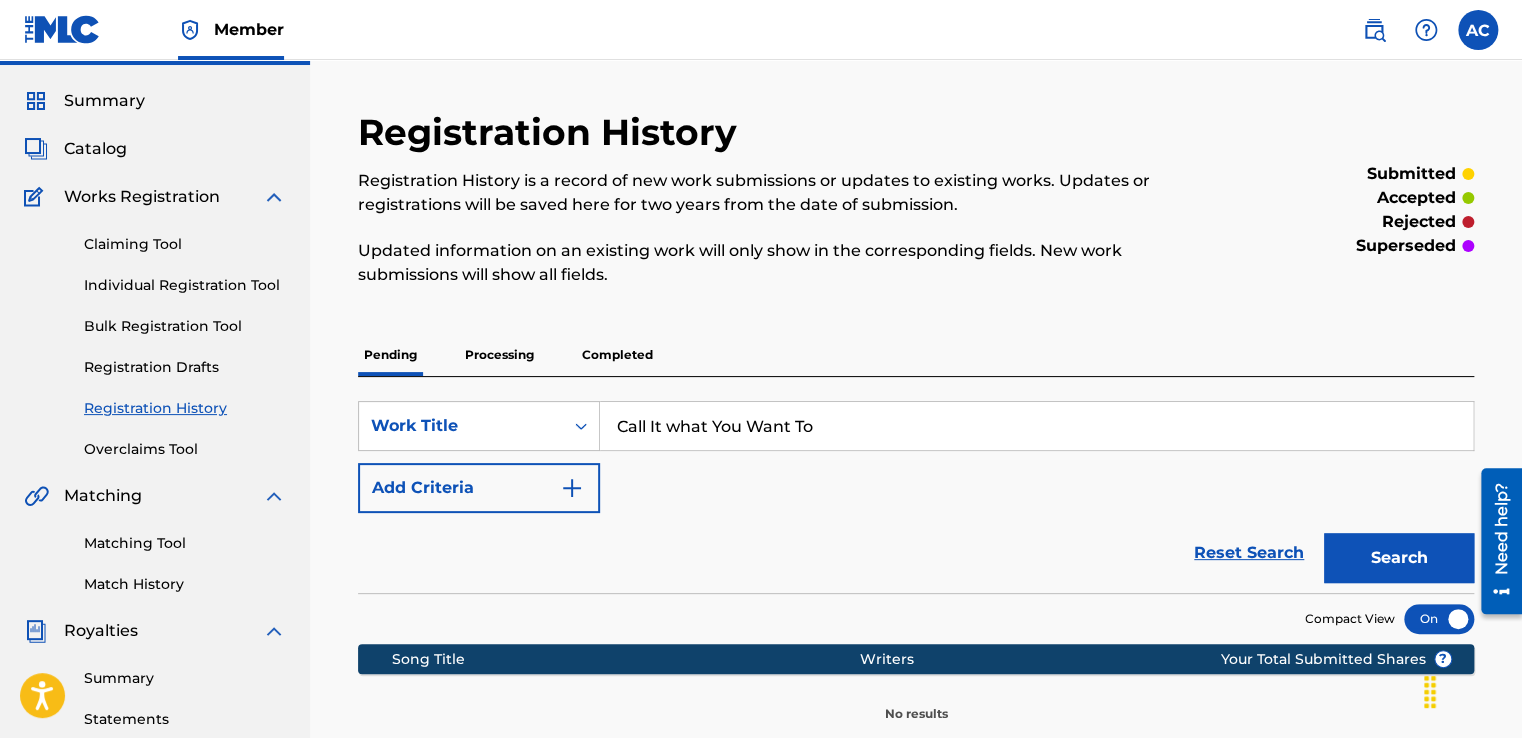 scroll, scrollTop: 46, scrollLeft: 0, axis: vertical 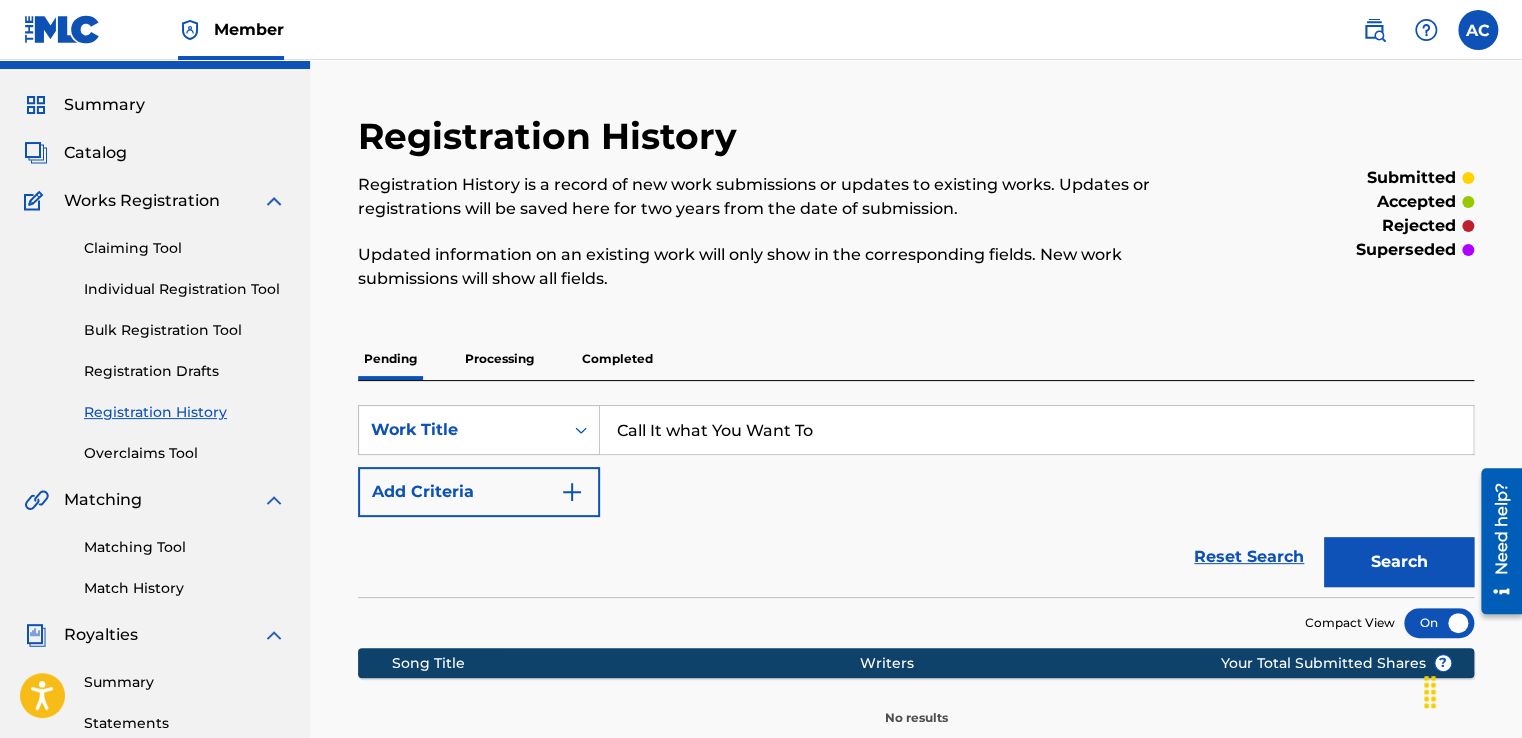 click on "Add Criteria" at bounding box center [479, 492] 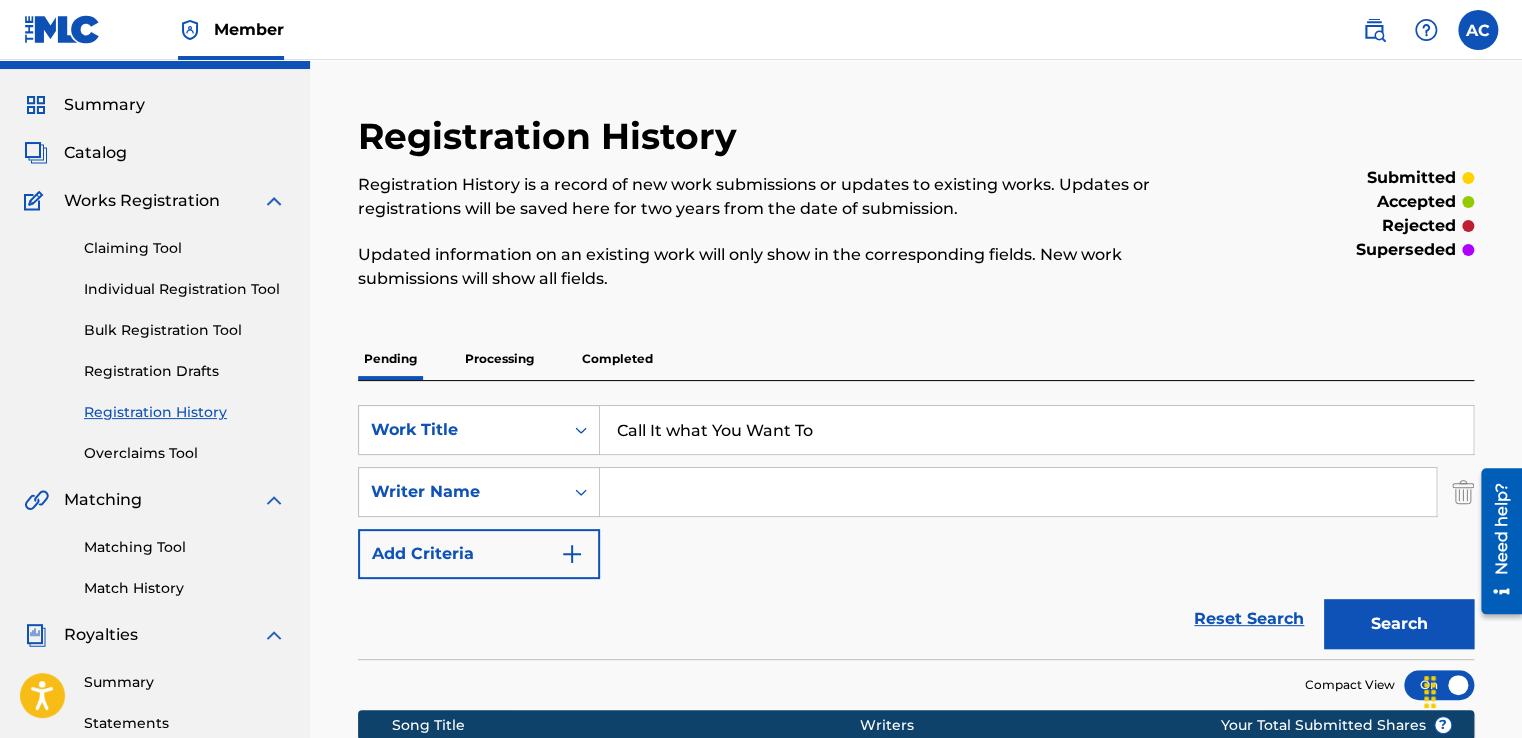 click at bounding box center (1018, 492) 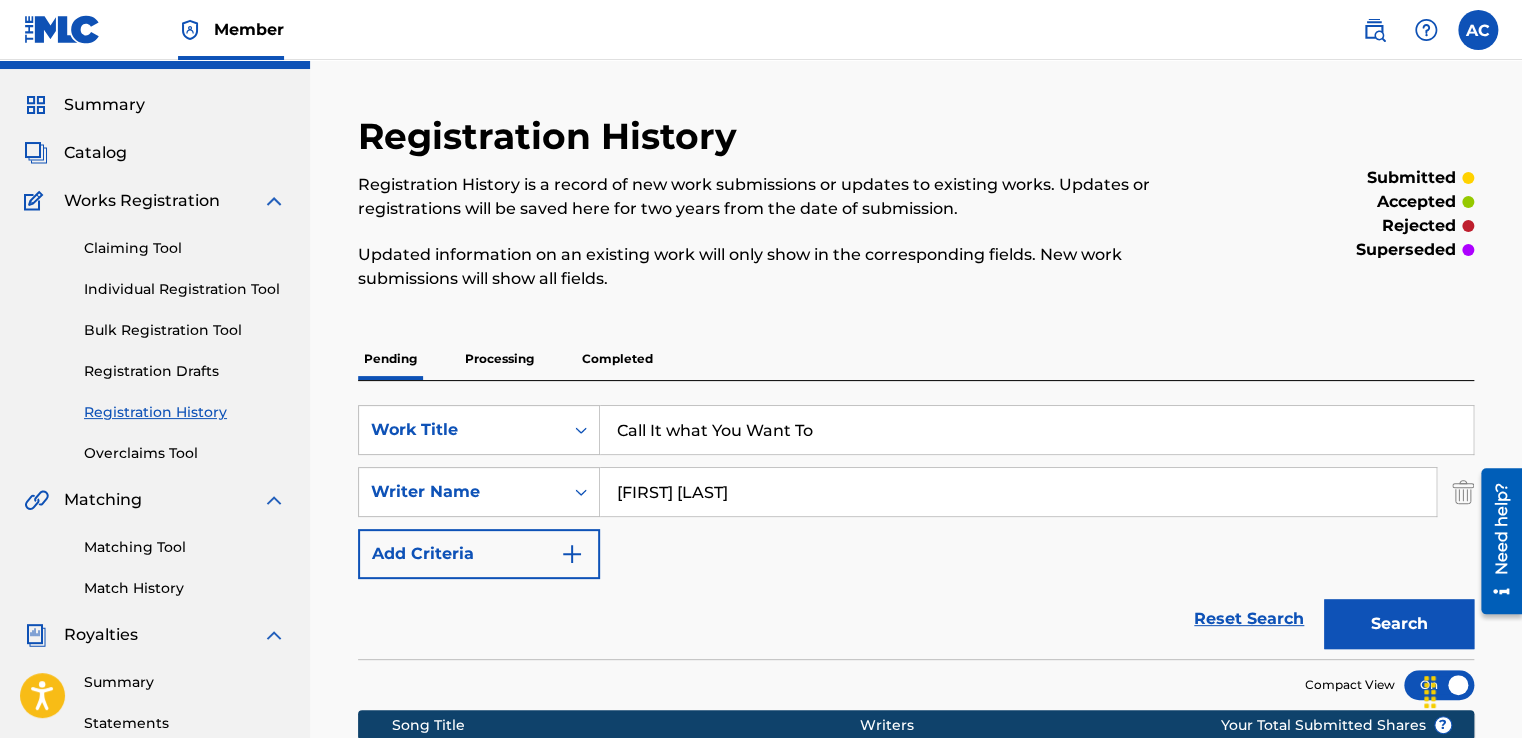 click on "Search" at bounding box center (1399, 624) 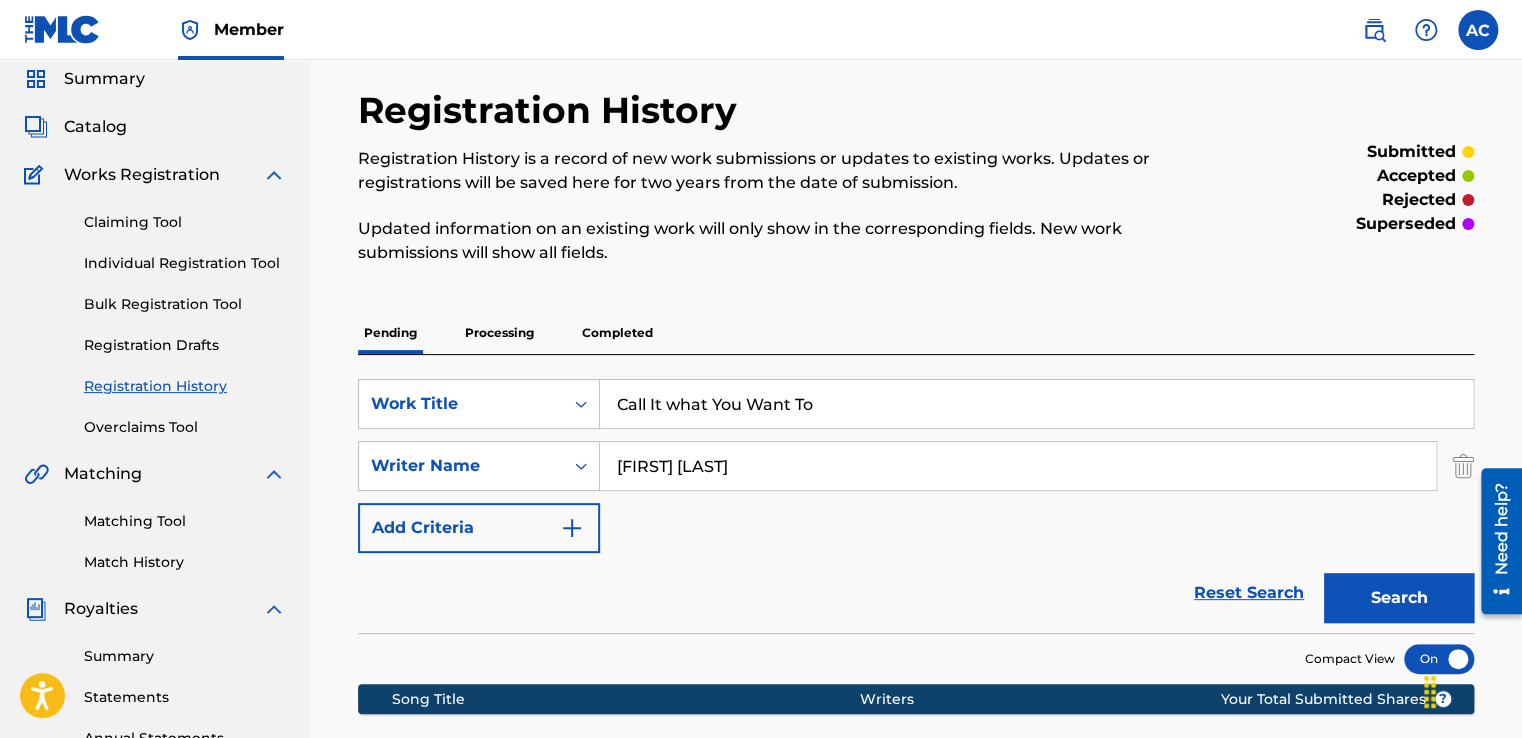 scroll, scrollTop: 0, scrollLeft: 0, axis: both 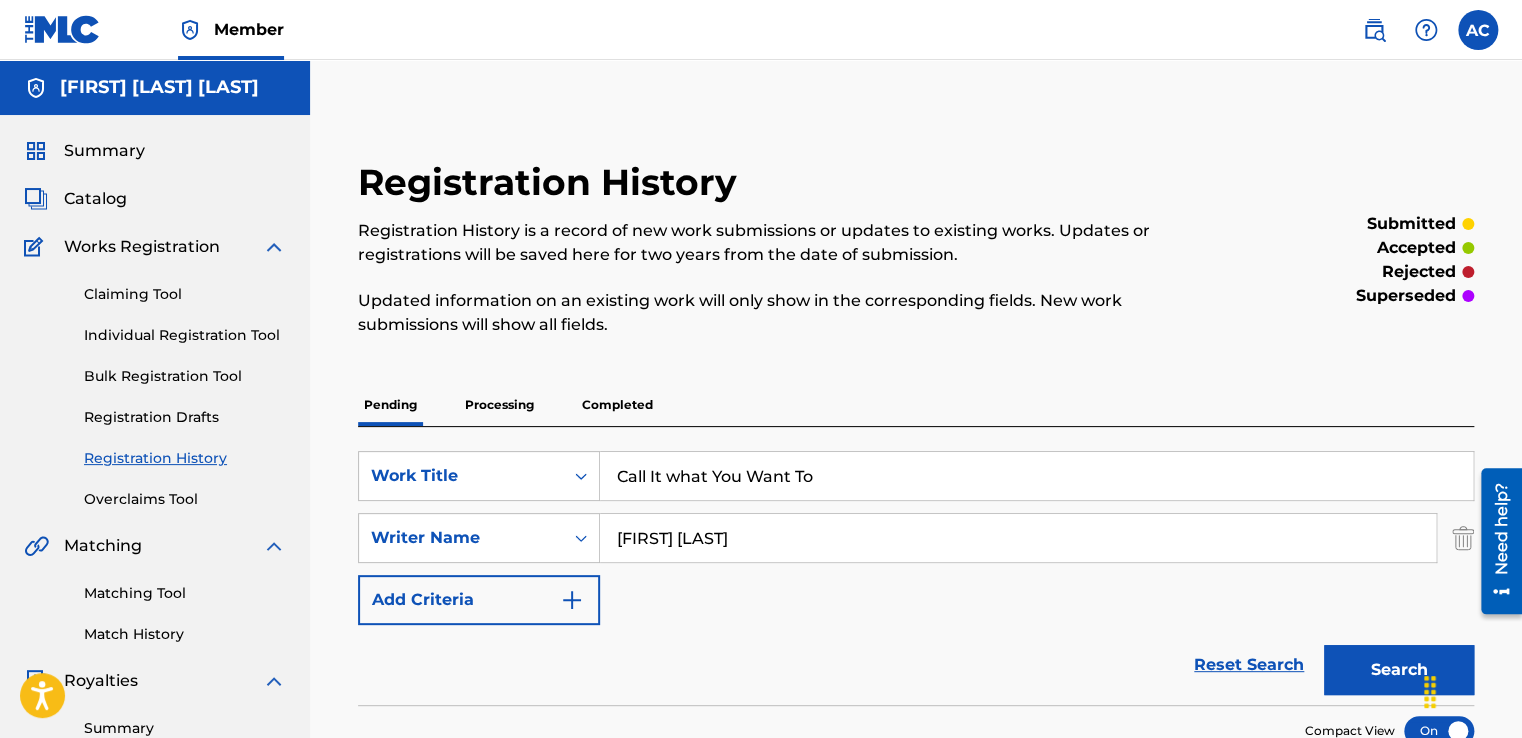 click on "Catalog" at bounding box center (95, 199) 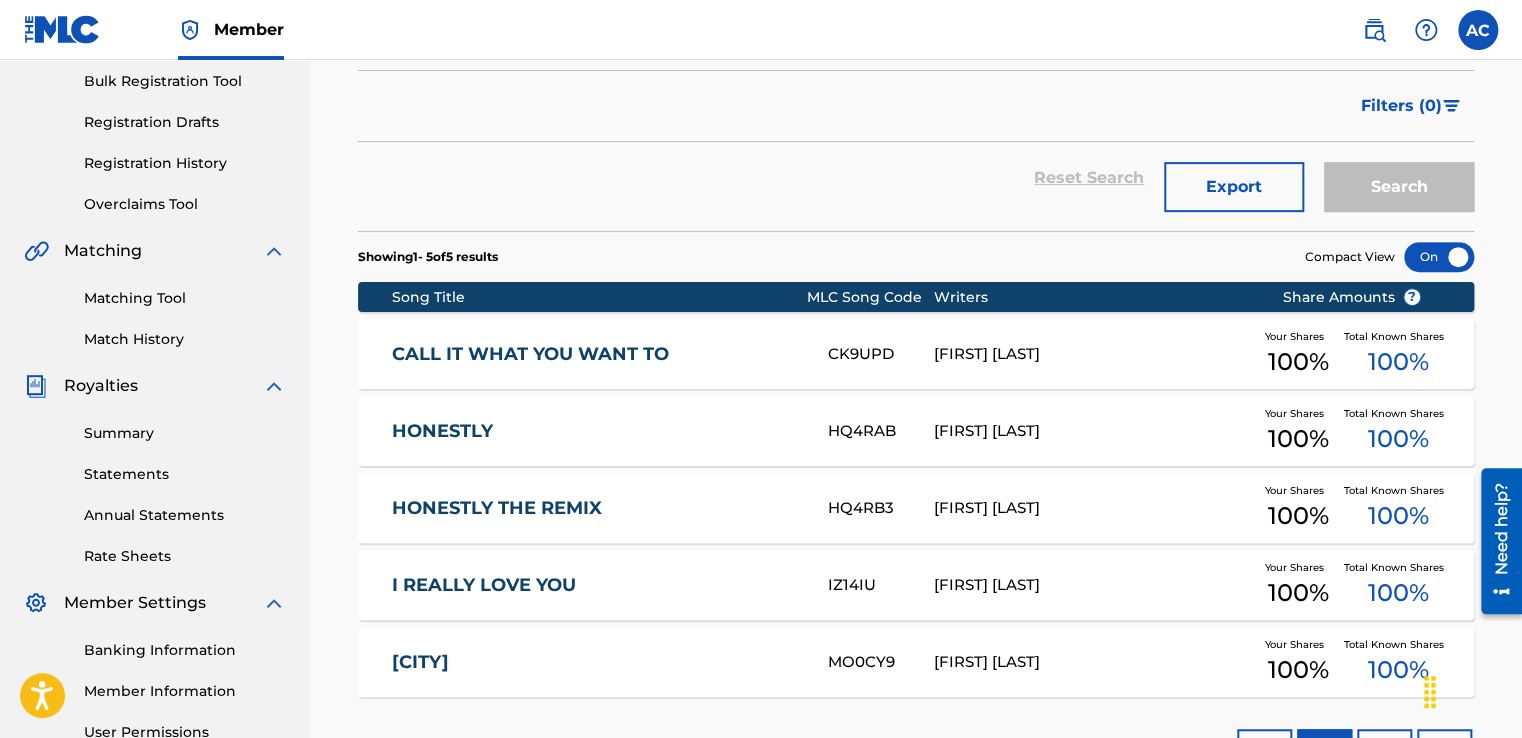 scroll, scrollTop: 0, scrollLeft: 0, axis: both 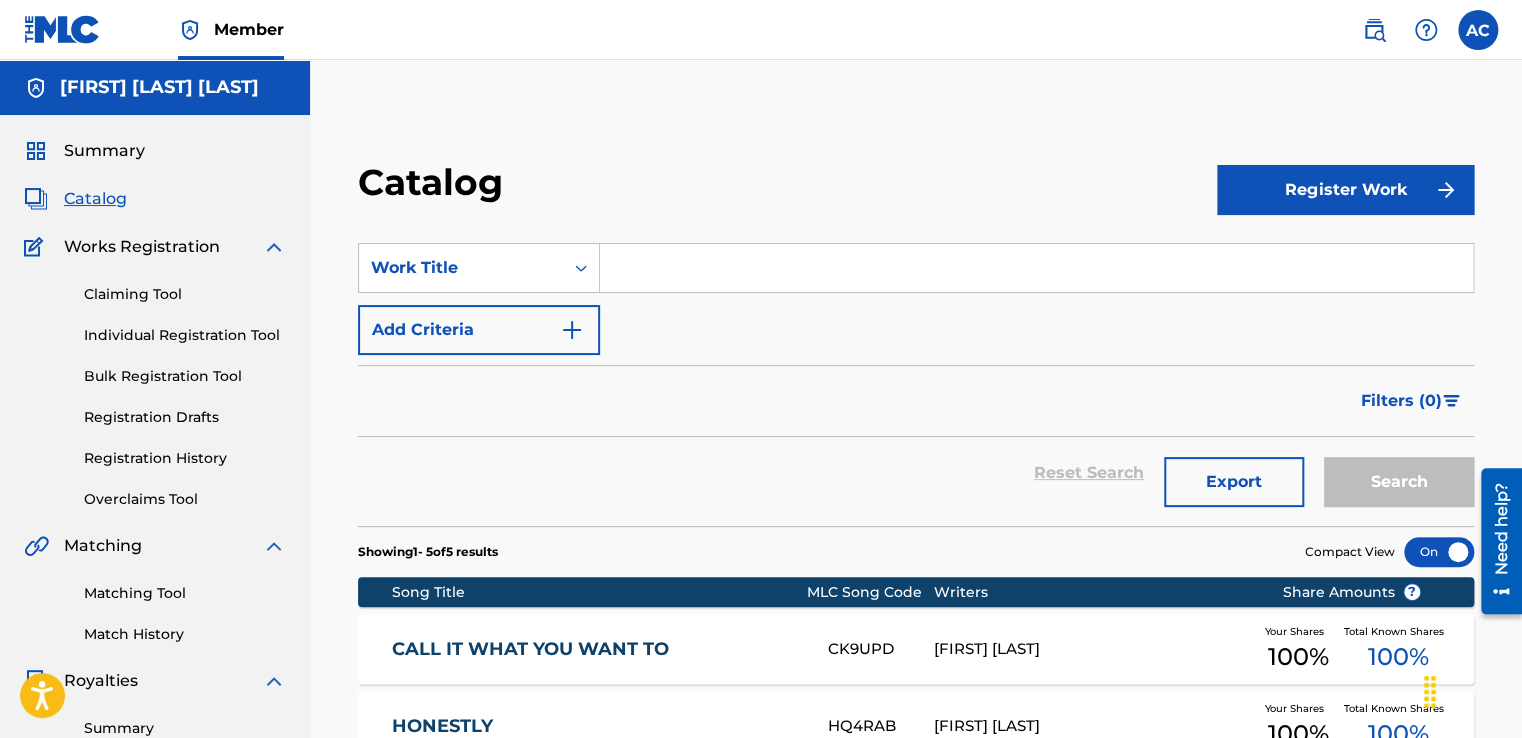 click at bounding box center [1036, 268] 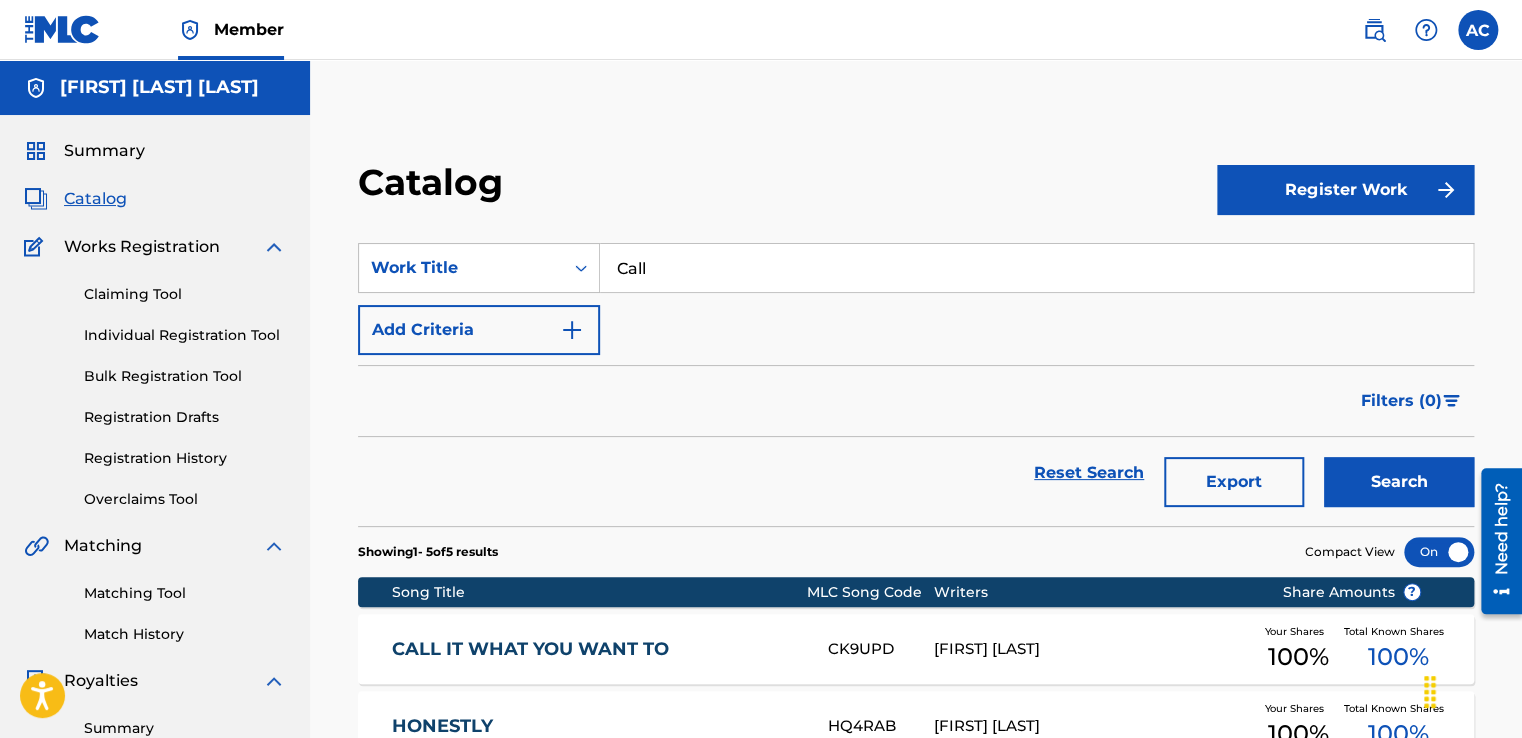 type on "Call" 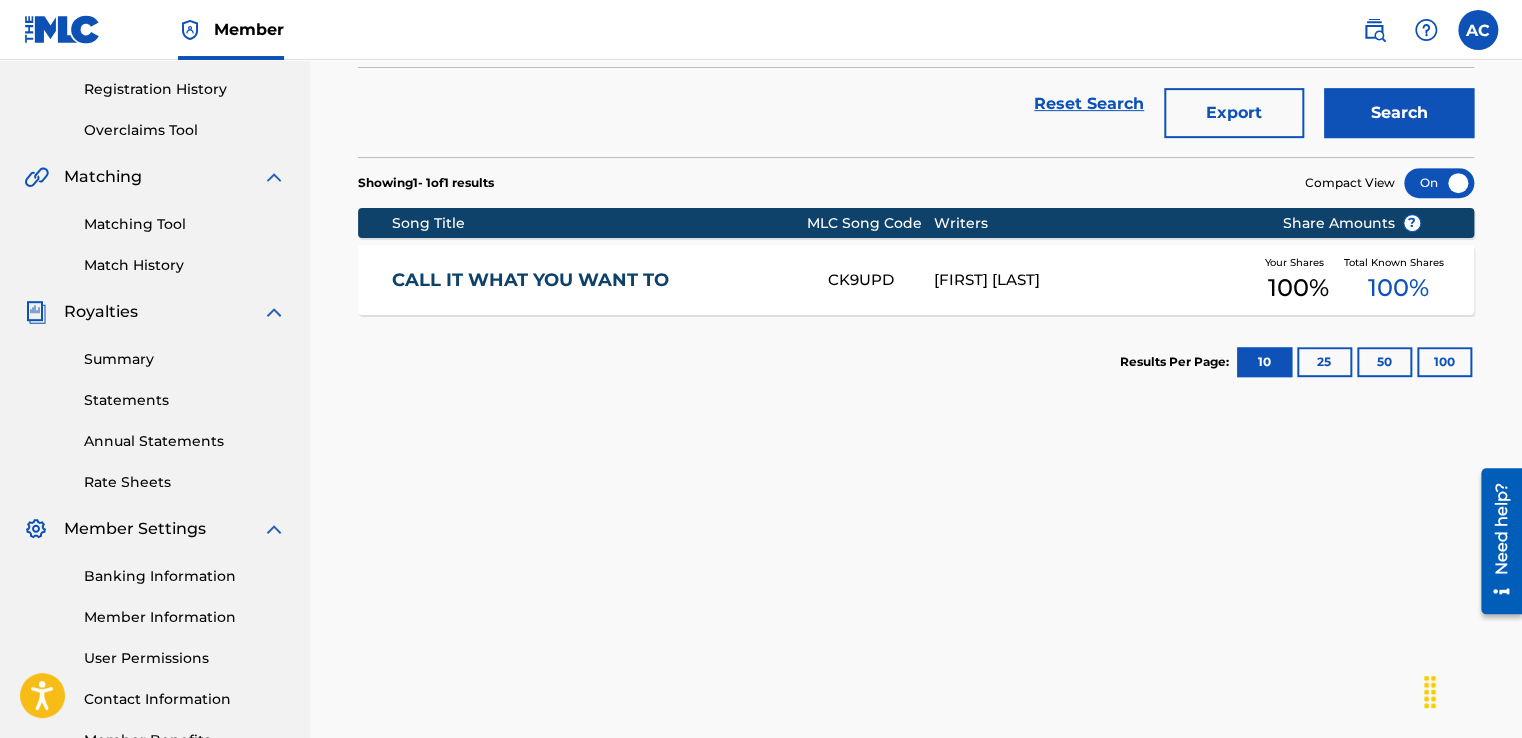 scroll, scrollTop: 373, scrollLeft: 0, axis: vertical 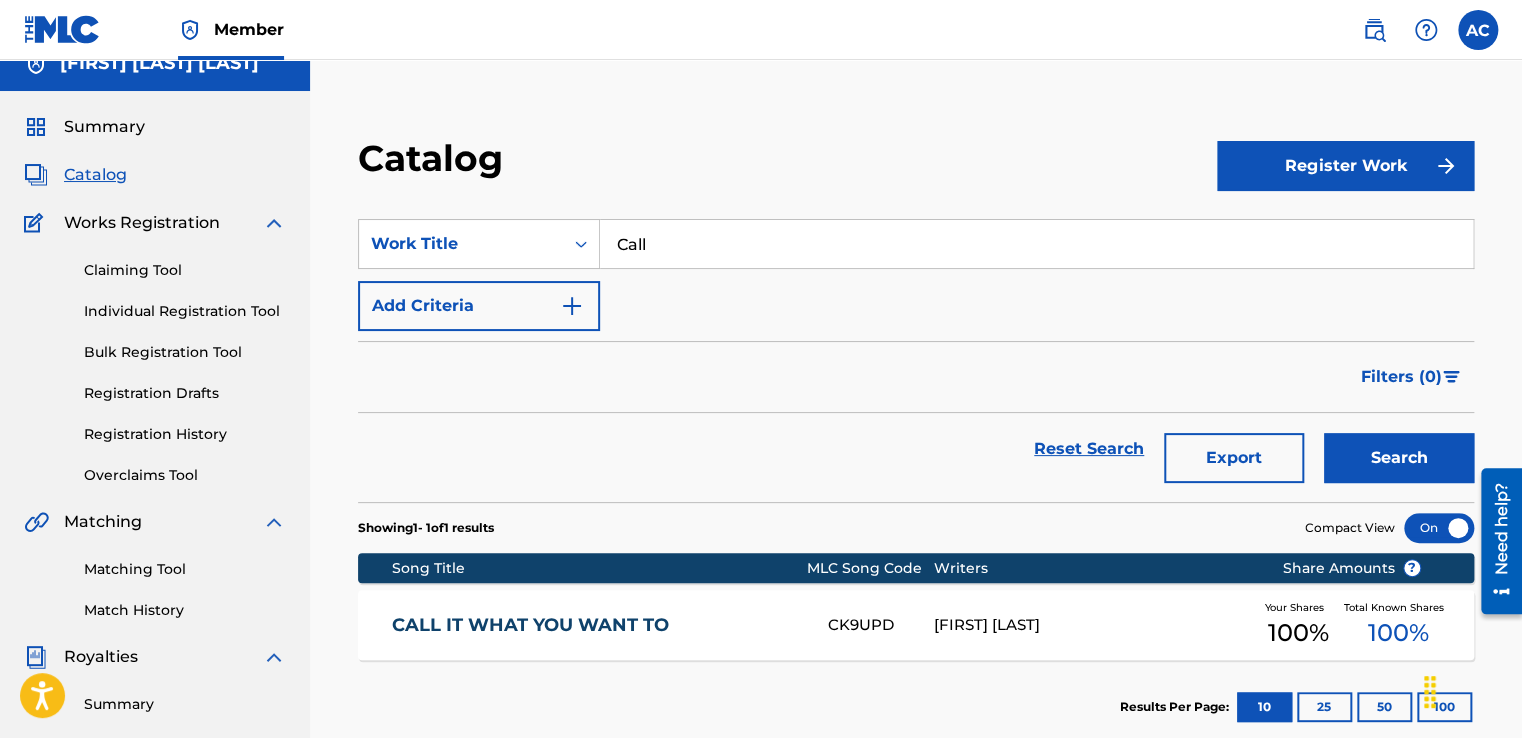 click on "Register Work" at bounding box center (1345, 166) 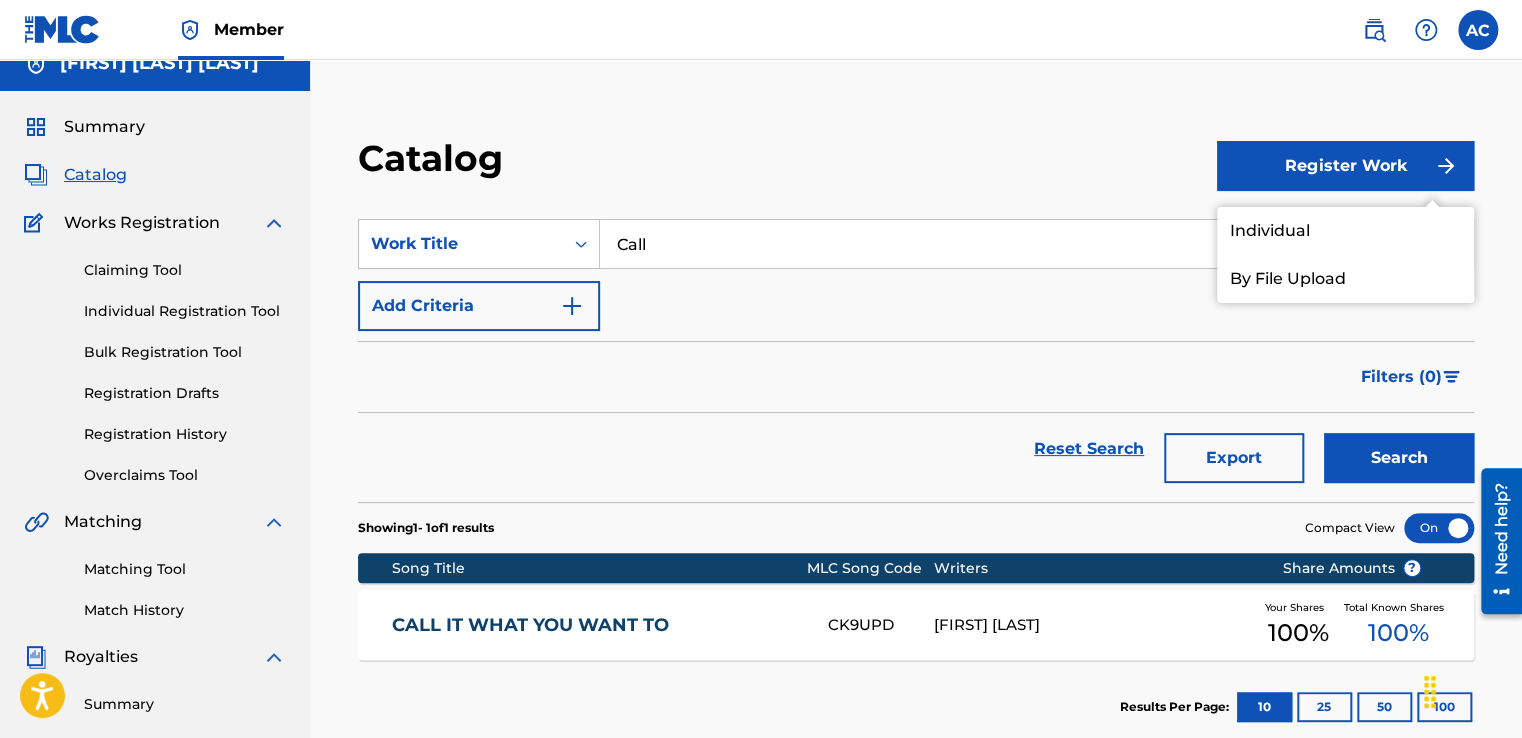 click on "Individual" at bounding box center [1345, 231] 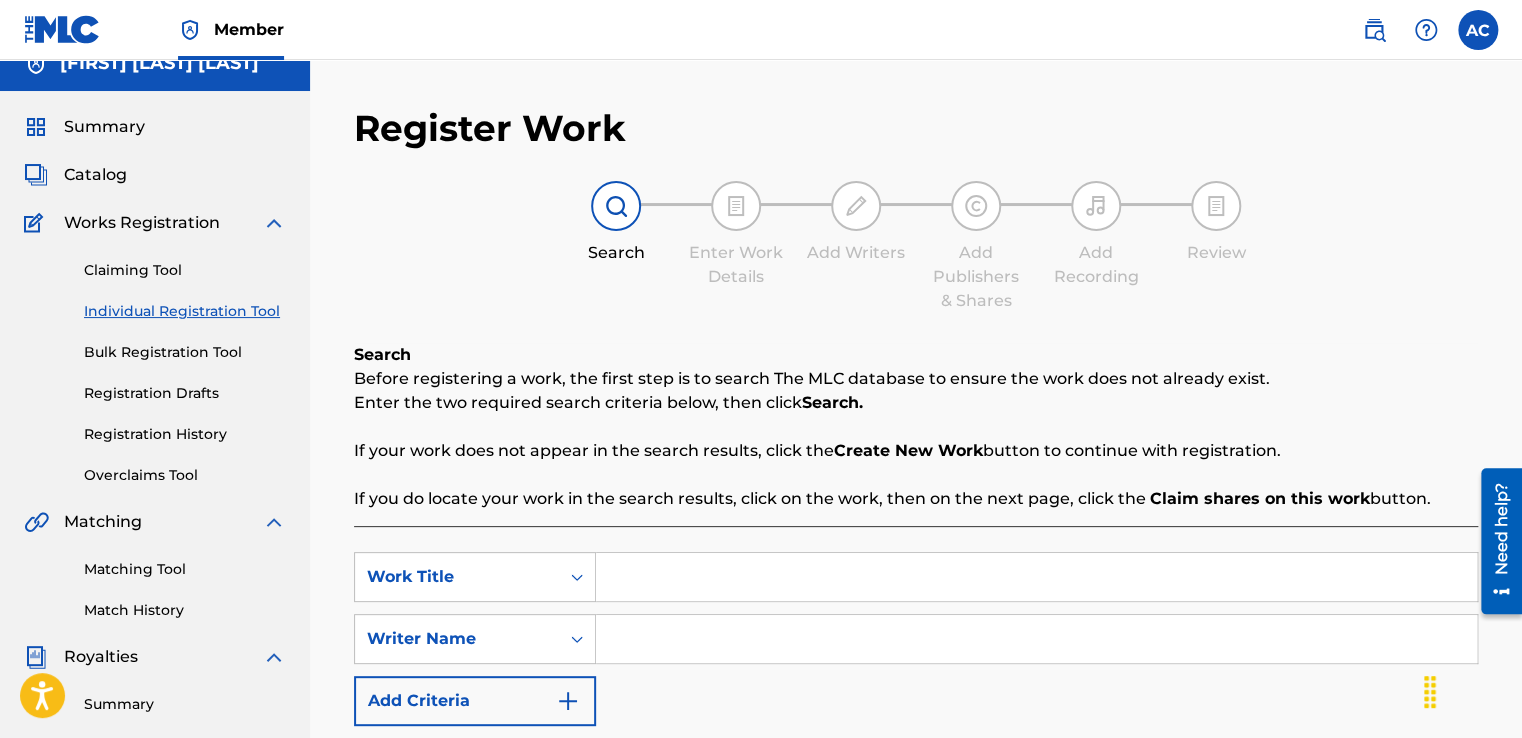 scroll, scrollTop: 0, scrollLeft: 0, axis: both 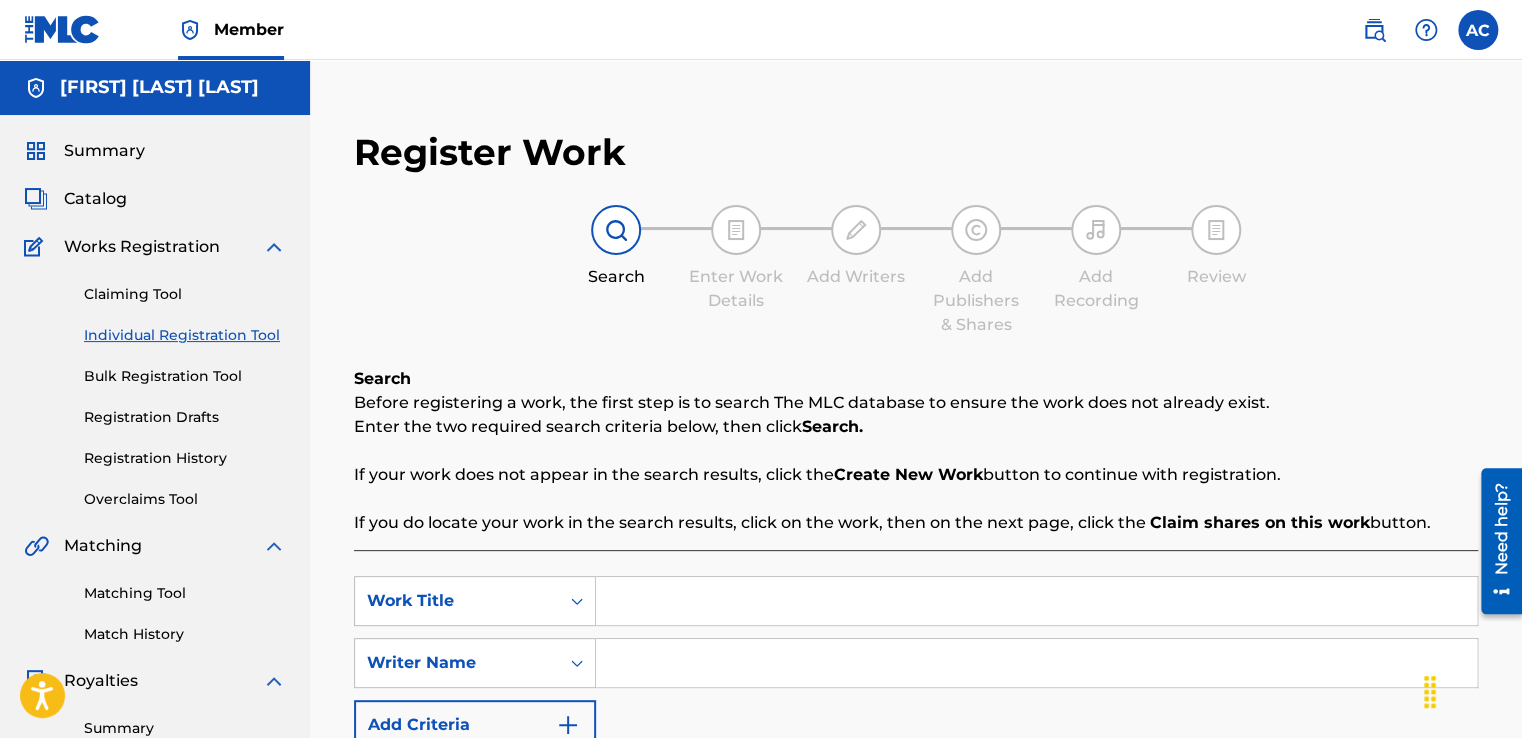 click at bounding box center (1036, 601) 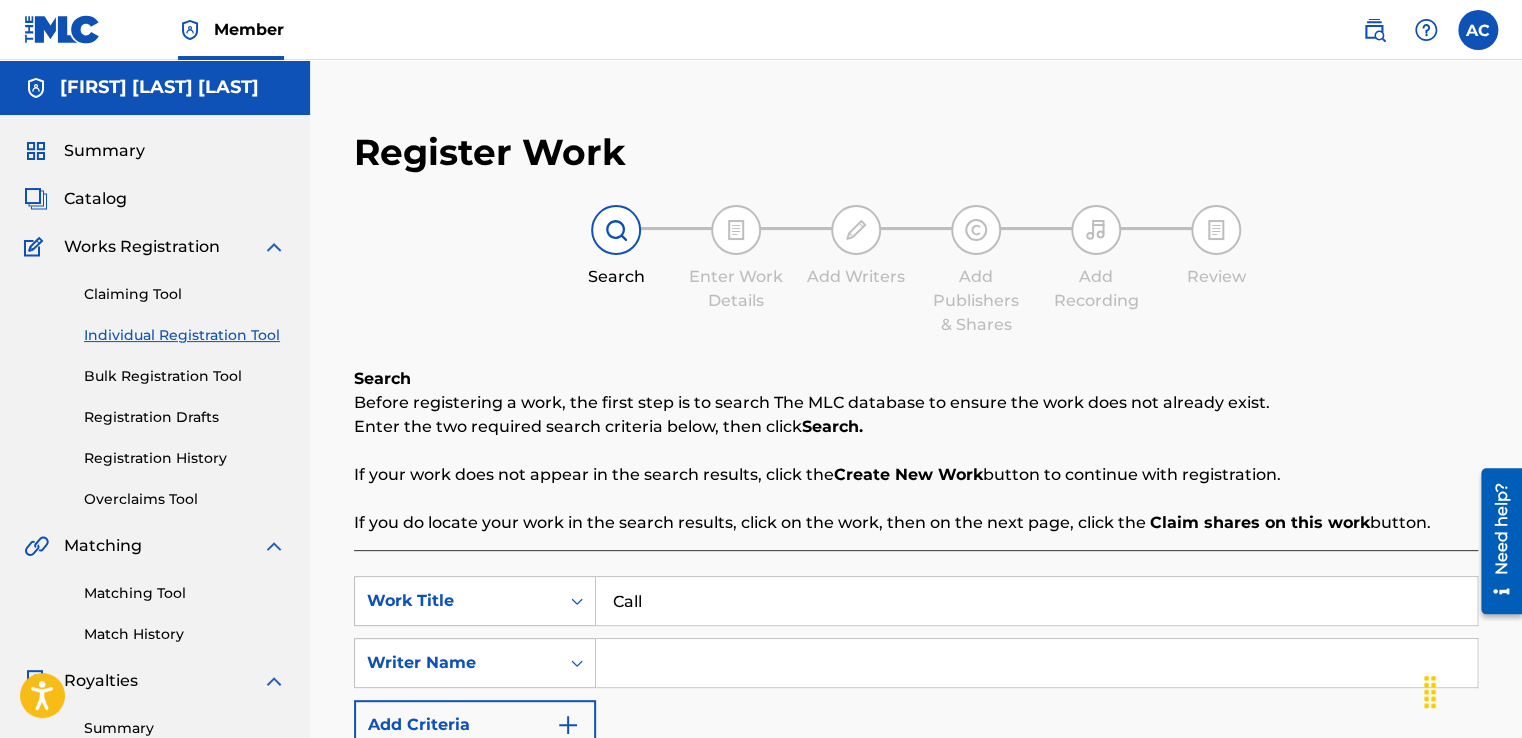 type on "Call It what You Want To" 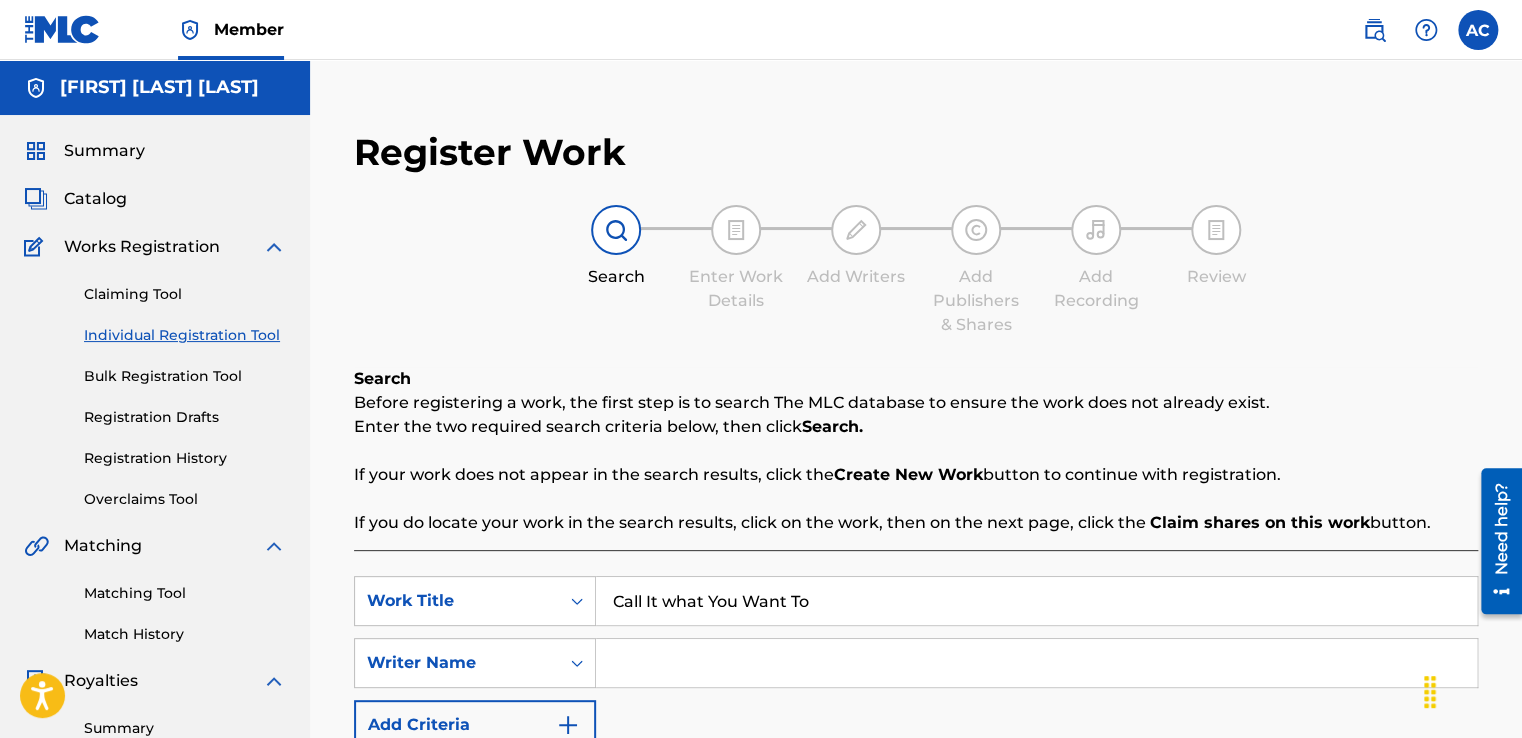 click at bounding box center (1036, 663) 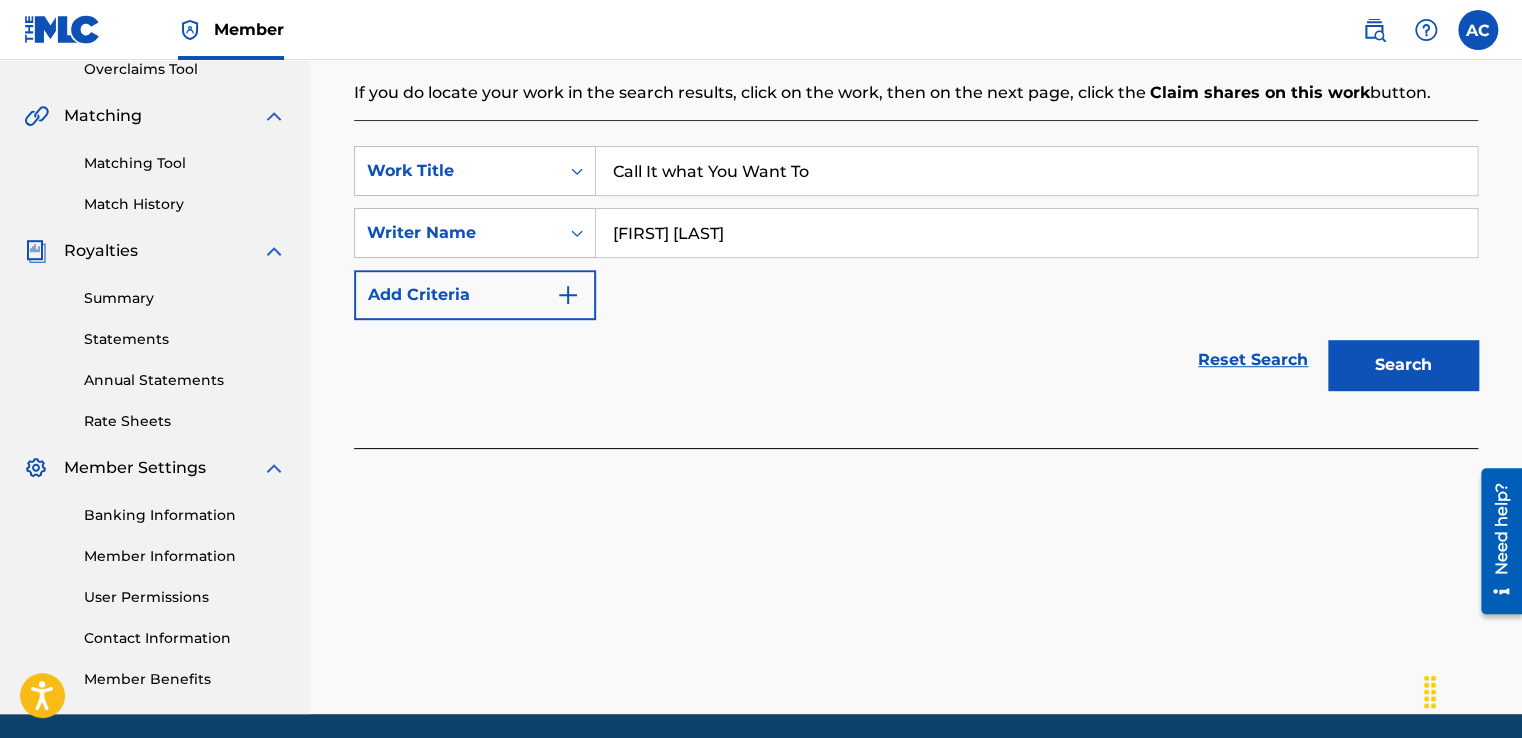 scroll, scrollTop: 436, scrollLeft: 0, axis: vertical 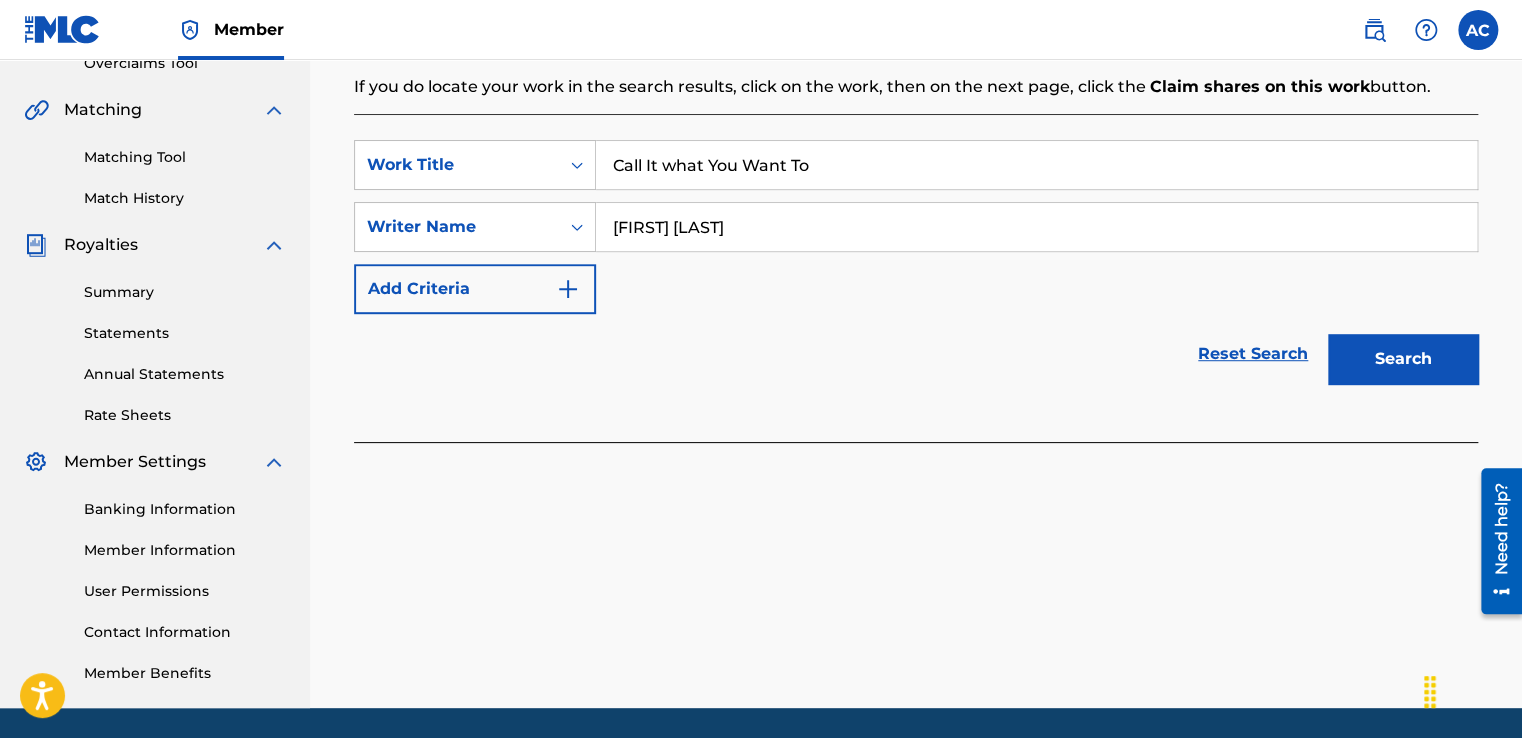 click on "Search" at bounding box center (1403, 359) 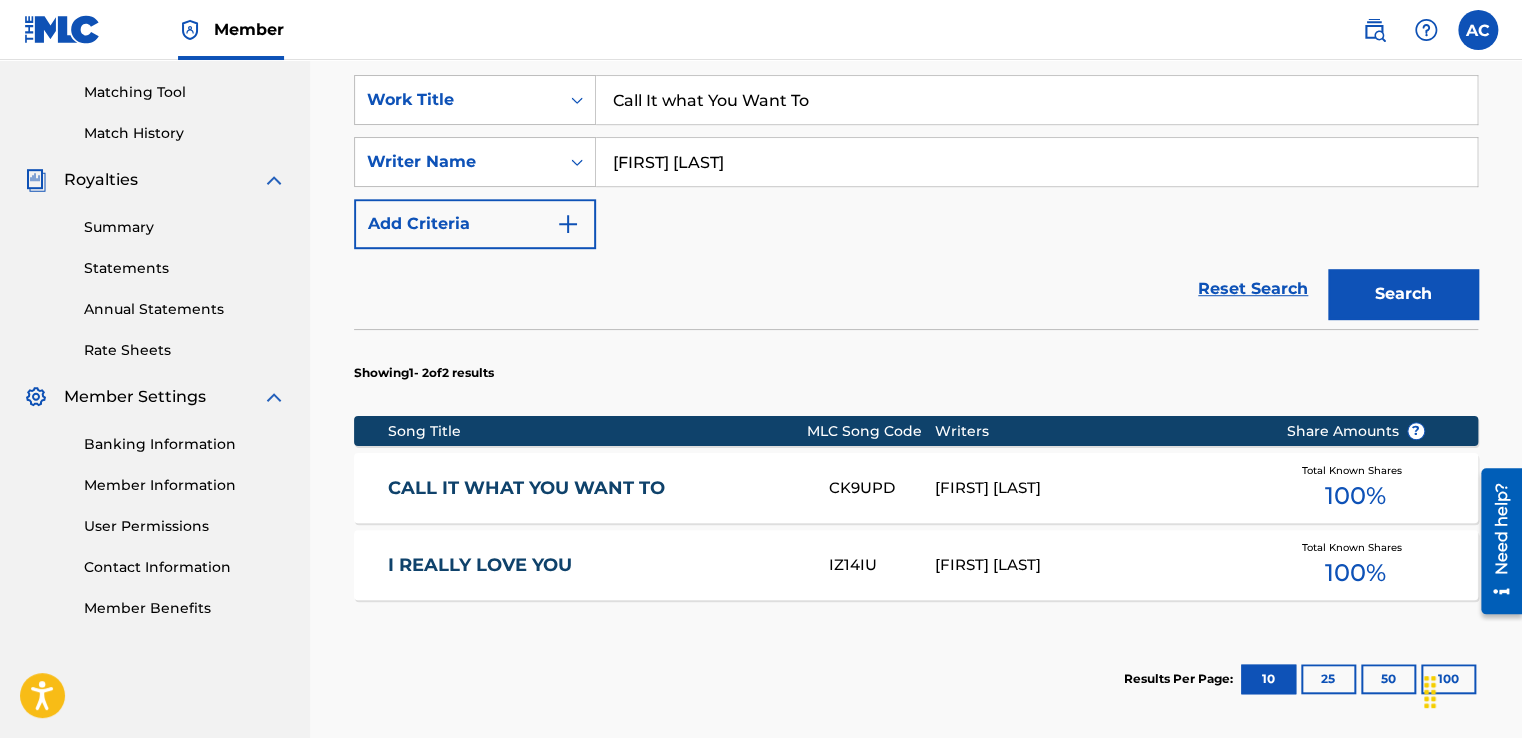 scroll, scrollTop: 370, scrollLeft: 0, axis: vertical 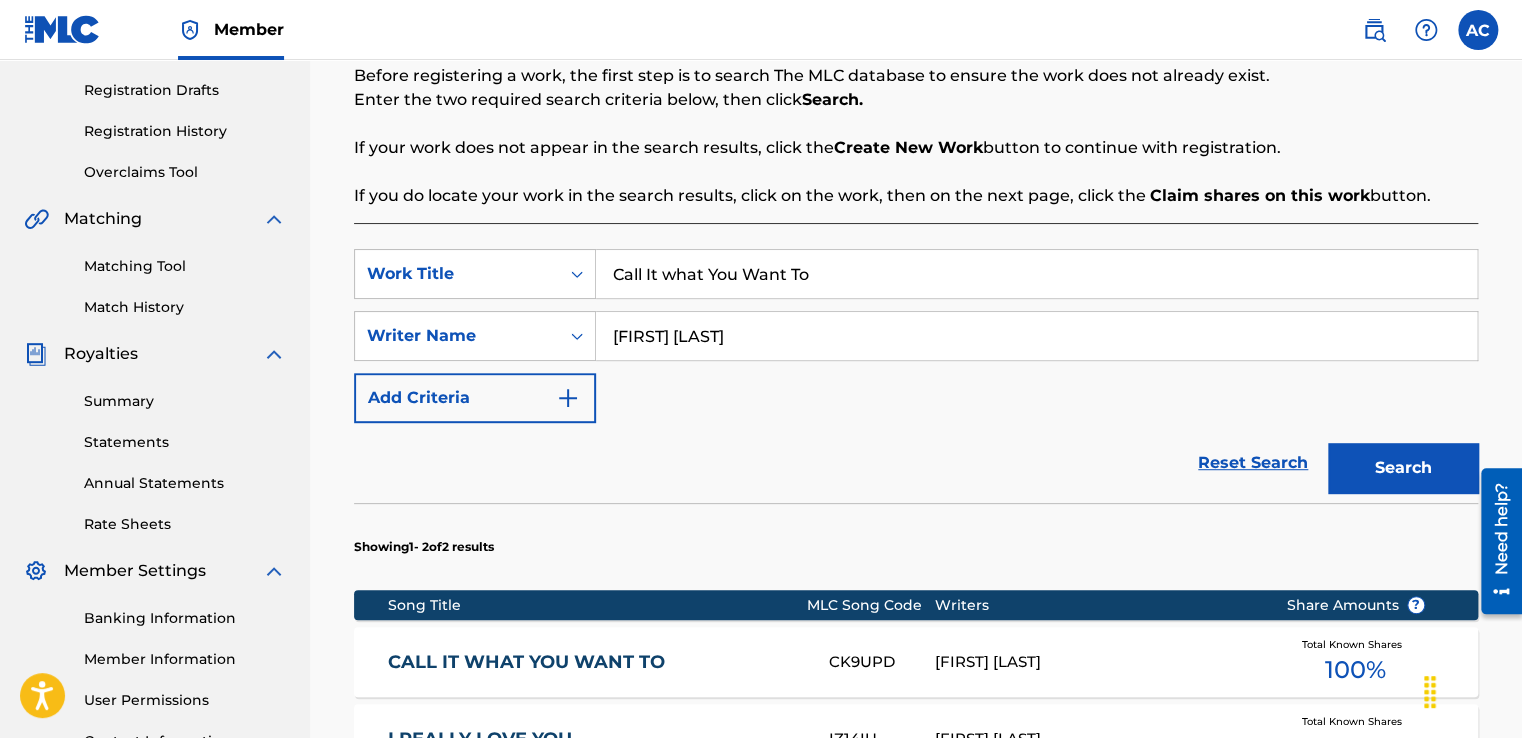 click on "Call It what You Want To" at bounding box center (1036, 274) 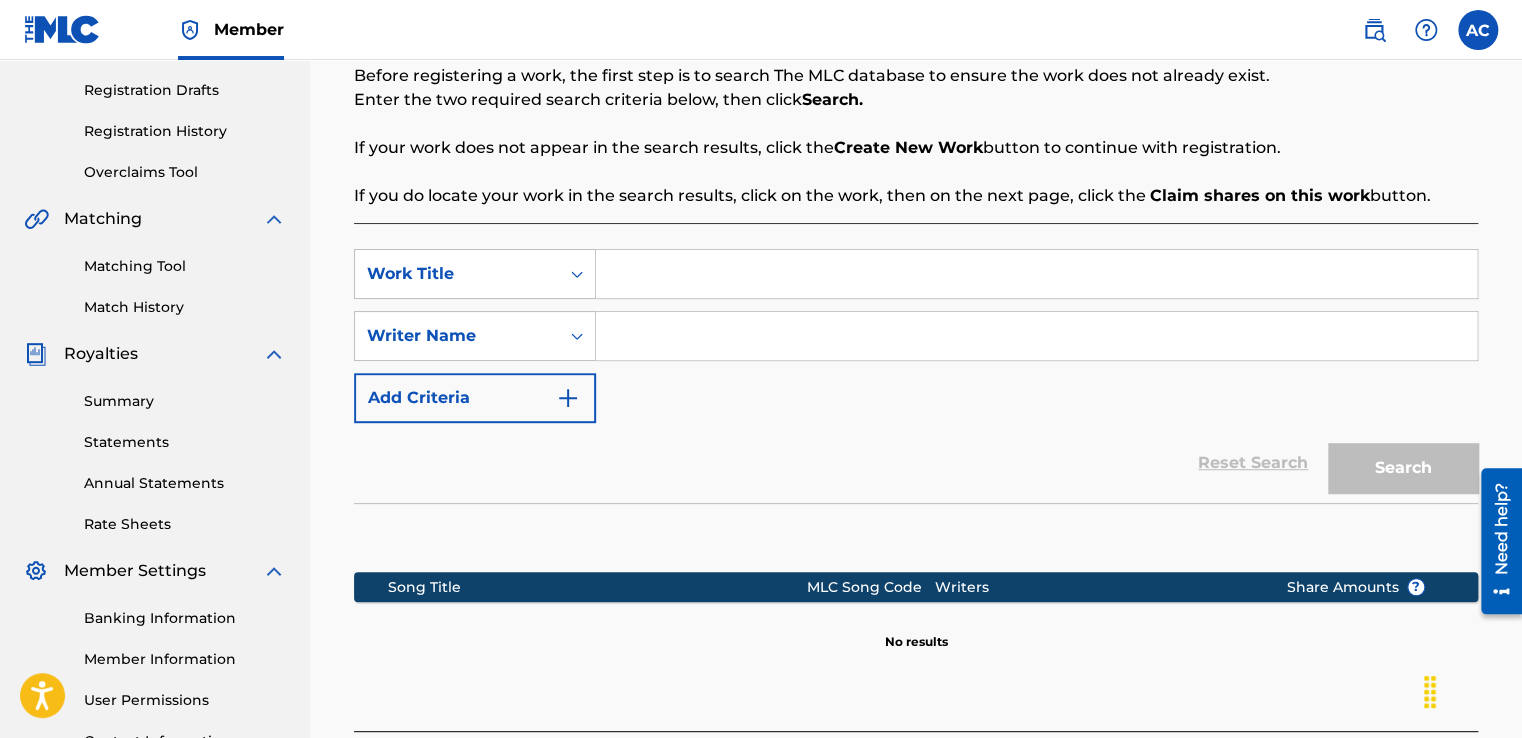 click at bounding box center (1036, 274) 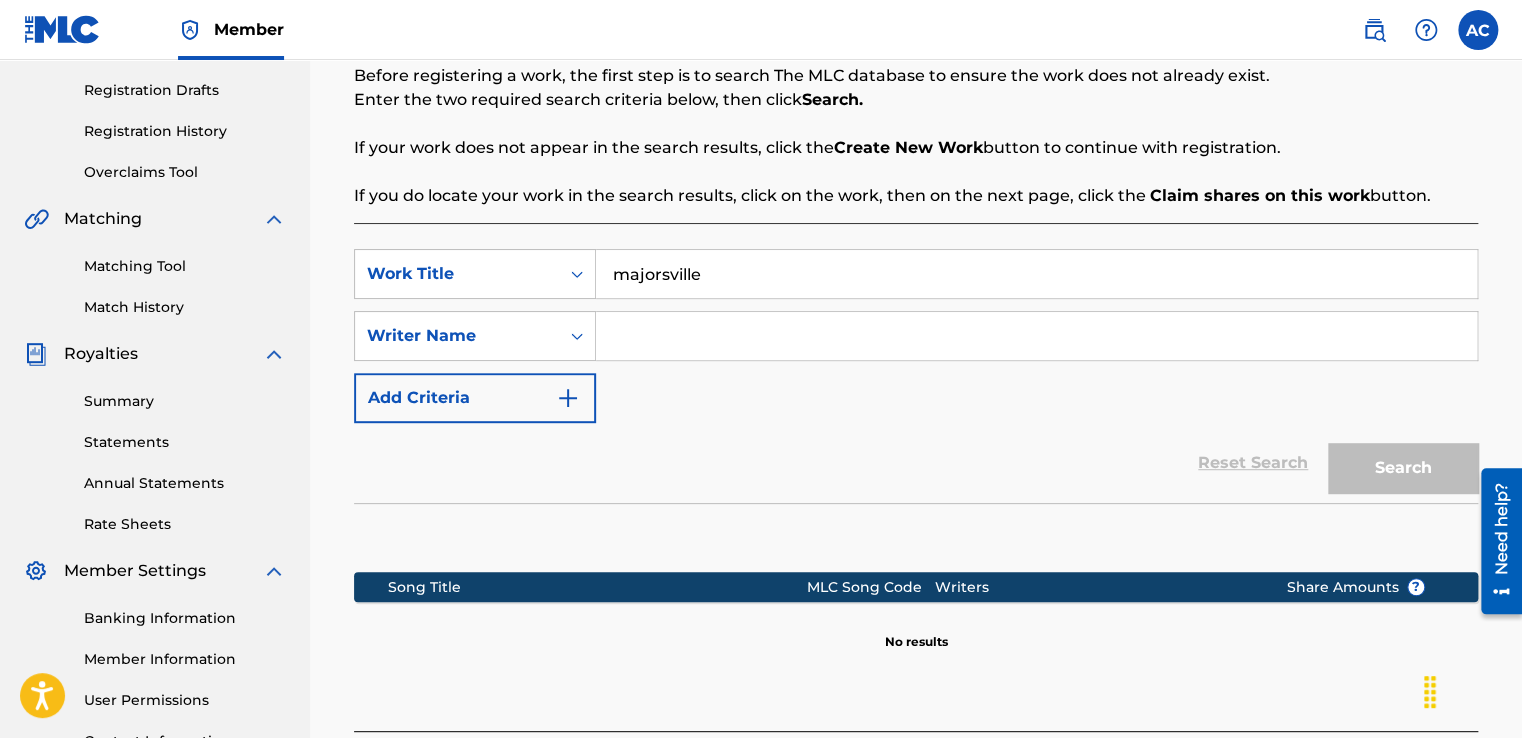 type on "majorsville" 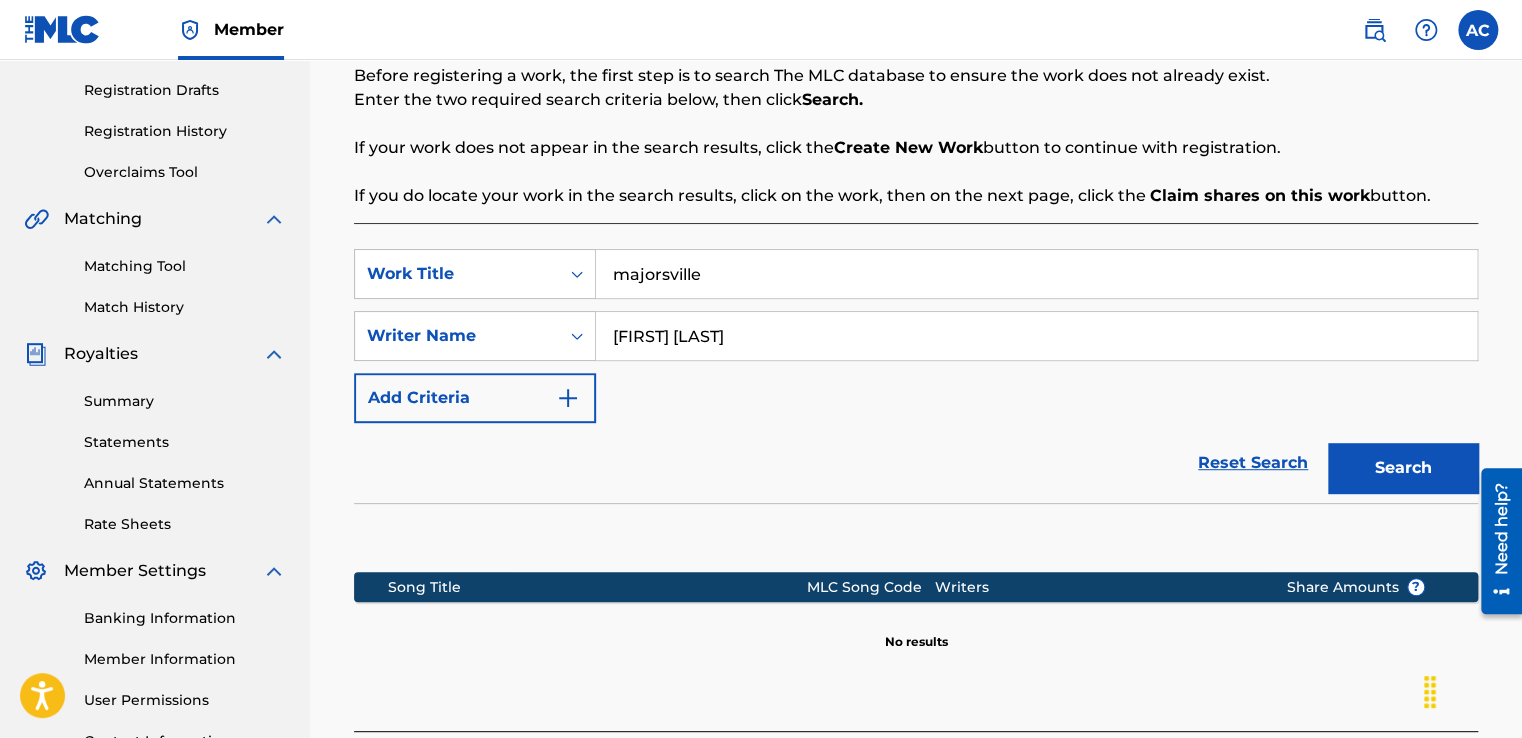 click on "Search" at bounding box center [1403, 468] 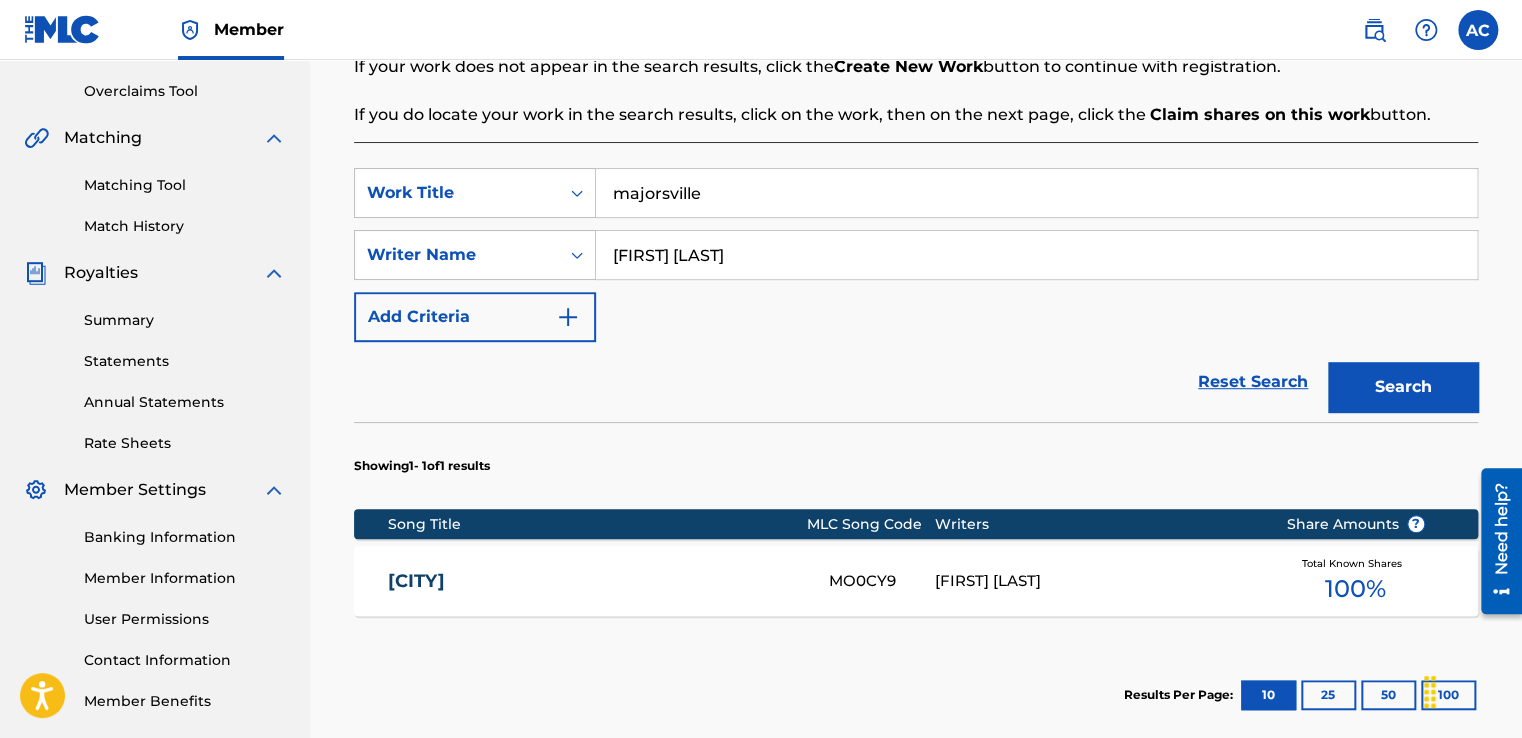 scroll, scrollTop: 646, scrollLeft: 0, axis: vertical 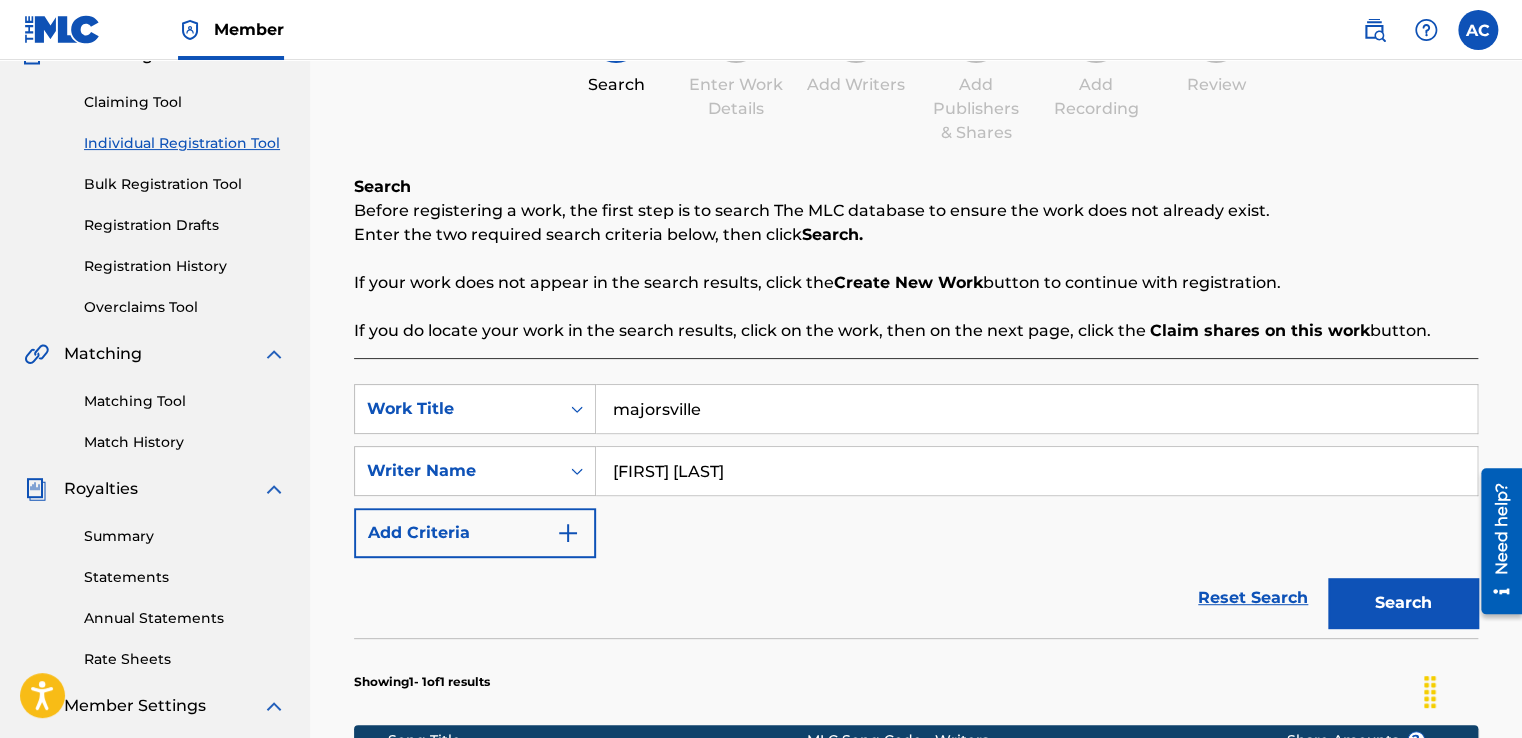 click on "Reset Search" at bounding box center (1253, 598) 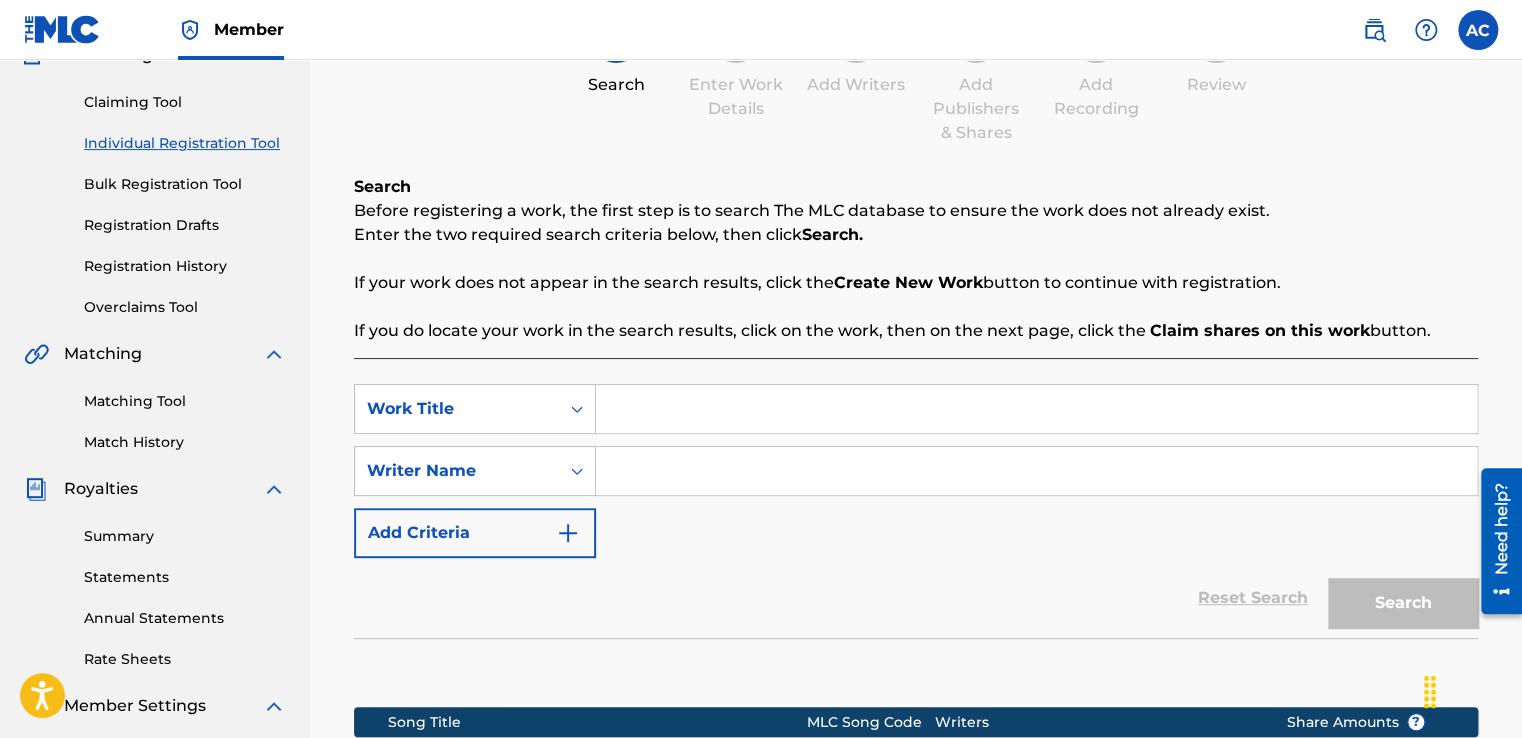 click at bounding box center [1036, 409] 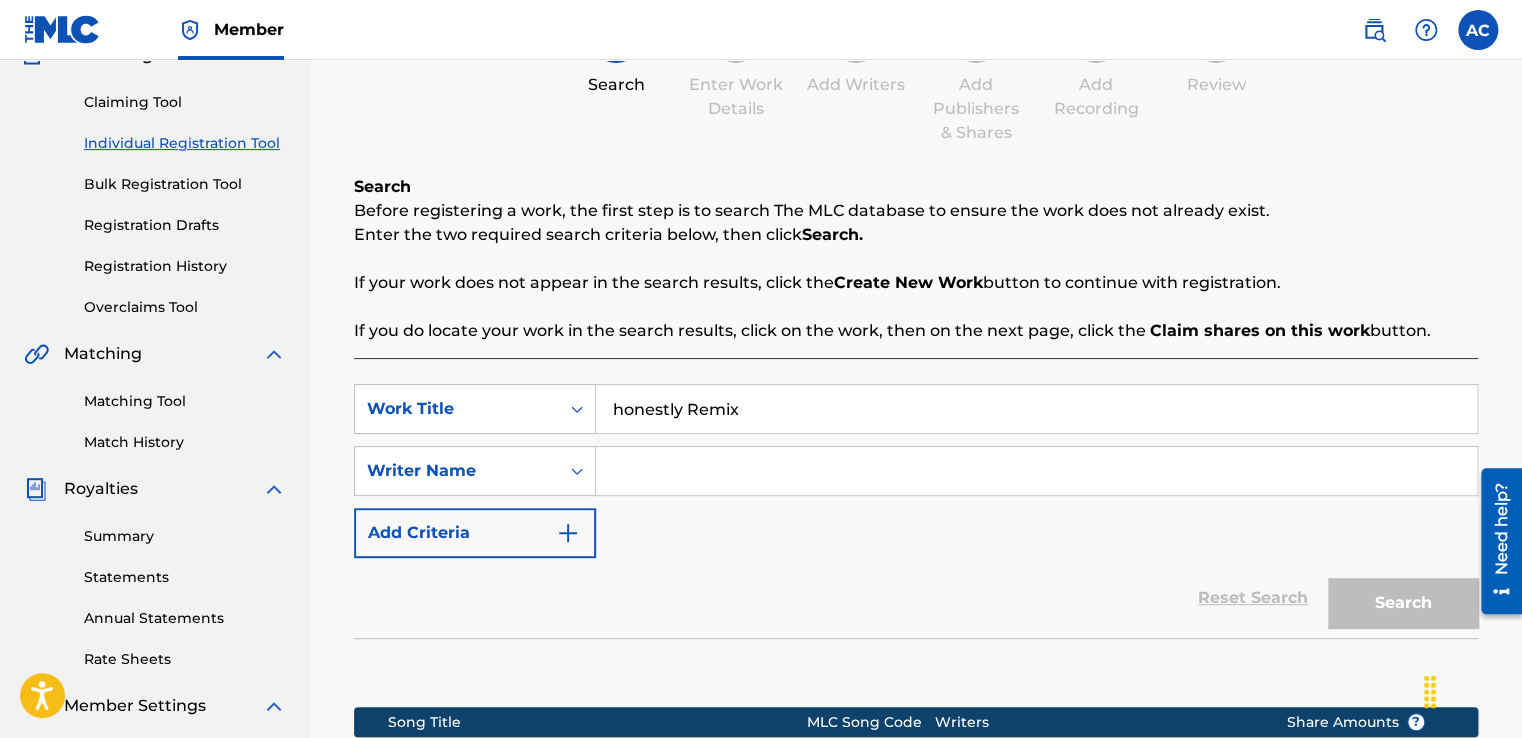 type on "honestly Remix" 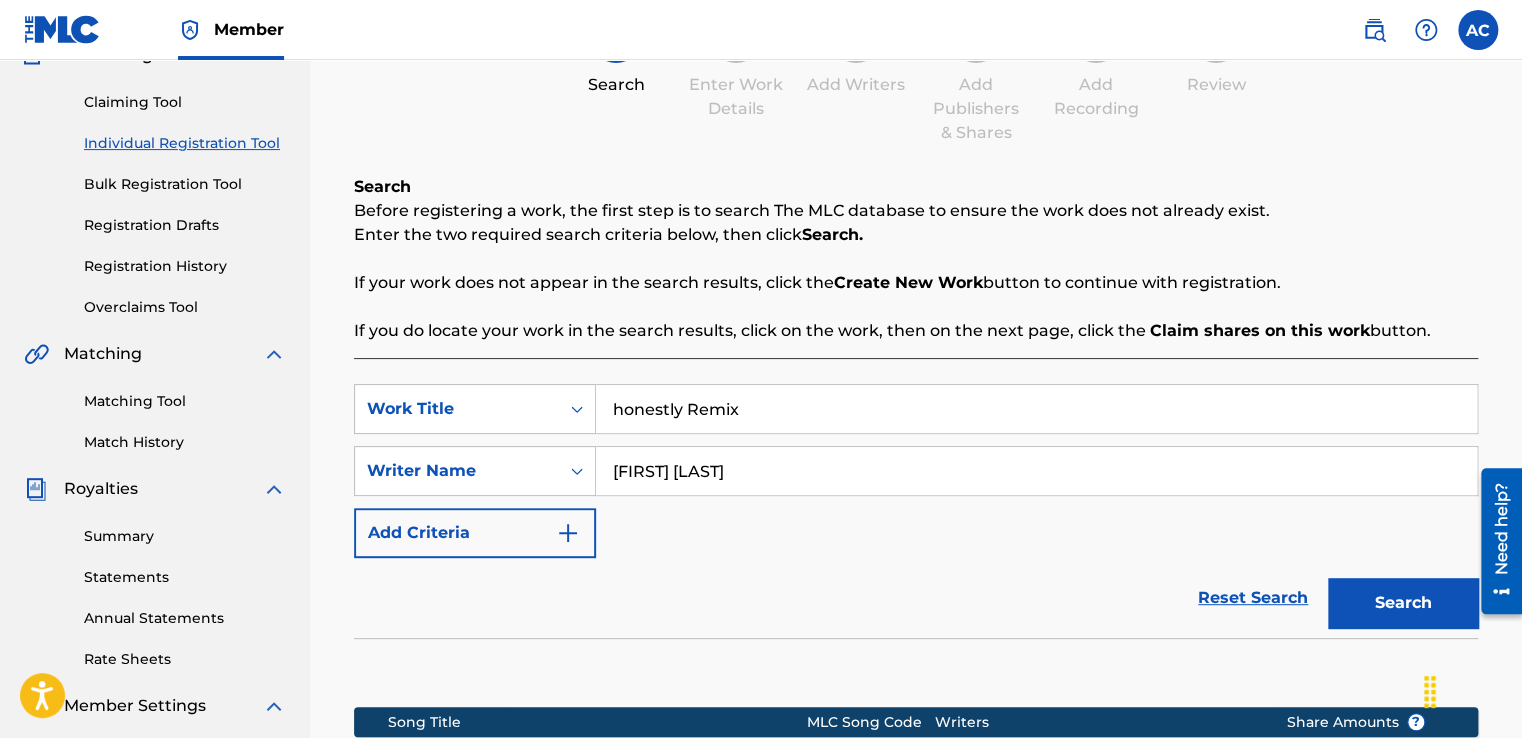 click on "Search" at bounding box center (1403, 603) 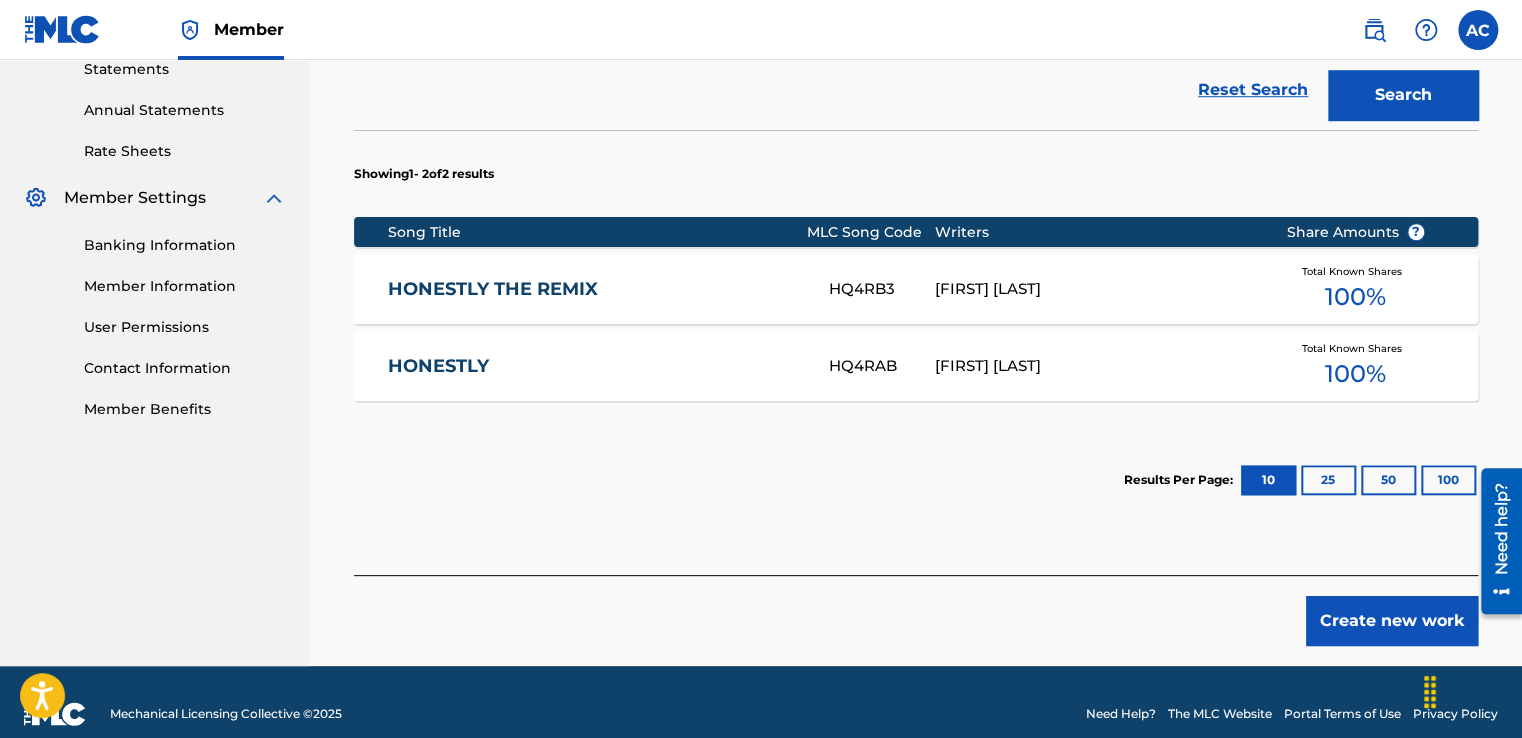 scroll, scrollTop: 723, scrollLeft: 0, axis: vertical 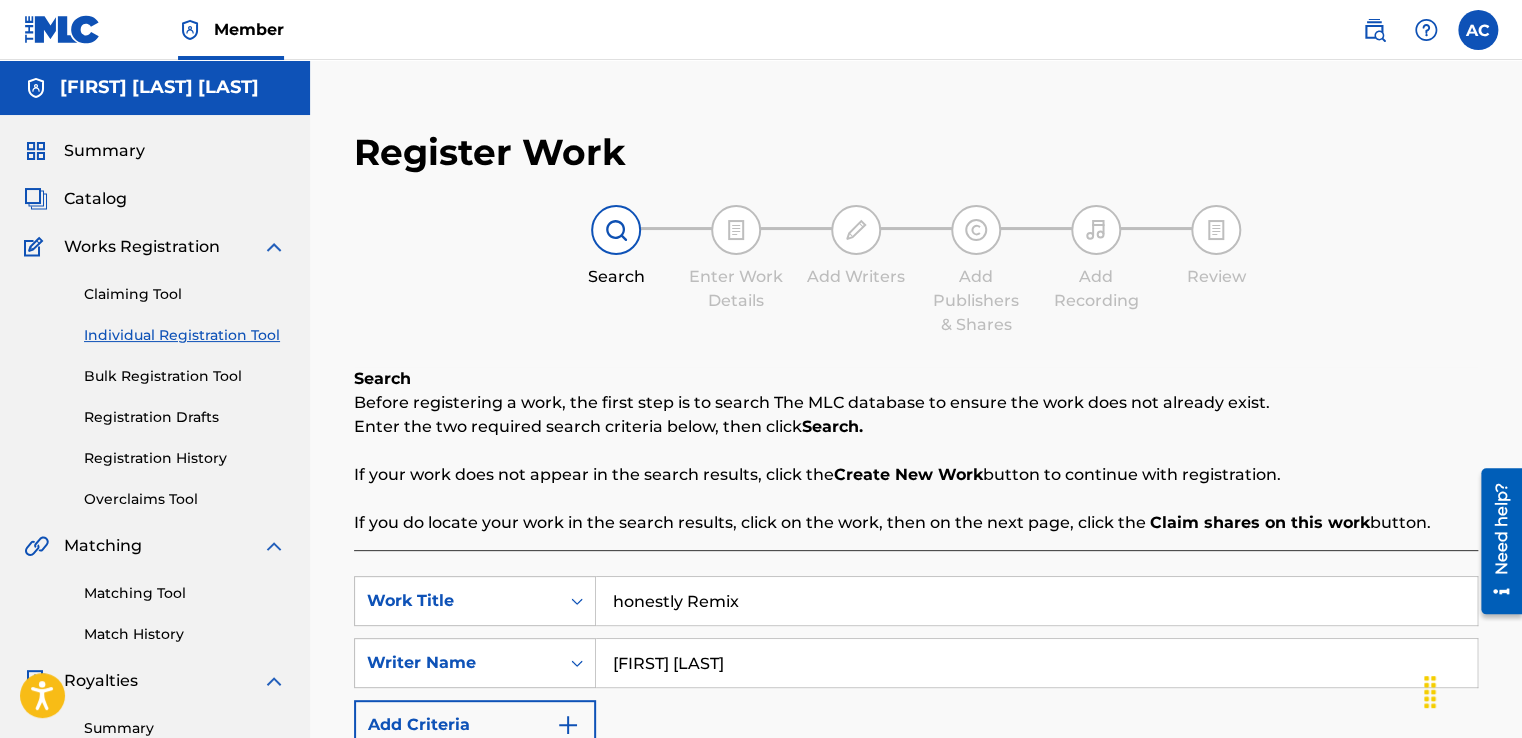click on "Summary" at bounding box center [104, 151] 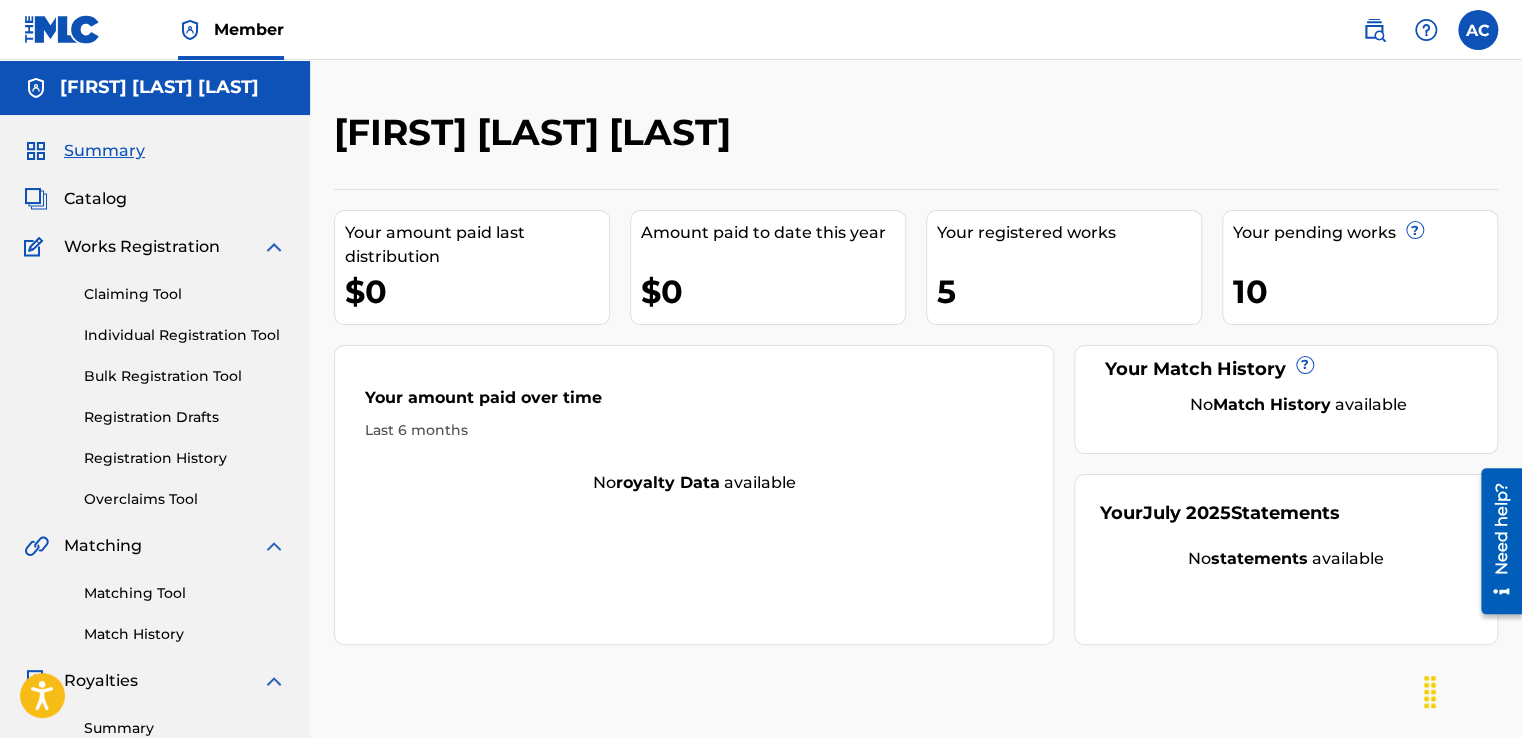 click on "Catalog" at bounding box center [95, 199] 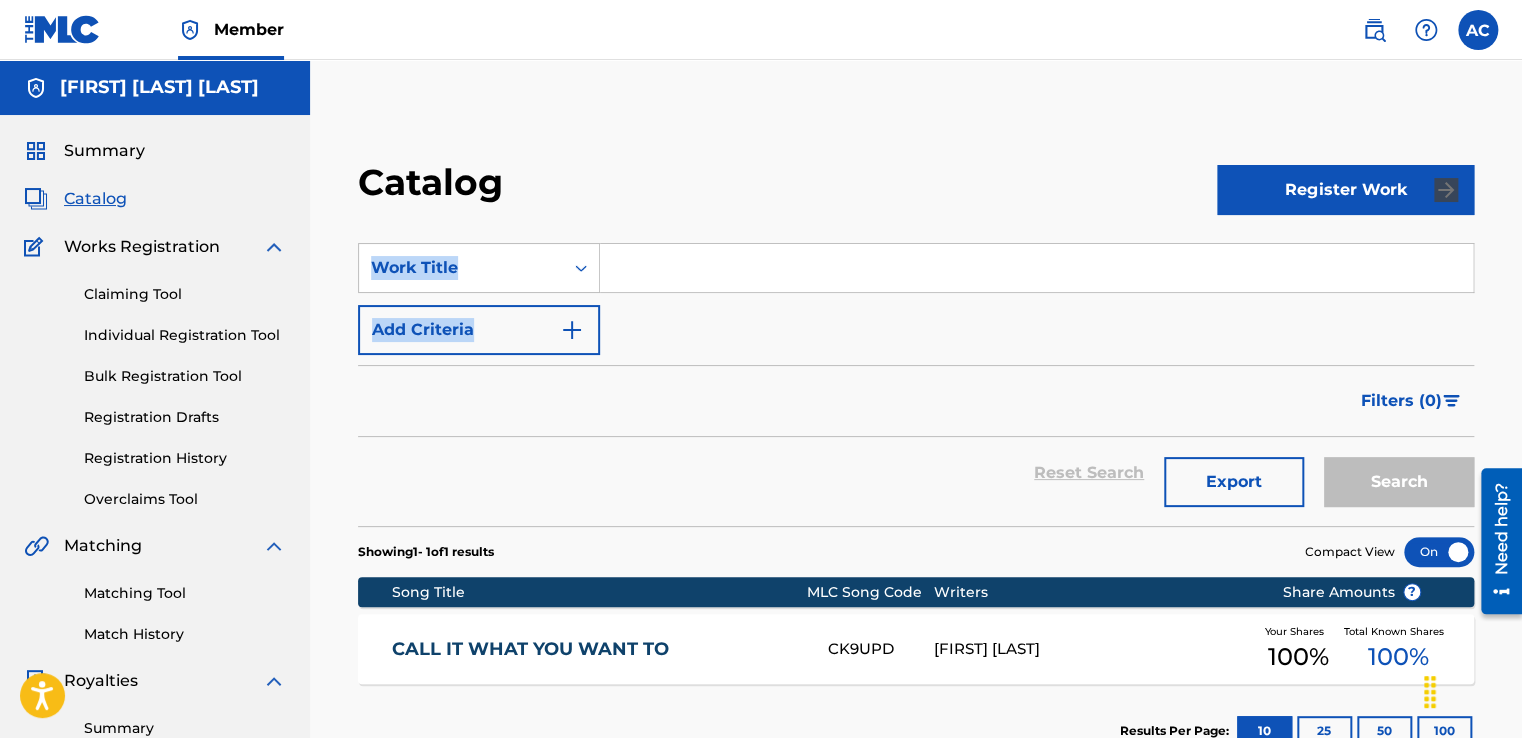 drag, startPoint x: 1520, startPoint y: 178, endPoint x: 1518, endPoint y: 271, distance: 93.0215 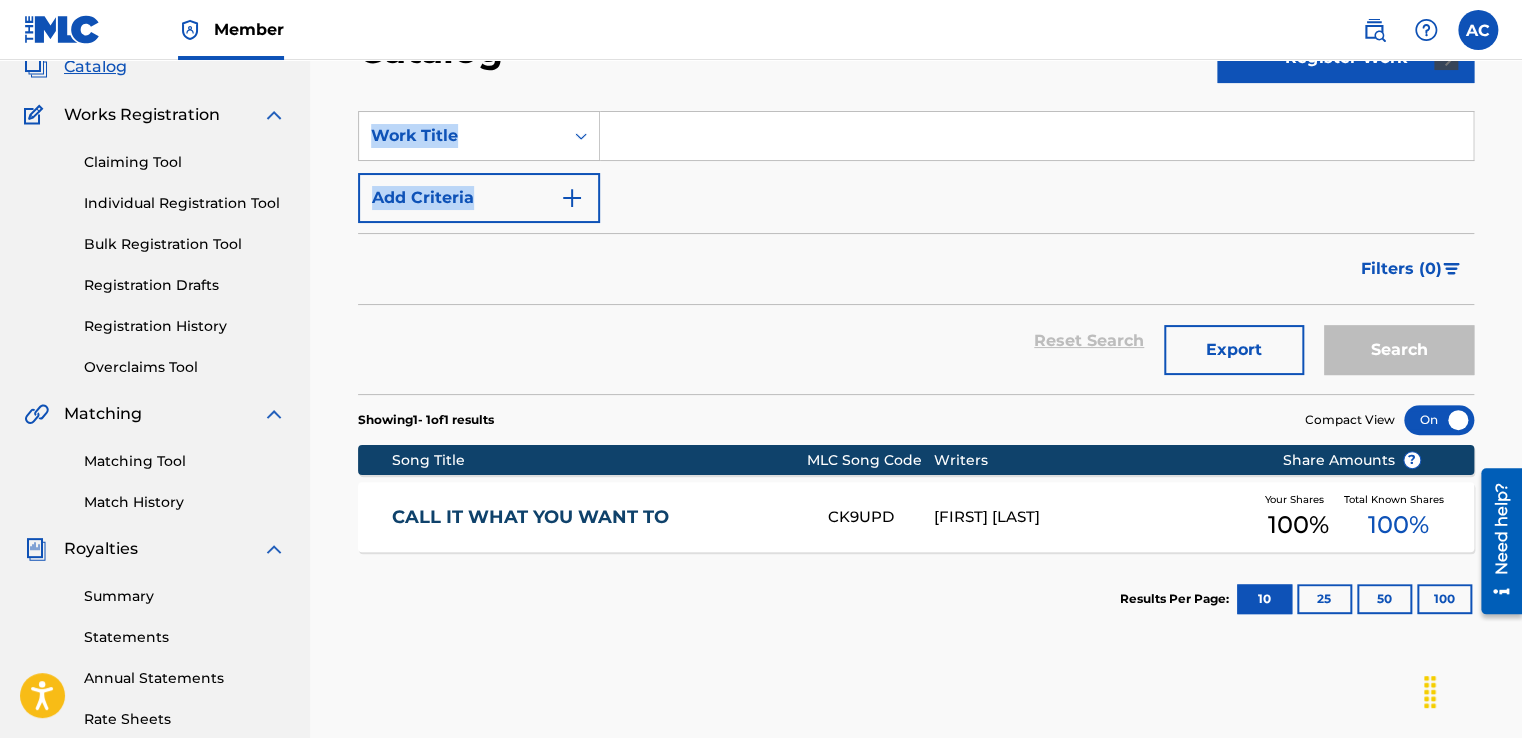 scroll, scrollTop: 0, scrollLeft: 0, axis: both 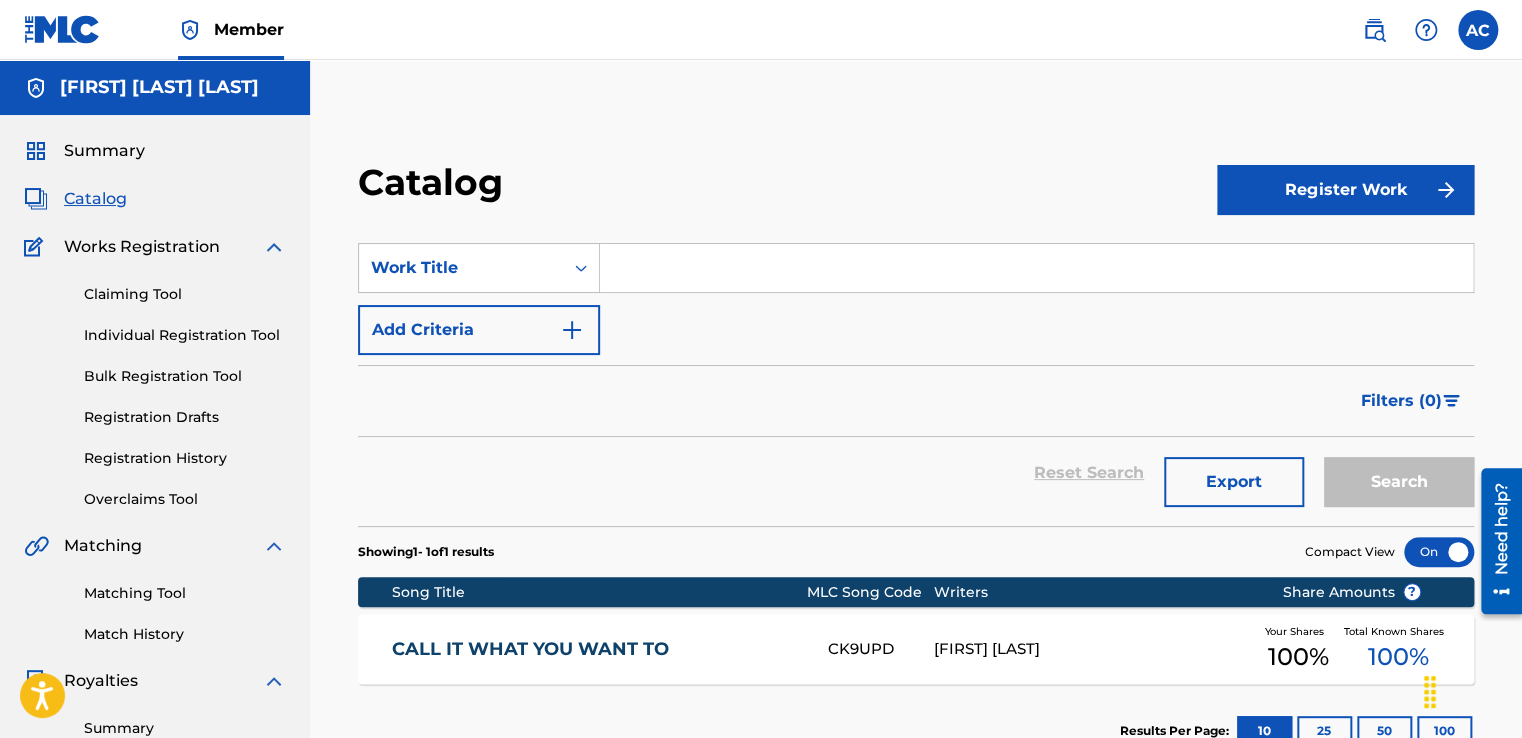 click on "CALL IT WHAT YOU WANT TO CK9UPD [FIRST] [LAST] Your Shares 100 % Total Known Shares 100 % Results Per Page: 10 25 50 100" at bounding box center [916, 627] 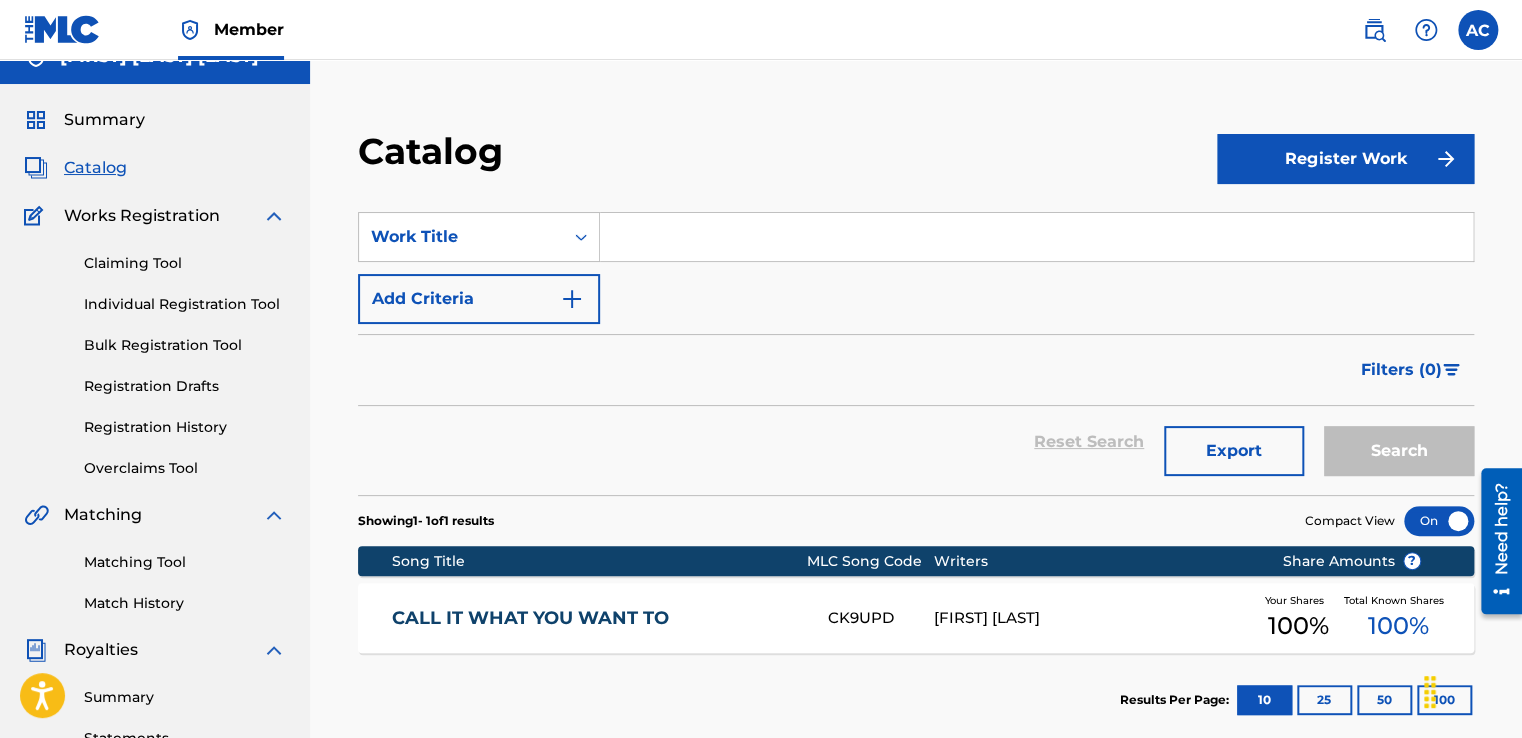 scroll, scrollTop: 24, scrollLeft: 0, axis: vertical 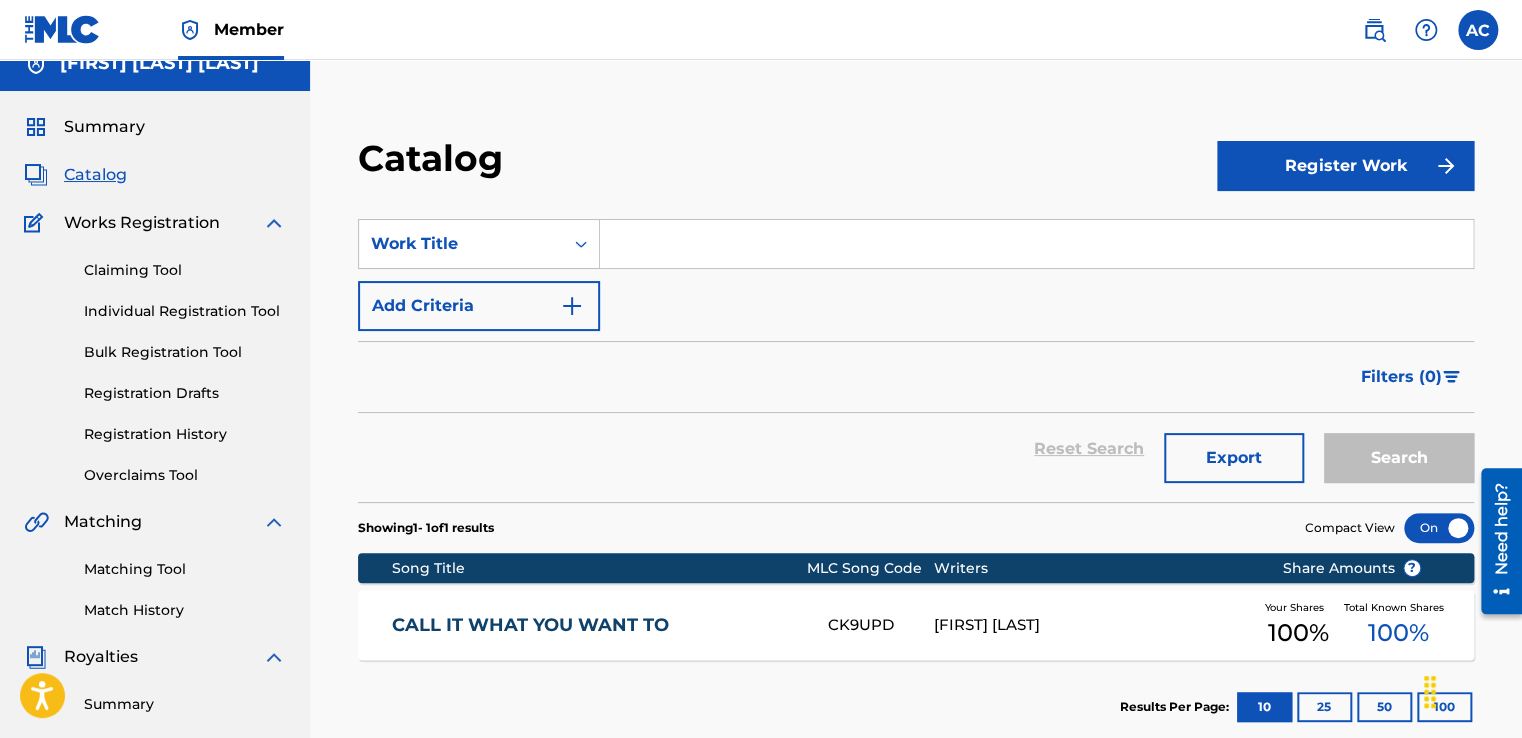 click on "Catalog" at bounding box center (95, 175) 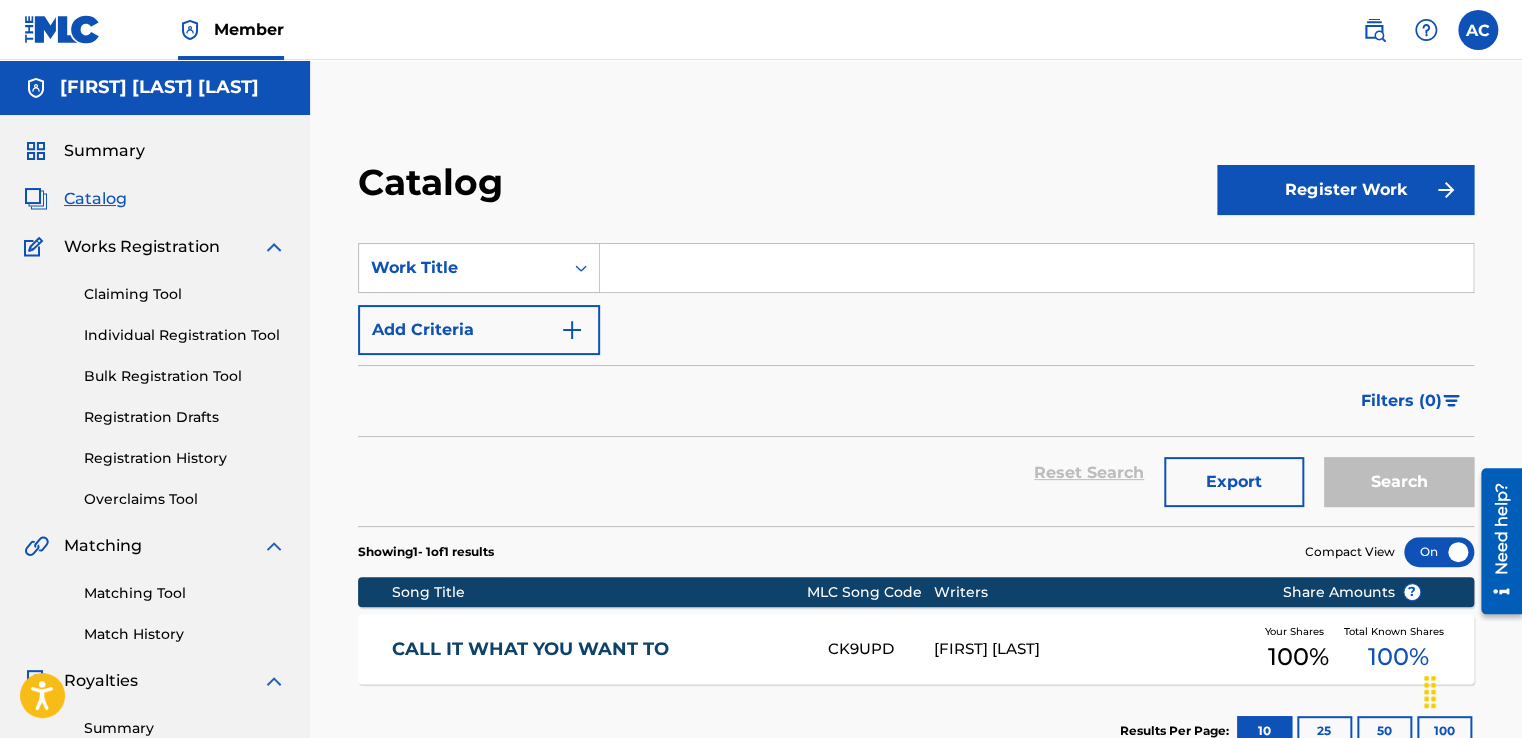 click on "Registration History" at bounding box center (185, 458) 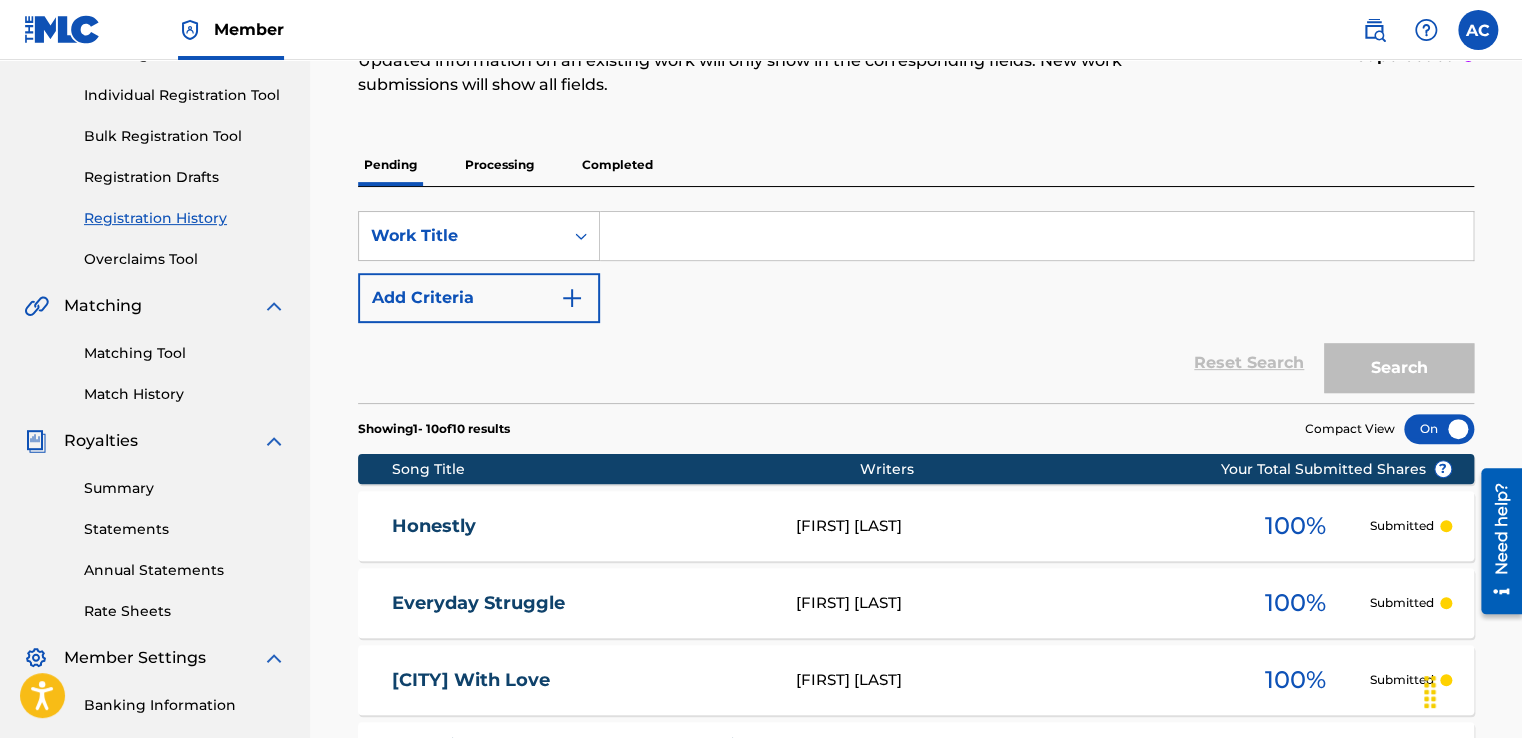scroll, scrollTop: 130, scrollLeft: 0, axis: vertical 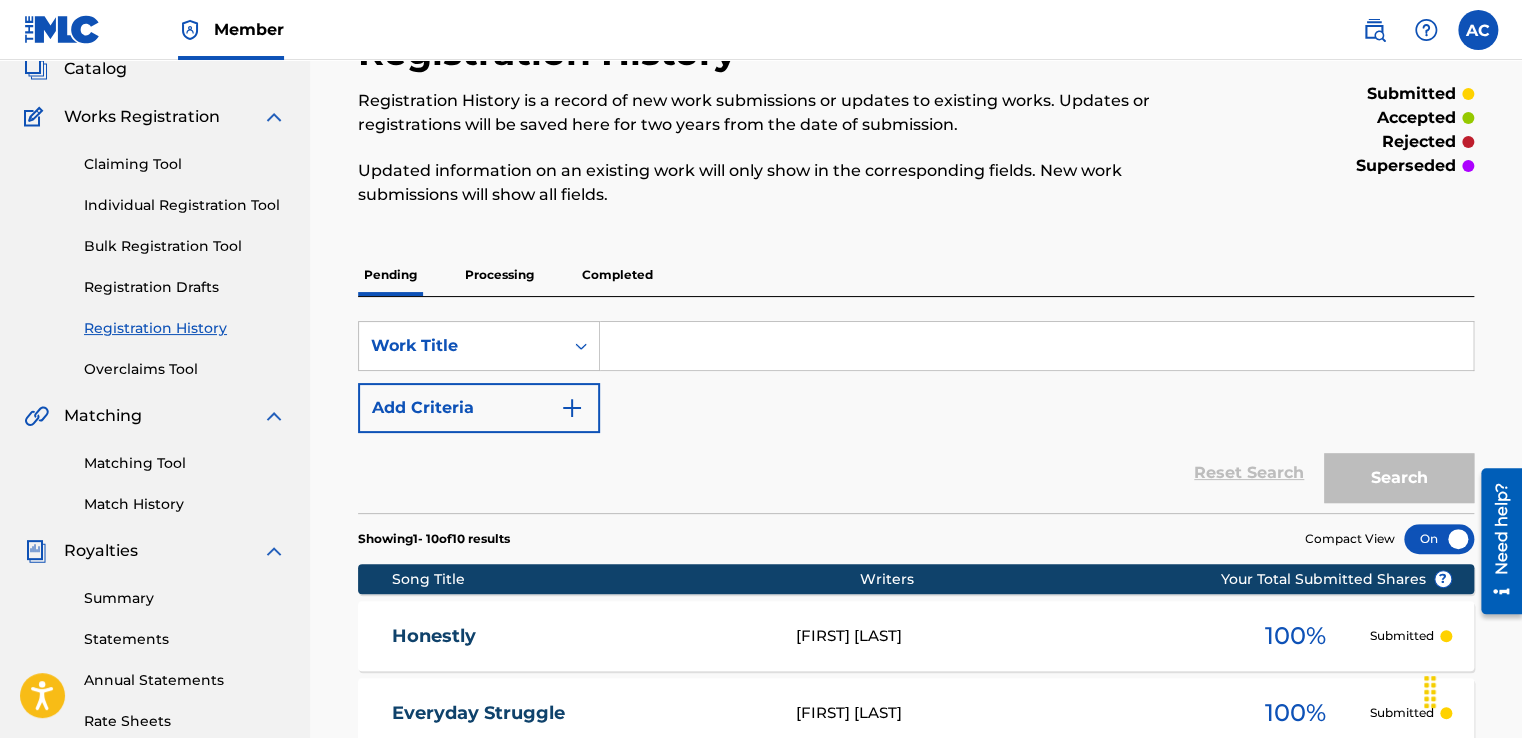 click at bounding box center [1036, 346] 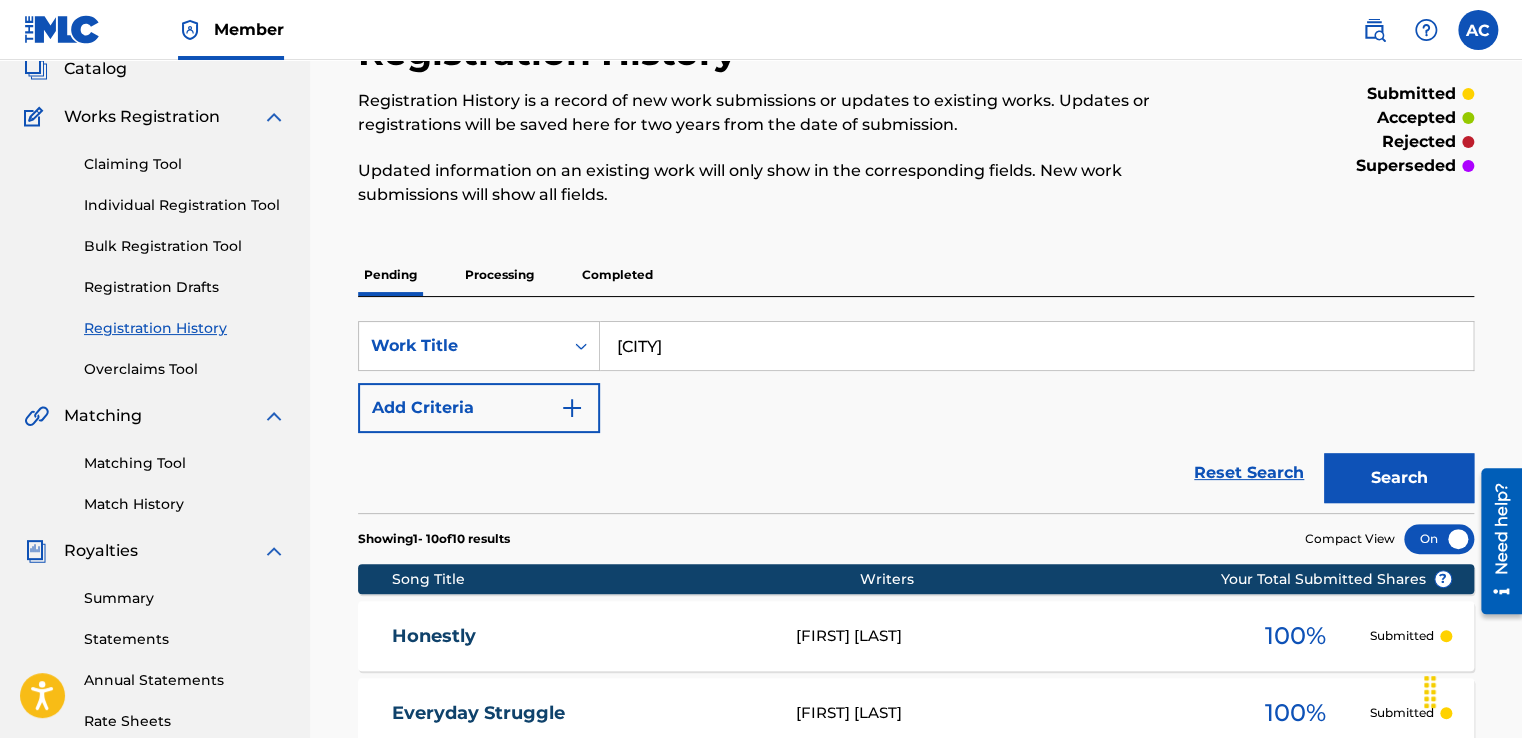 type on "[CITY]" 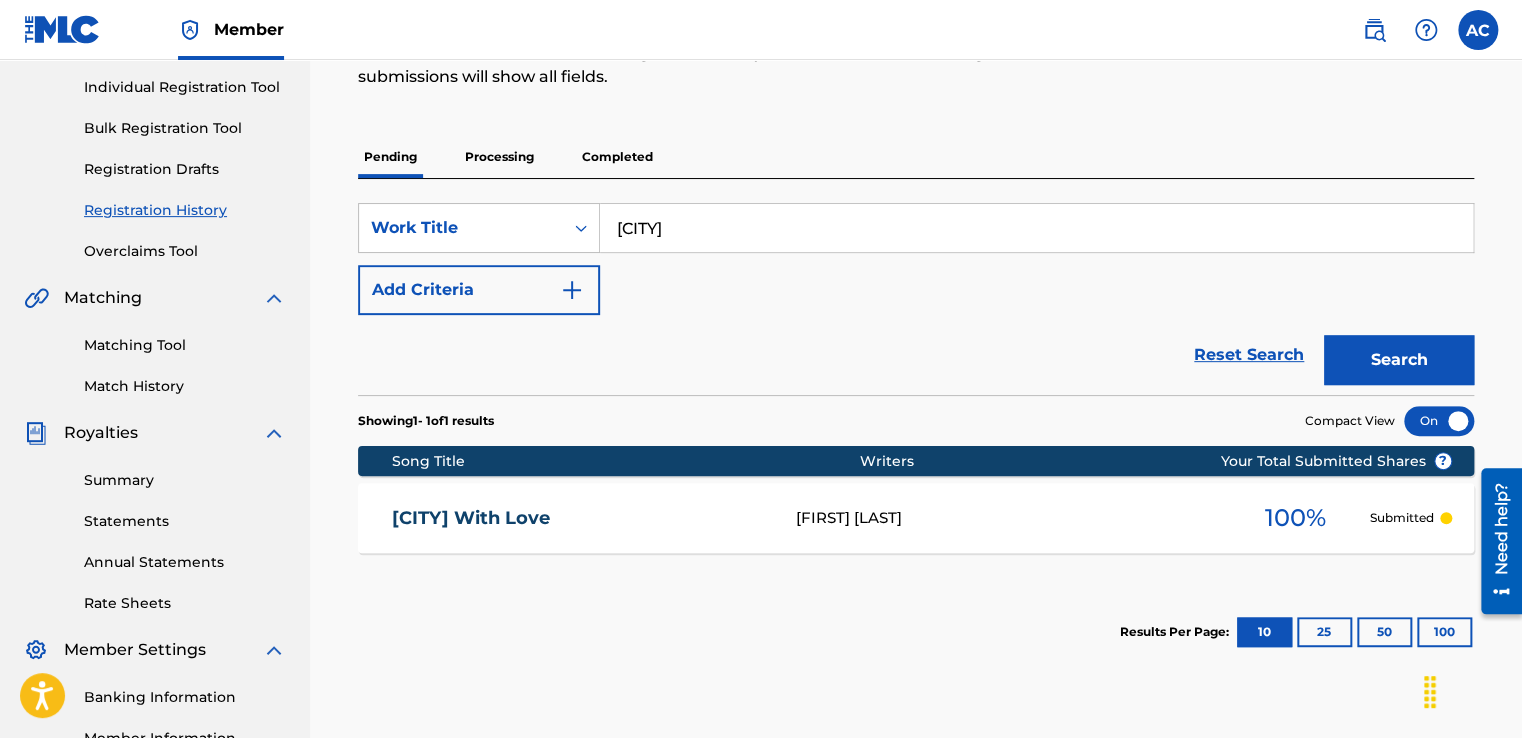 scroll, scrollTop: 197, scrollLeft: 0, axis: vertical 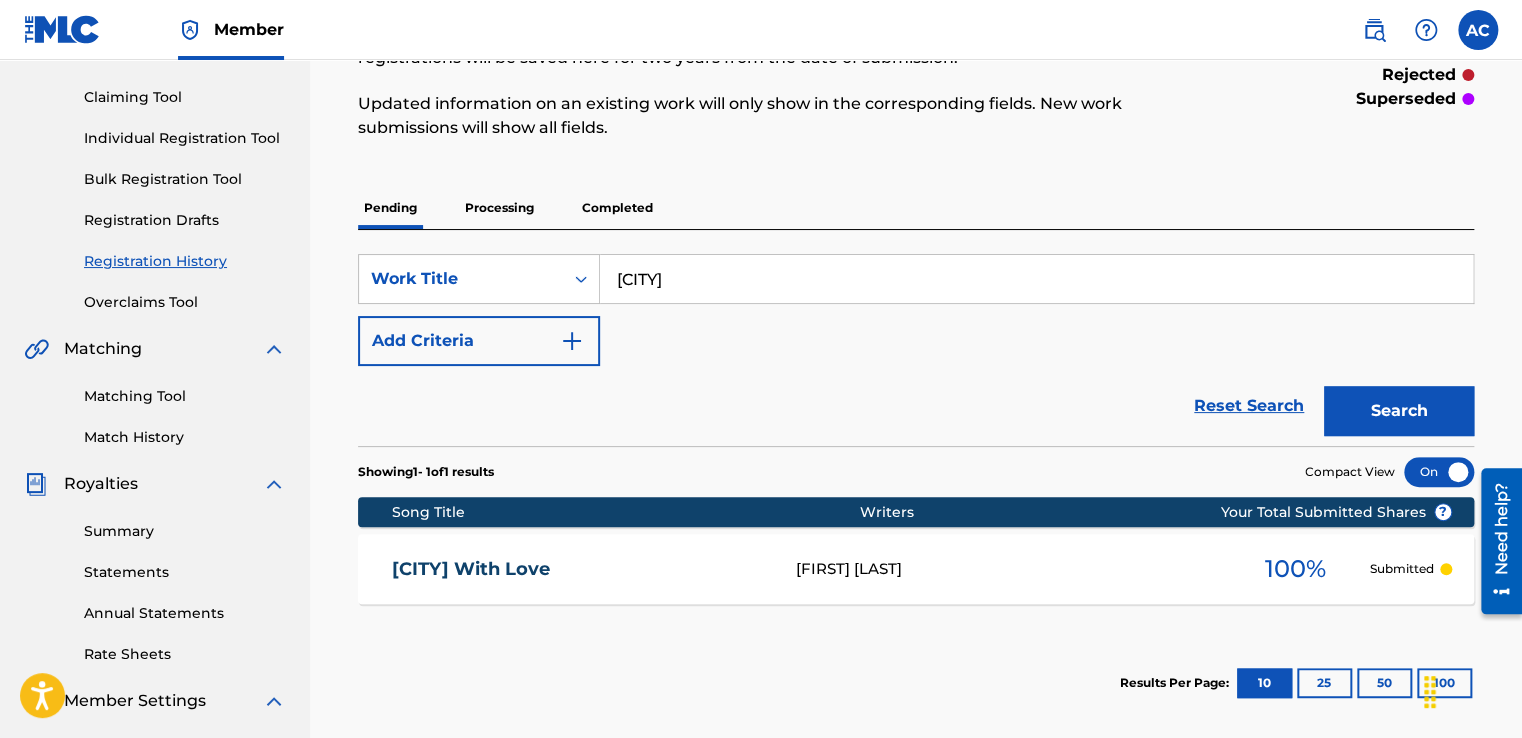 click at bounding box center (572, 341) 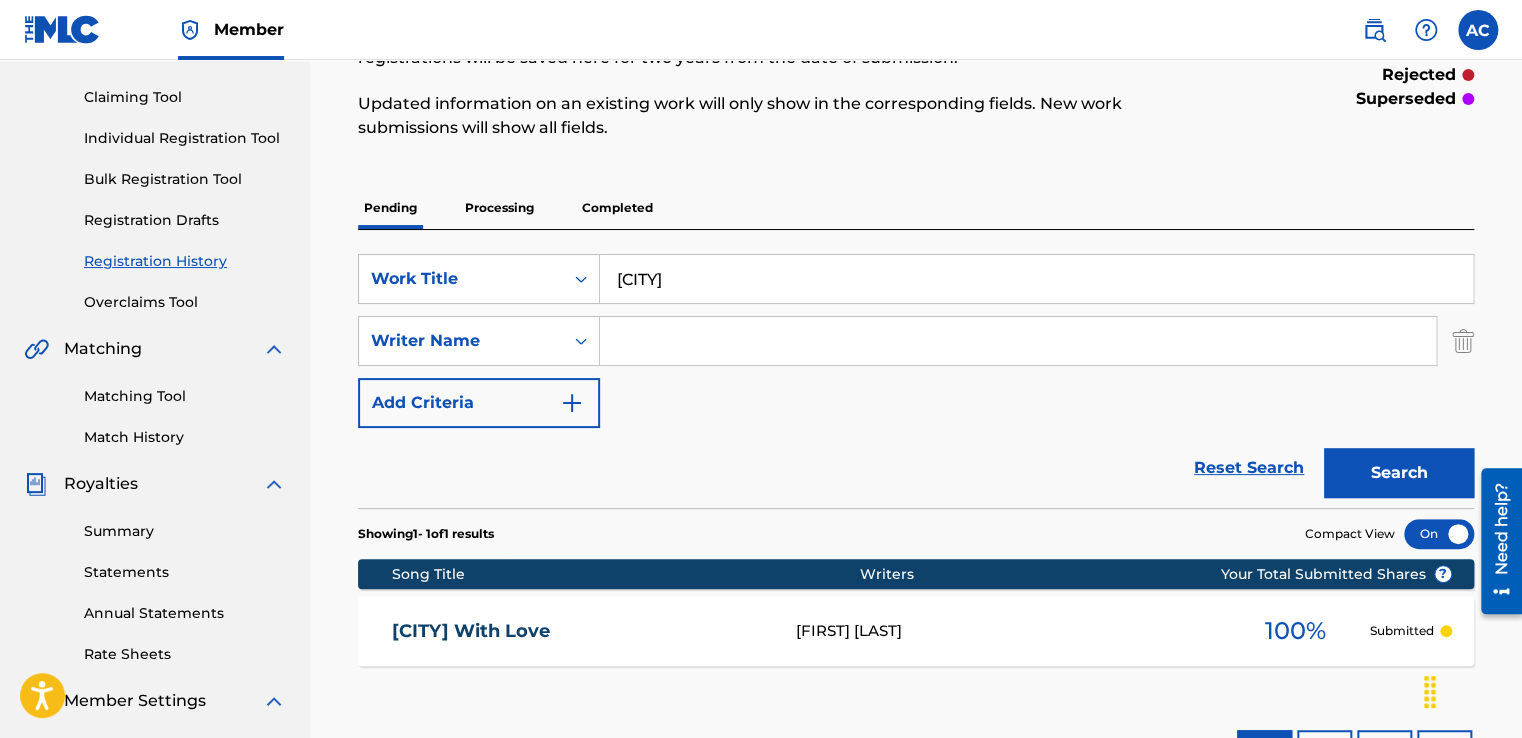 click at bounding box center [1018, 341] 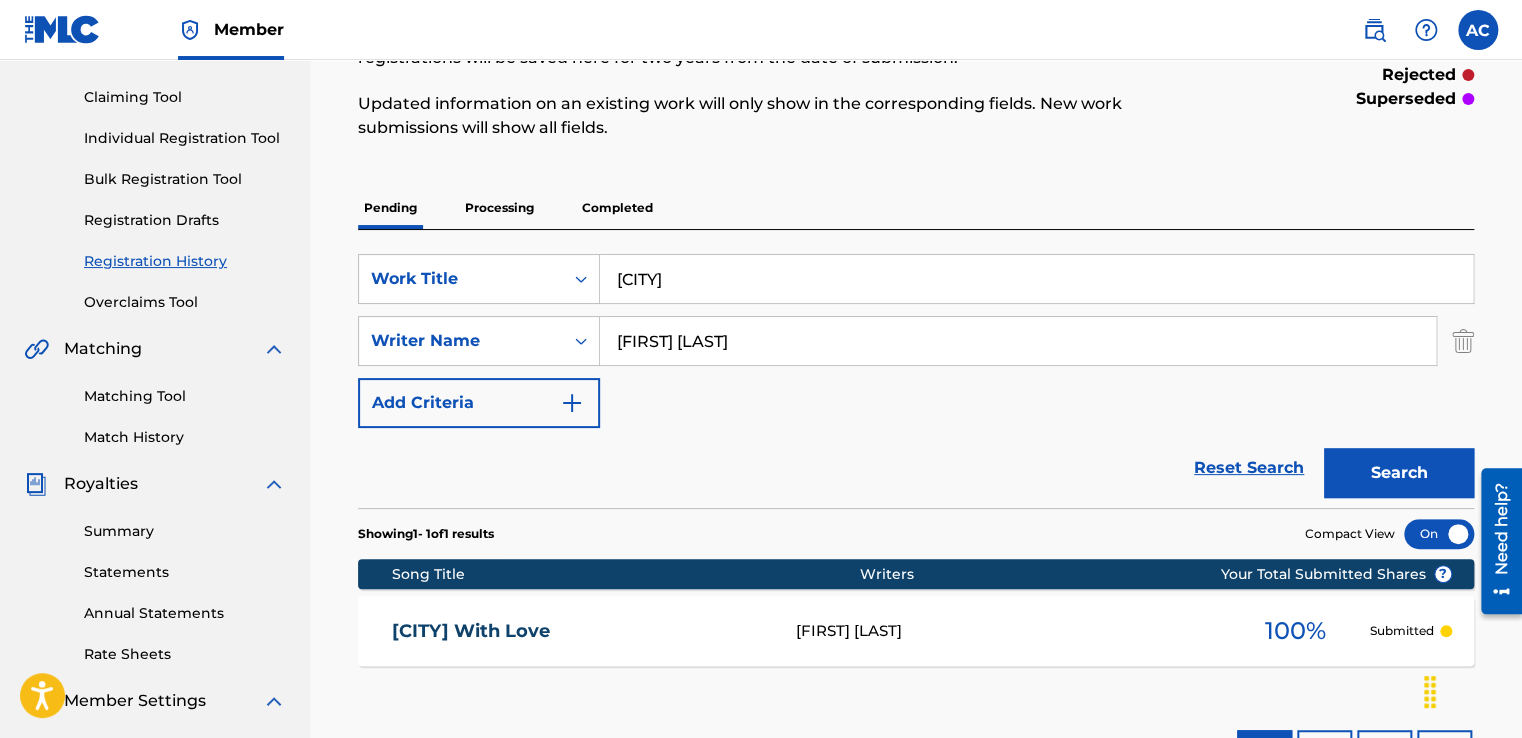 click on "Search" at bounding box center (1399, 473) 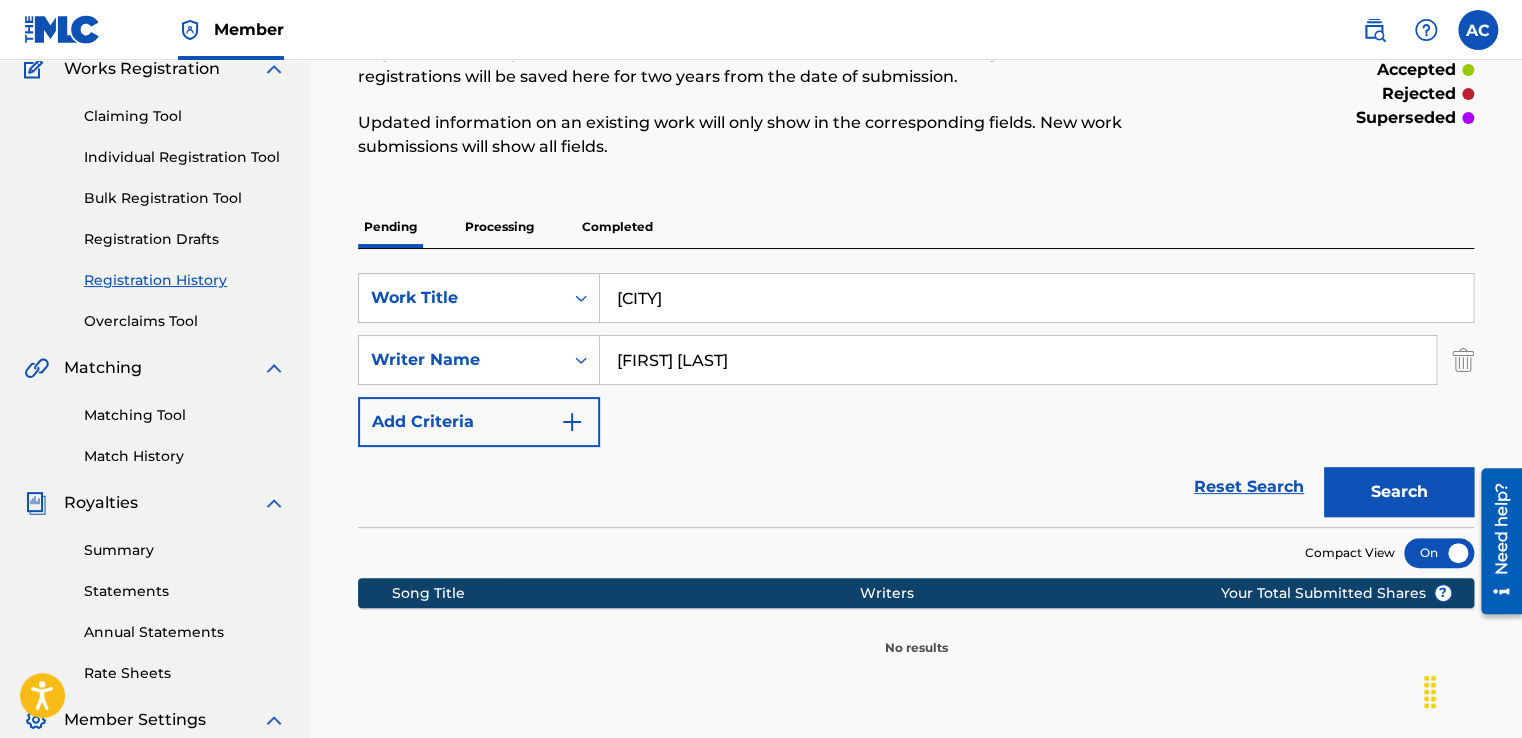 scroll, scrollTop: 172, scrollLeft: 0, axis: vertical 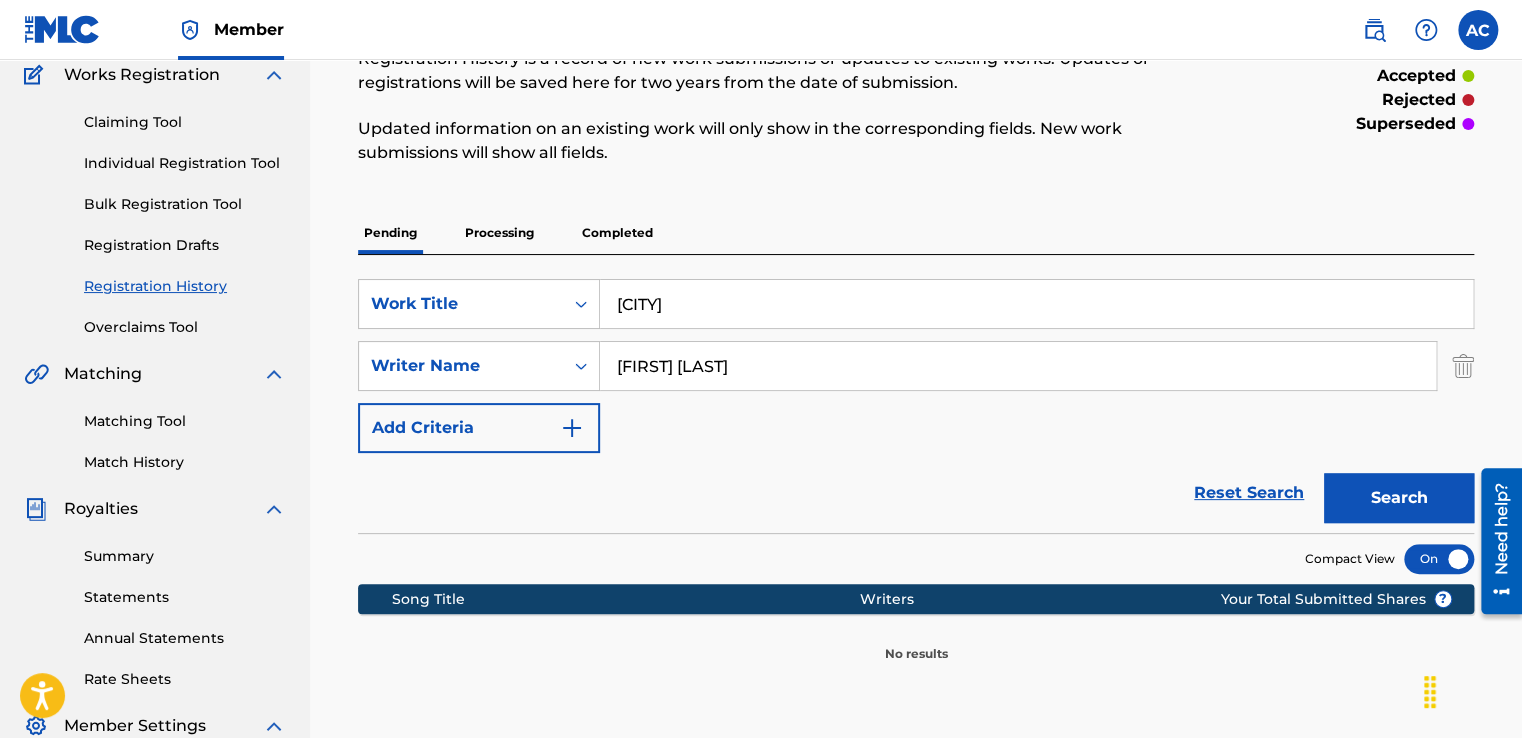 click on "Search" at bounding box center (1399, 498) 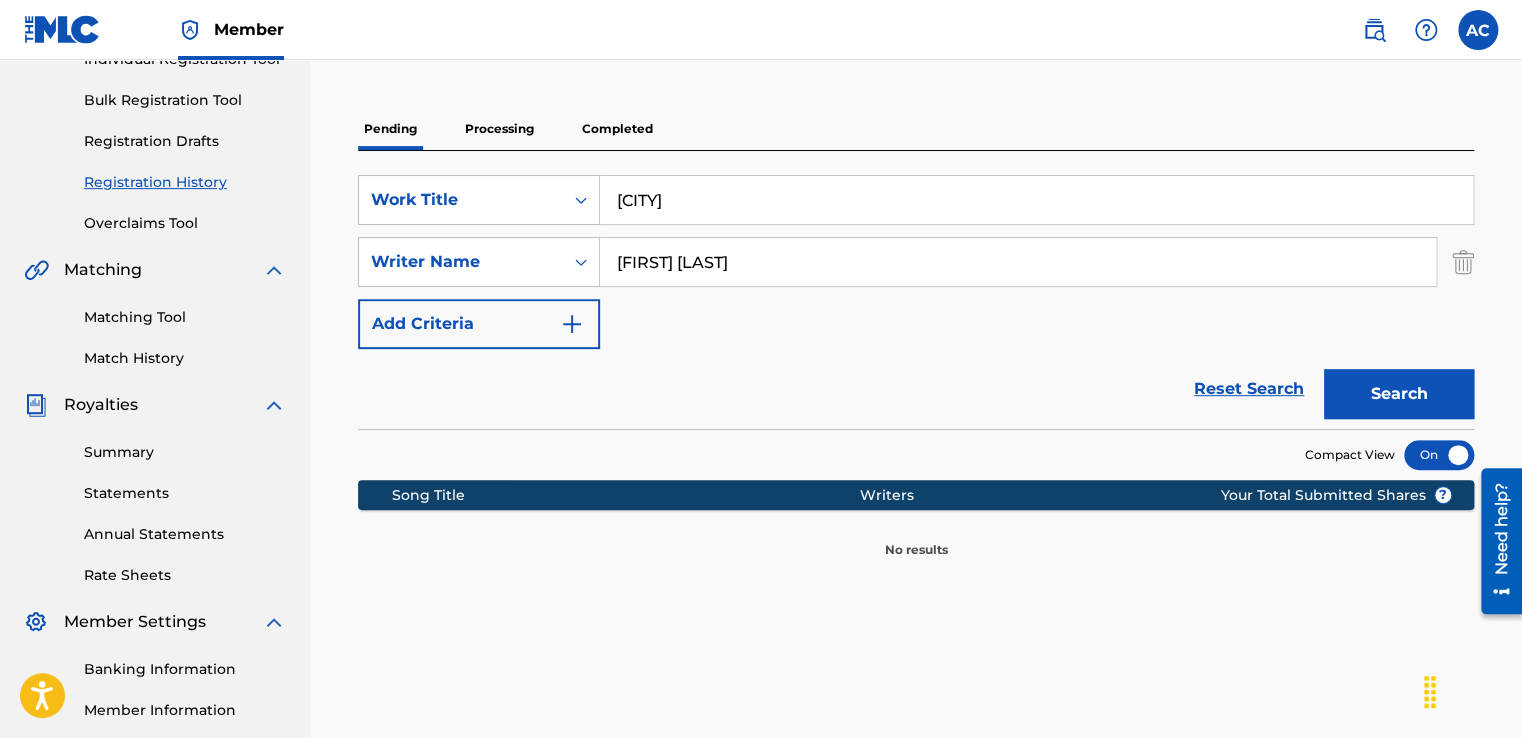 scroll, scrollTop: 273, scrollLeft: 0, axis: vertical 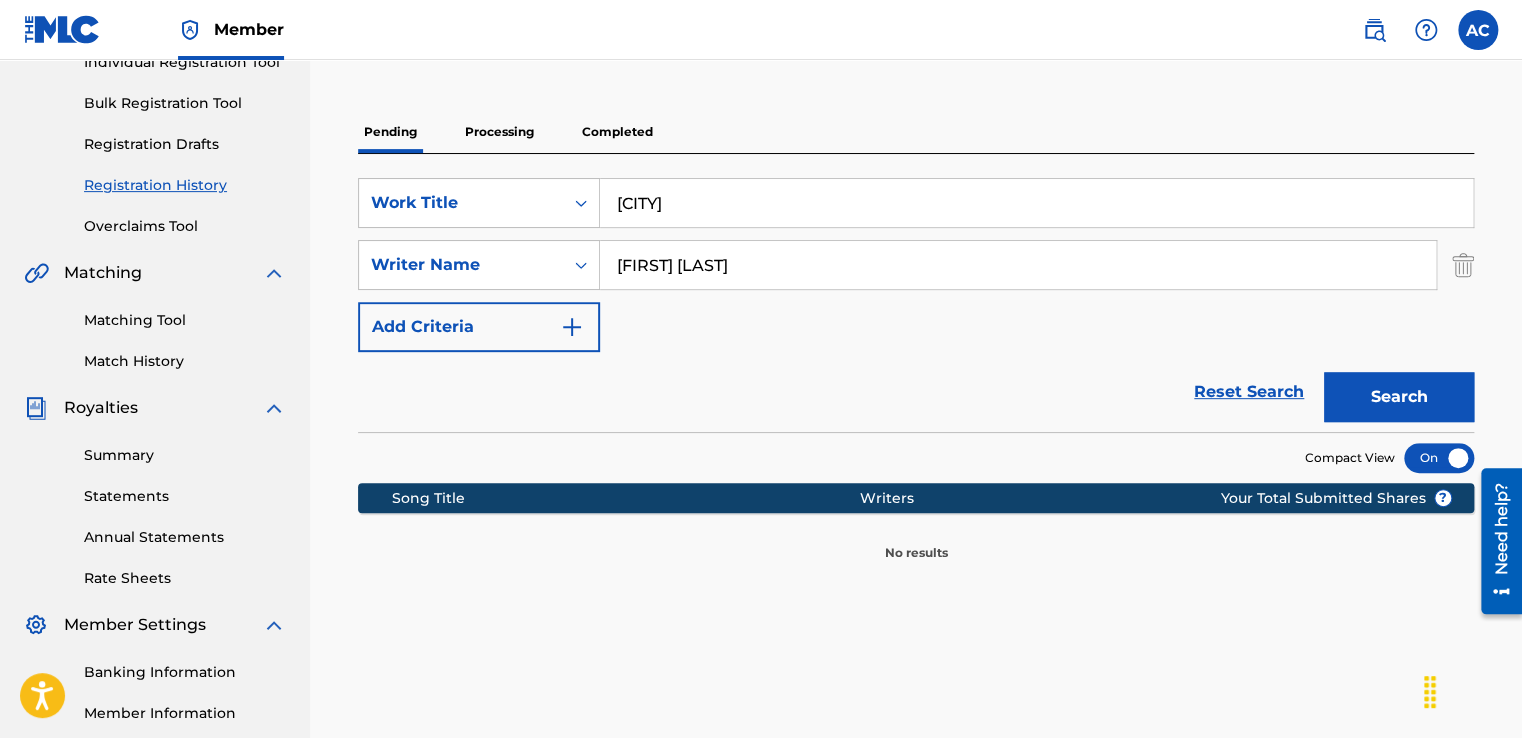 click on "Add Criteria" at bounding box center [479, 327] 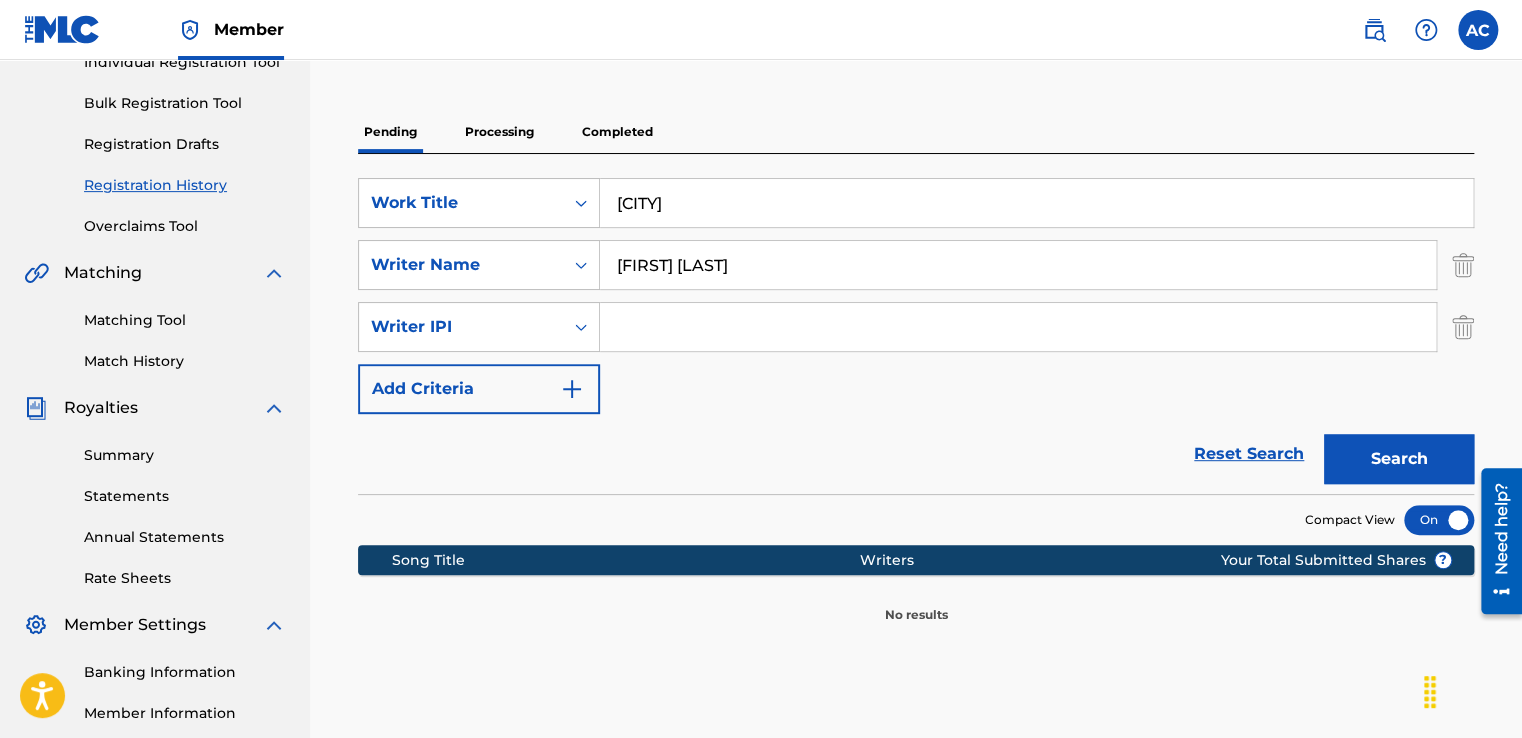click on "Reset Search" at bounding box center [1249, 454] 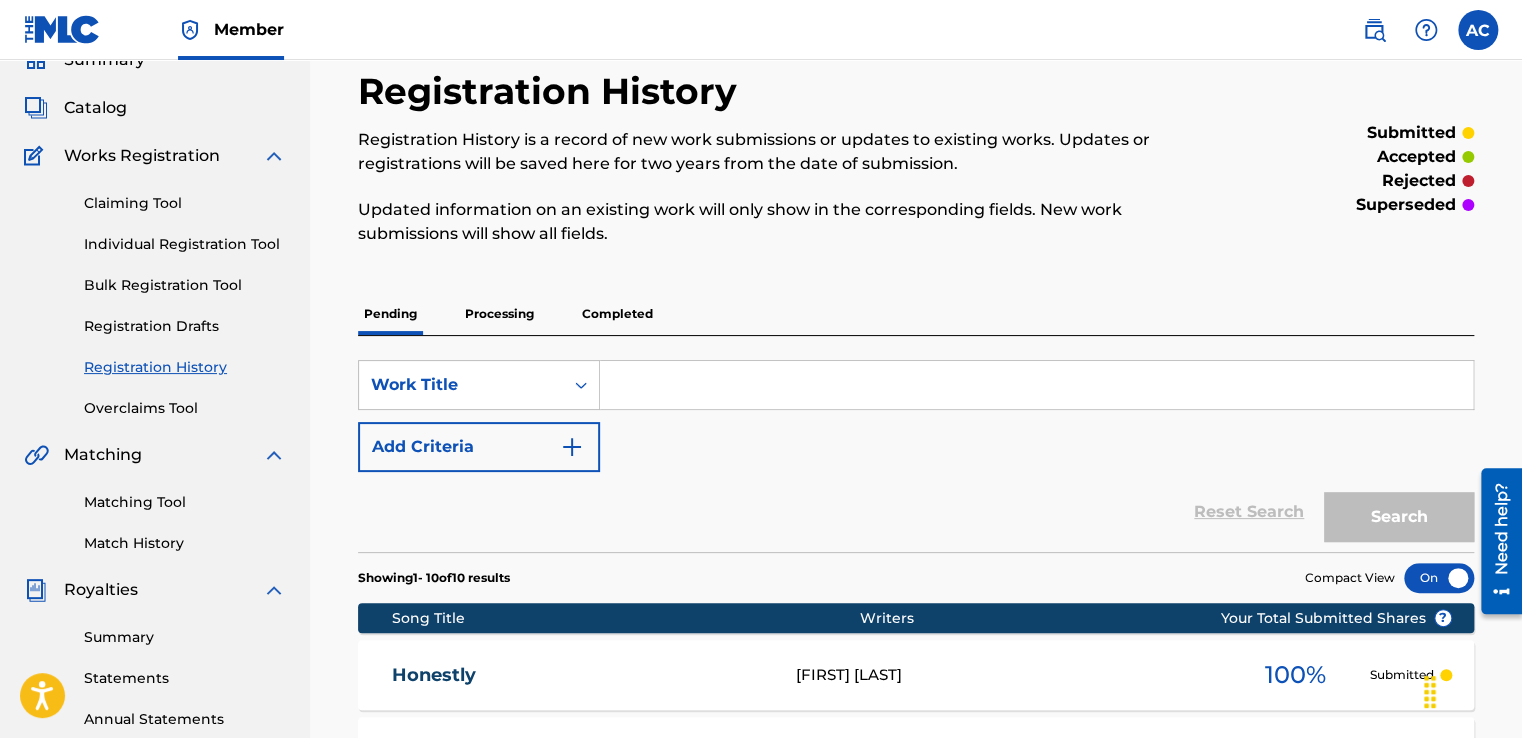scroll, scrollTop: 64, scrollLeft: 0, axis: vertical 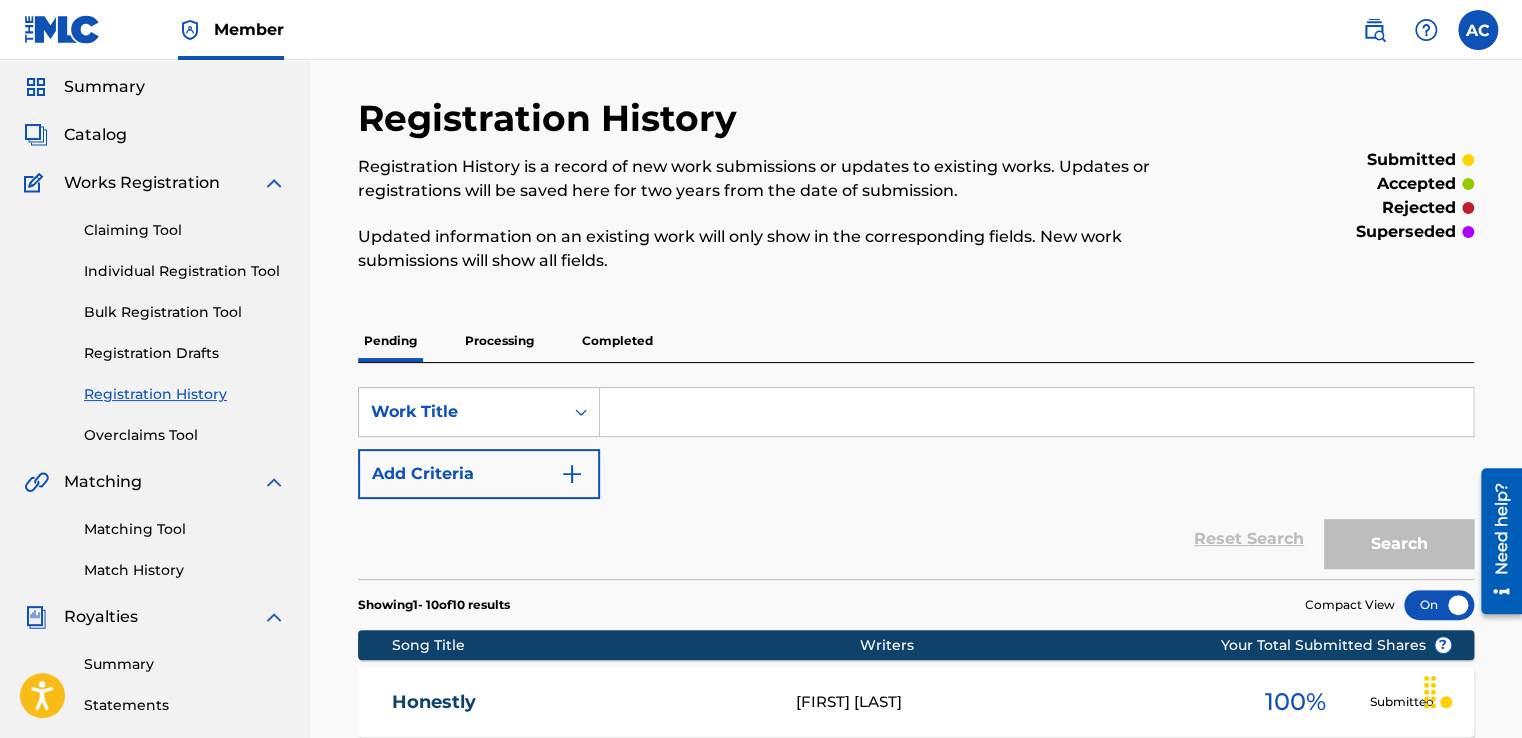 click at bounding box center [1036, 412] 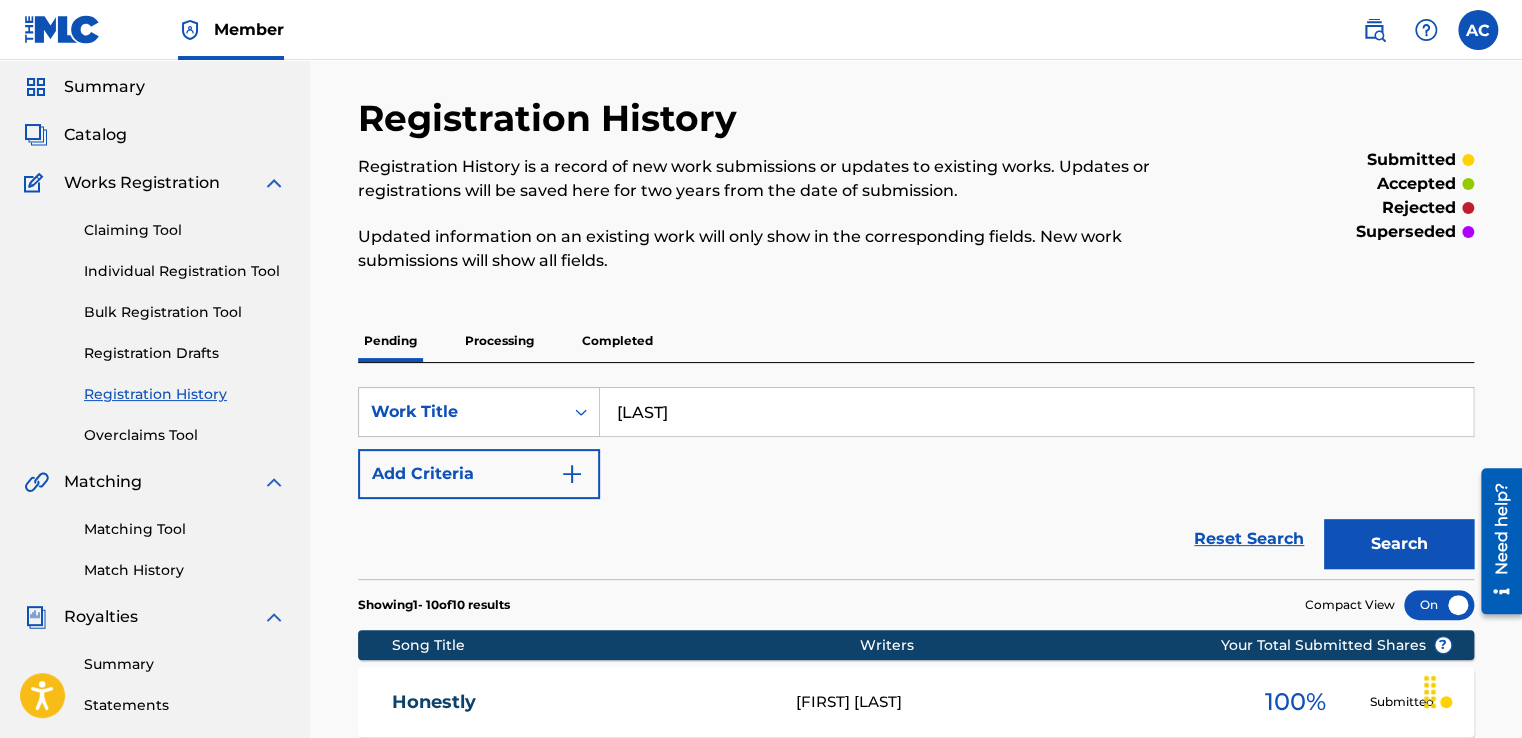 type on "[CITY]" 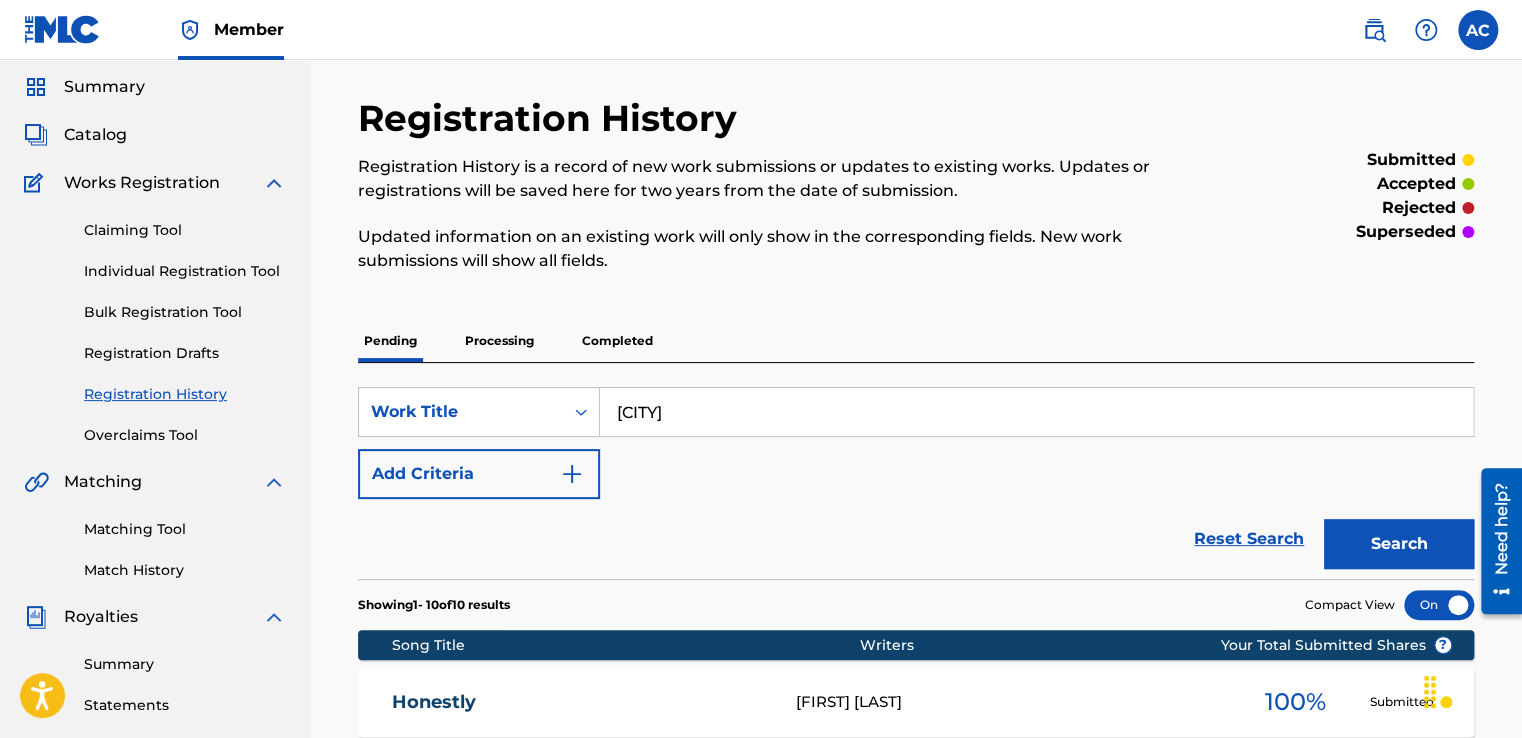 click on "Search" at bounding box center (1399, 544) 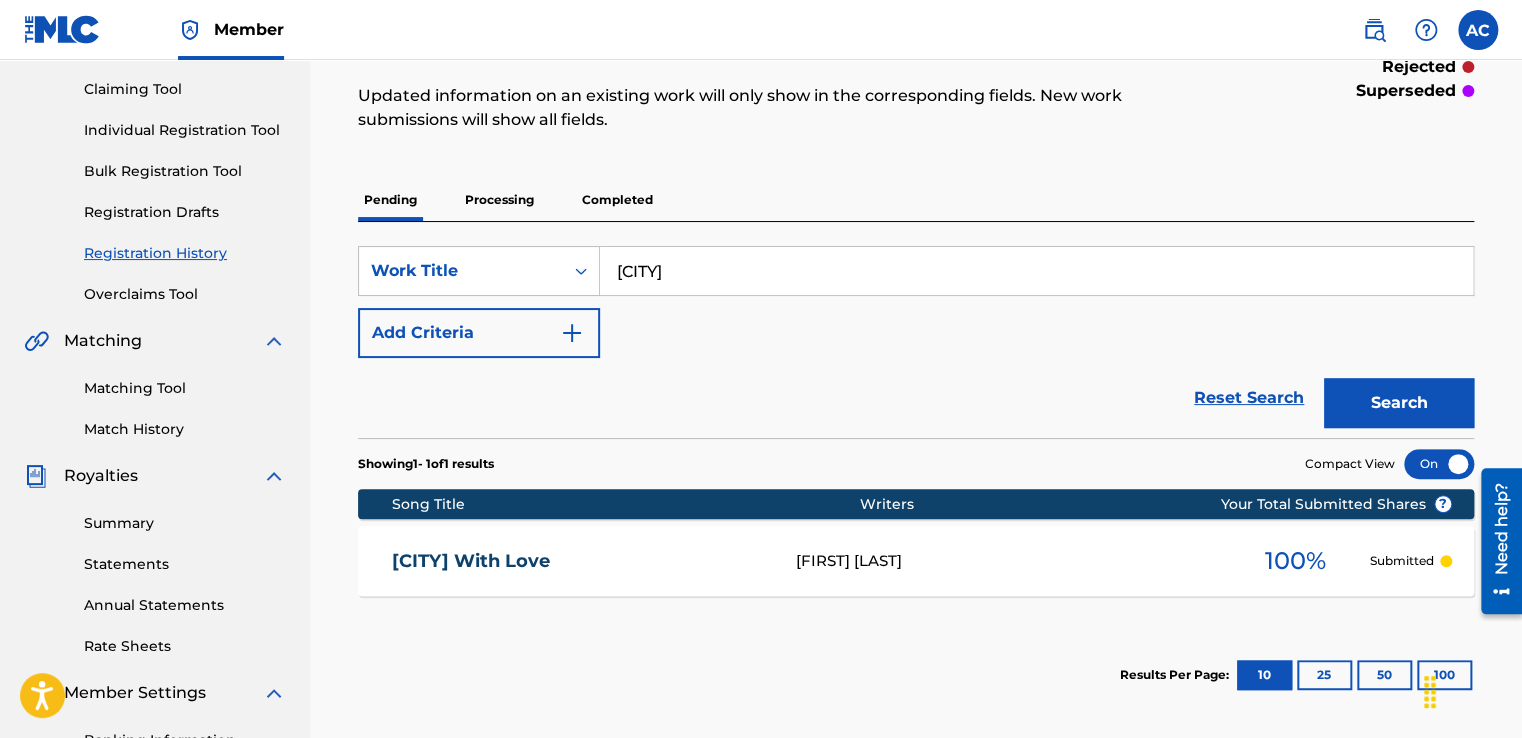 scroll, scrollTop: 138, scrollLeft: 0, axis: vertical 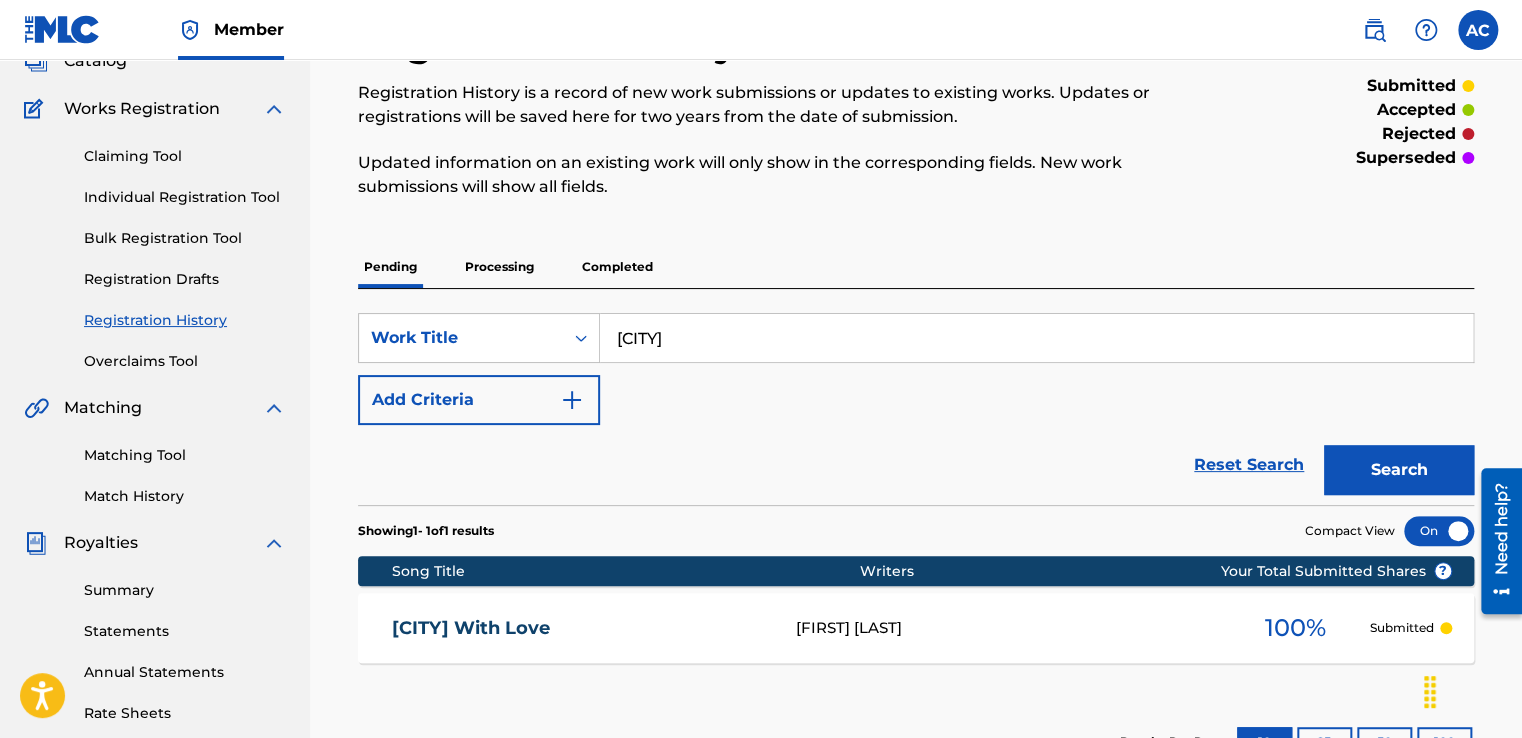click on "Individual Registration Tool" at bounding box center [185, 197] 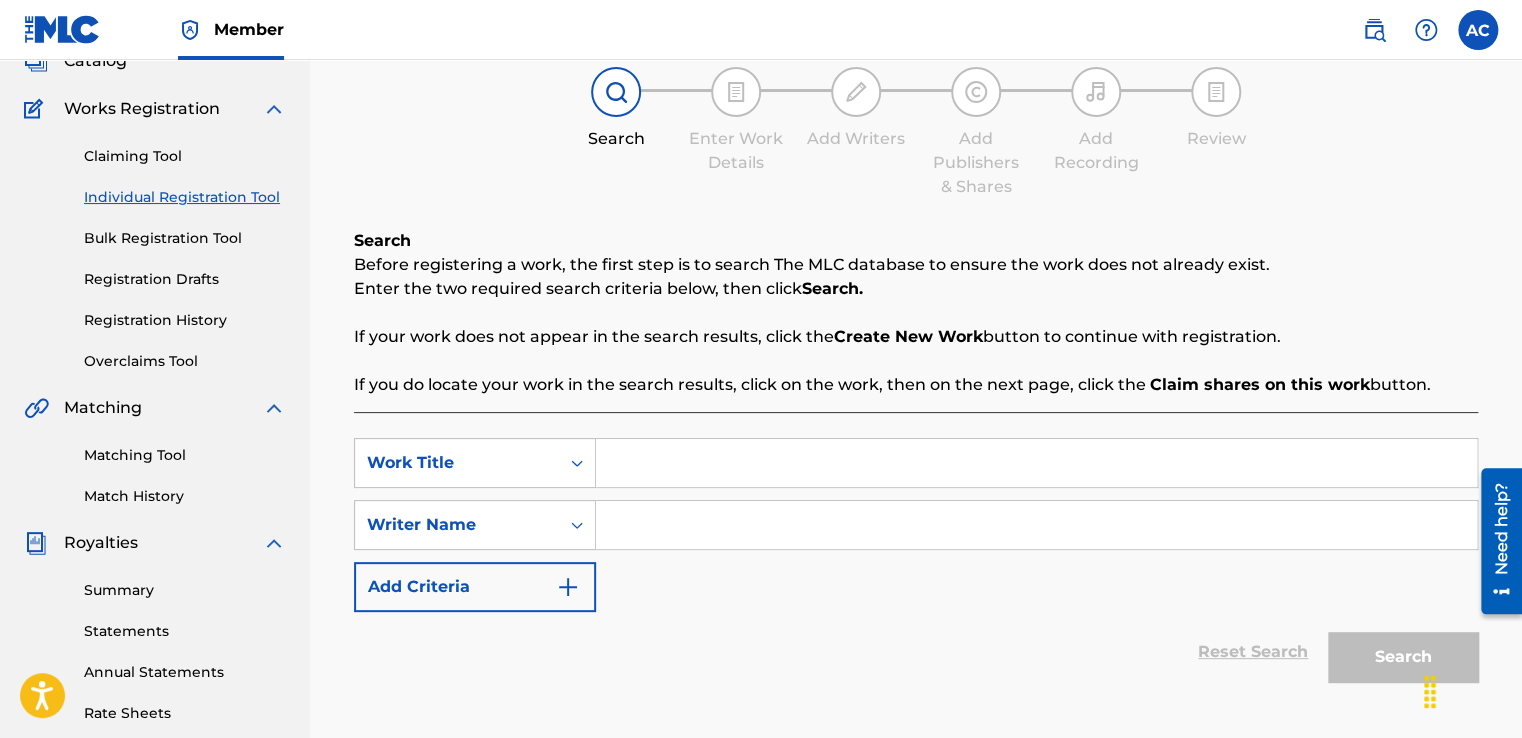 scroll, scrollTop: 0, scrollLeft: 0, axis: both 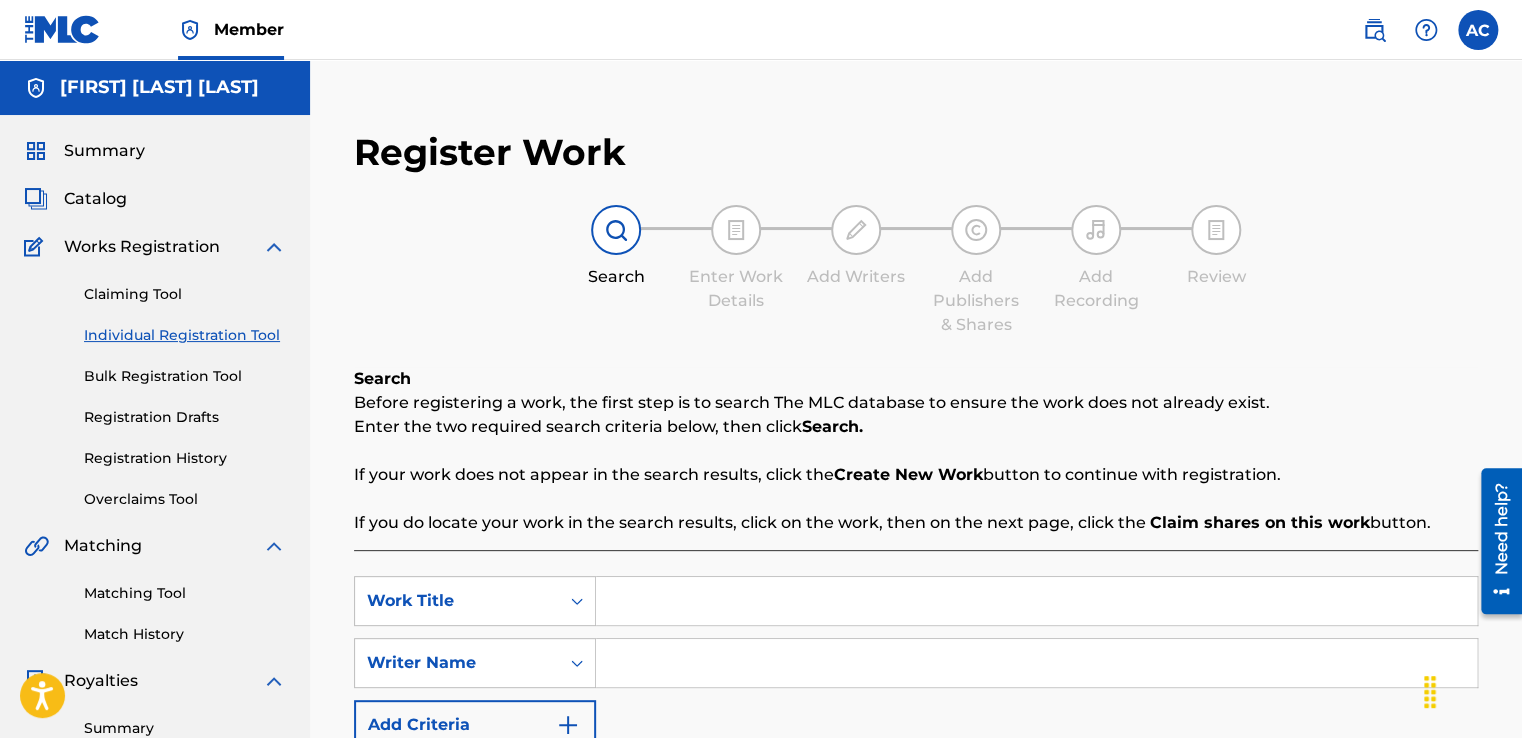 click on "Register Work Search Enter Work Details Add Writers Add Publishers & Shares Add Recording Review Search Before registering a work, the first step is to search The MLC database to ensure the work does not already exist. Enter the two required search criteria below, then click   Search.  If your work does not appear in the search results, click the  Create New Work   button to continue with registration. If you do locate your work in the search results, click on the work, then on the next page, click the   Claim shares on this work  button. SearchWithCriteria92bde4c1-a3fb-448b-9b68-3d4c72487eb2 Work Title SearchWithCriteria2be9512b-bef5-44c7-9337-3272e13c7243 Writer Name Add Criteria Reset Search Search" at bounding box center [916, 627] 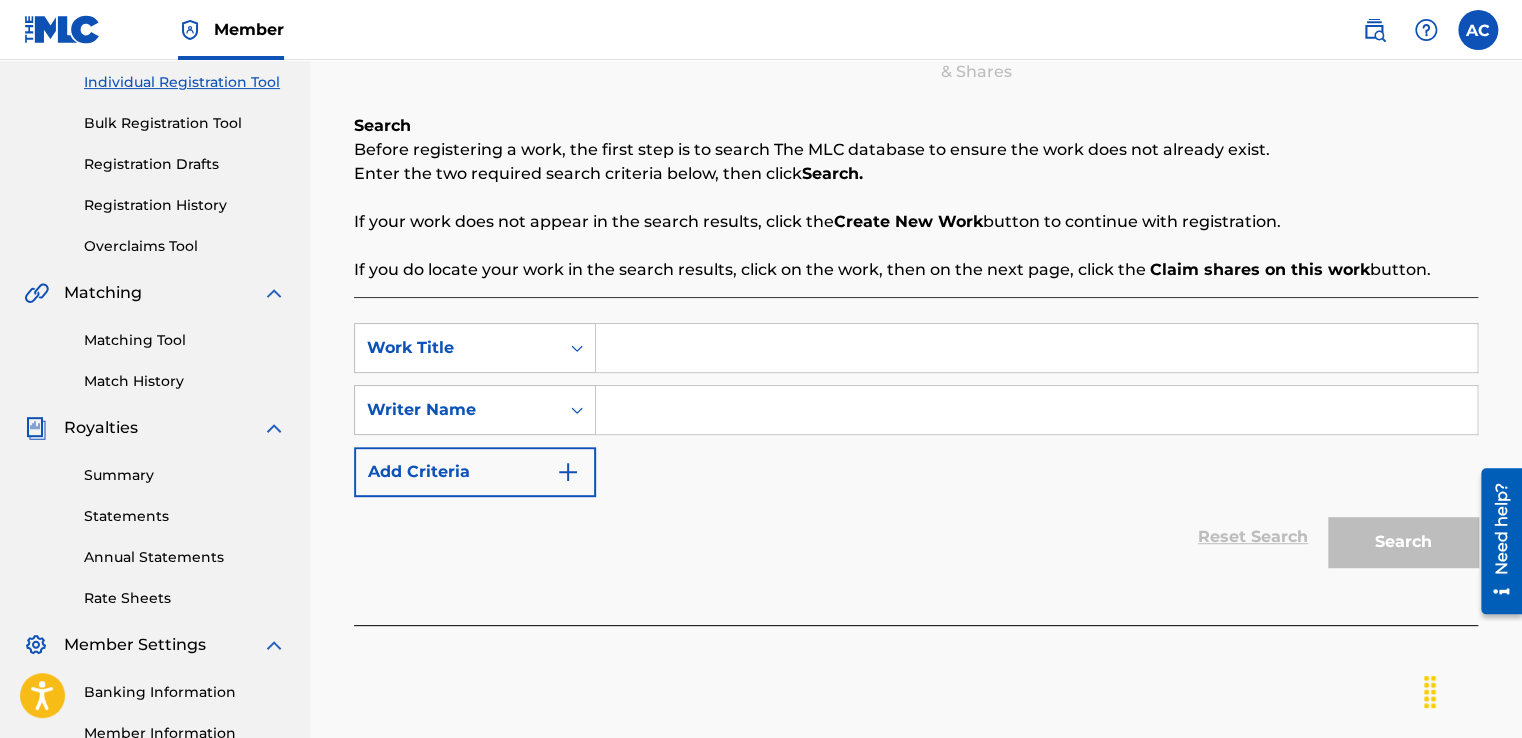 scroll, scrollTop: 286, scrollLeft: 0, axis: vertical 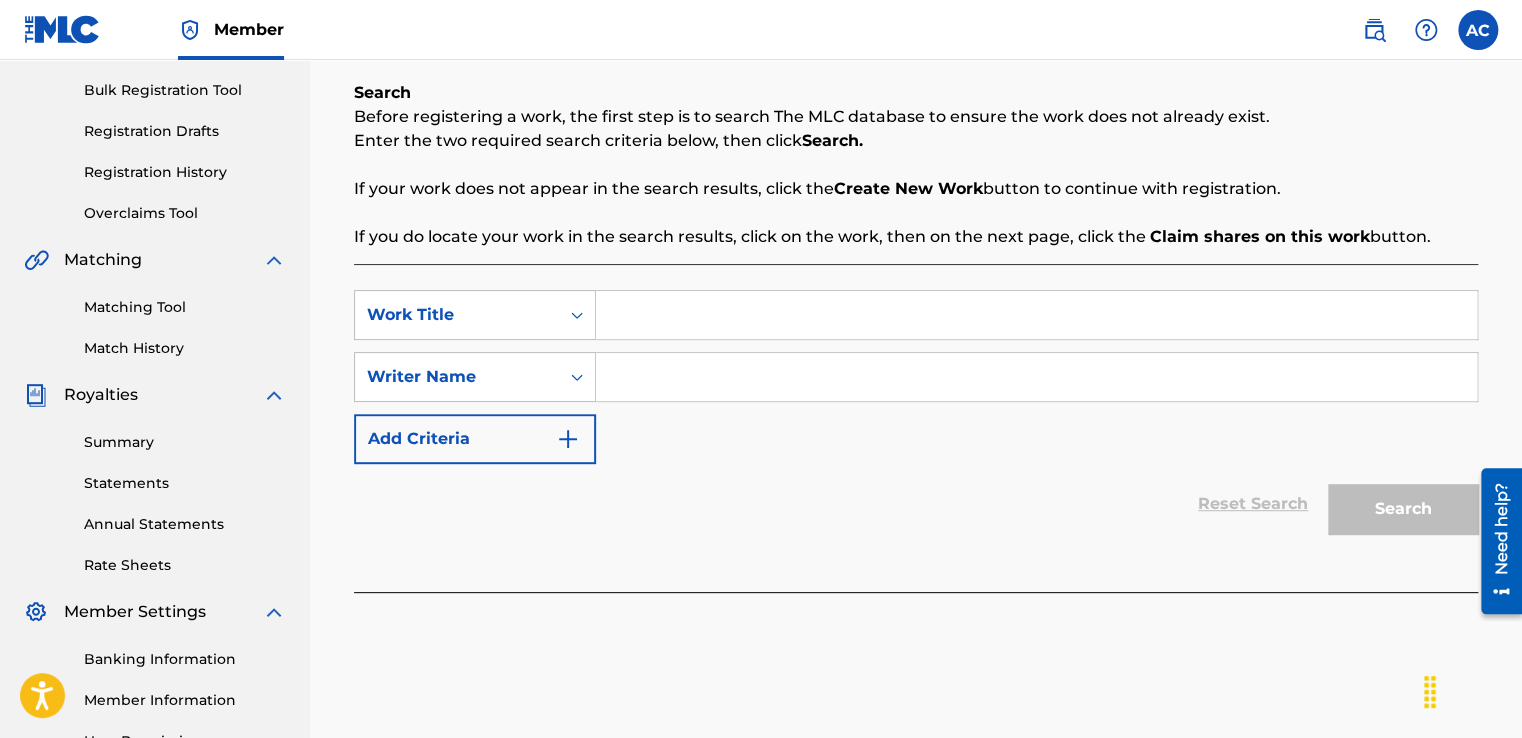 click at bounding box center (1036, 315) 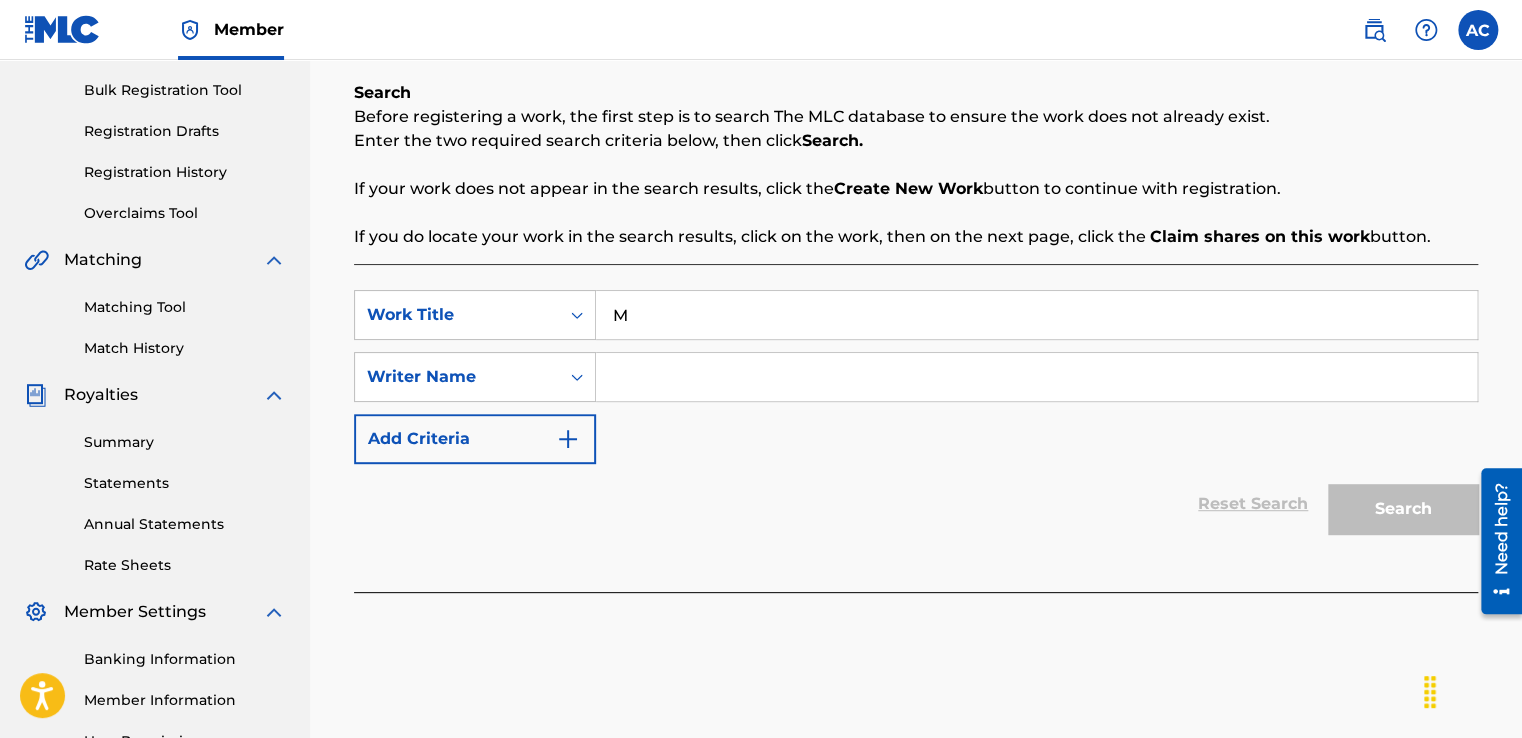 type on "[CITY]" 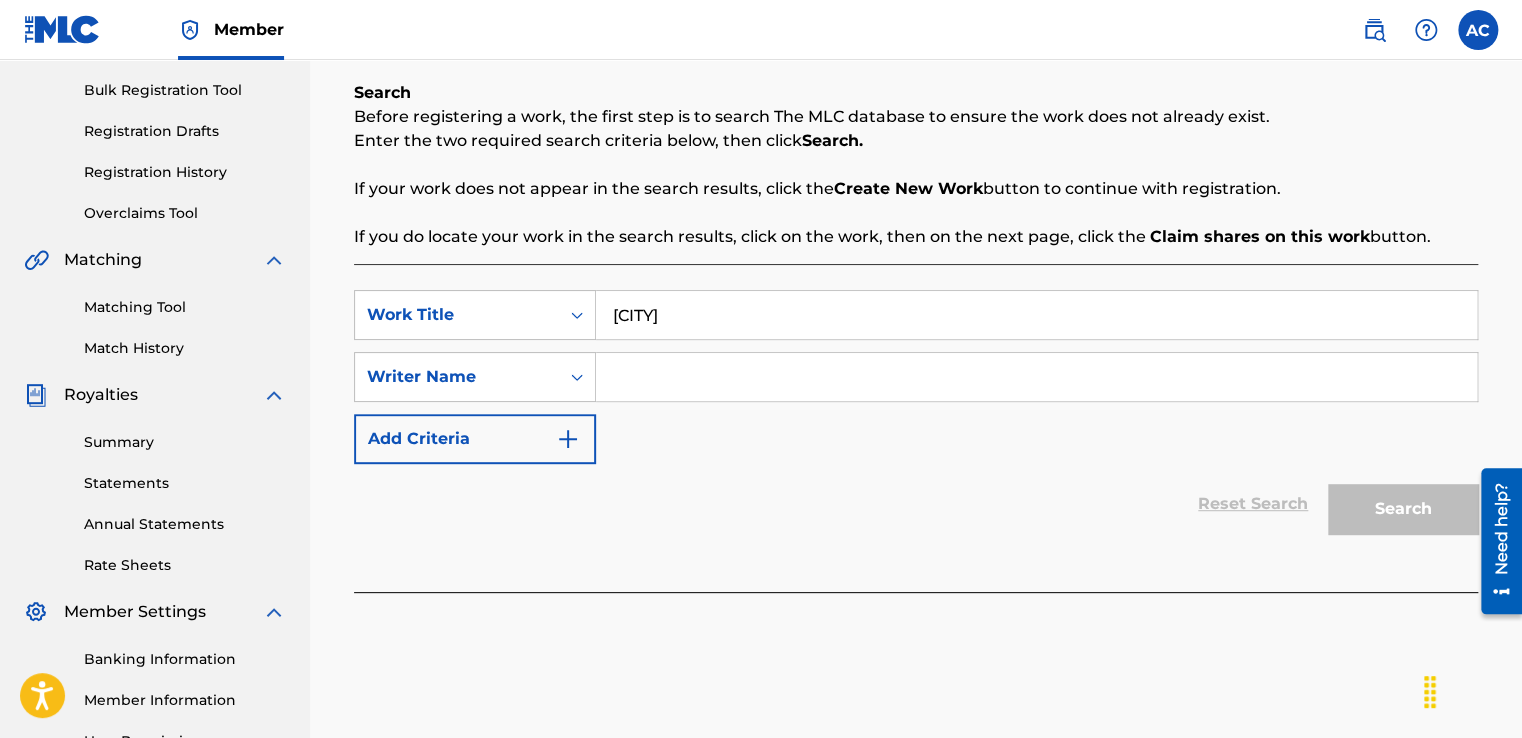 click at bounding box center [1036, 377] 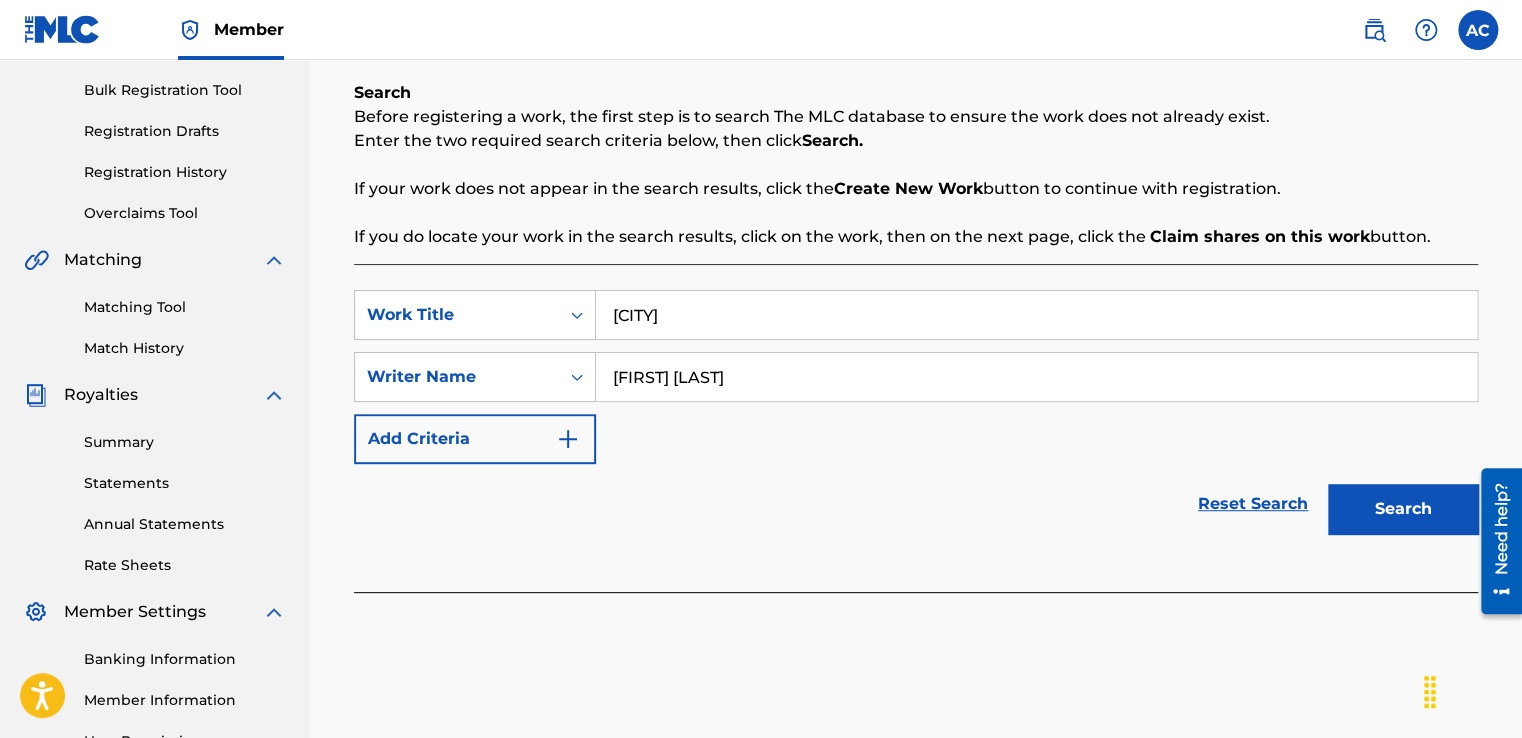 click on "Search" at bounding box center (1403, 509) 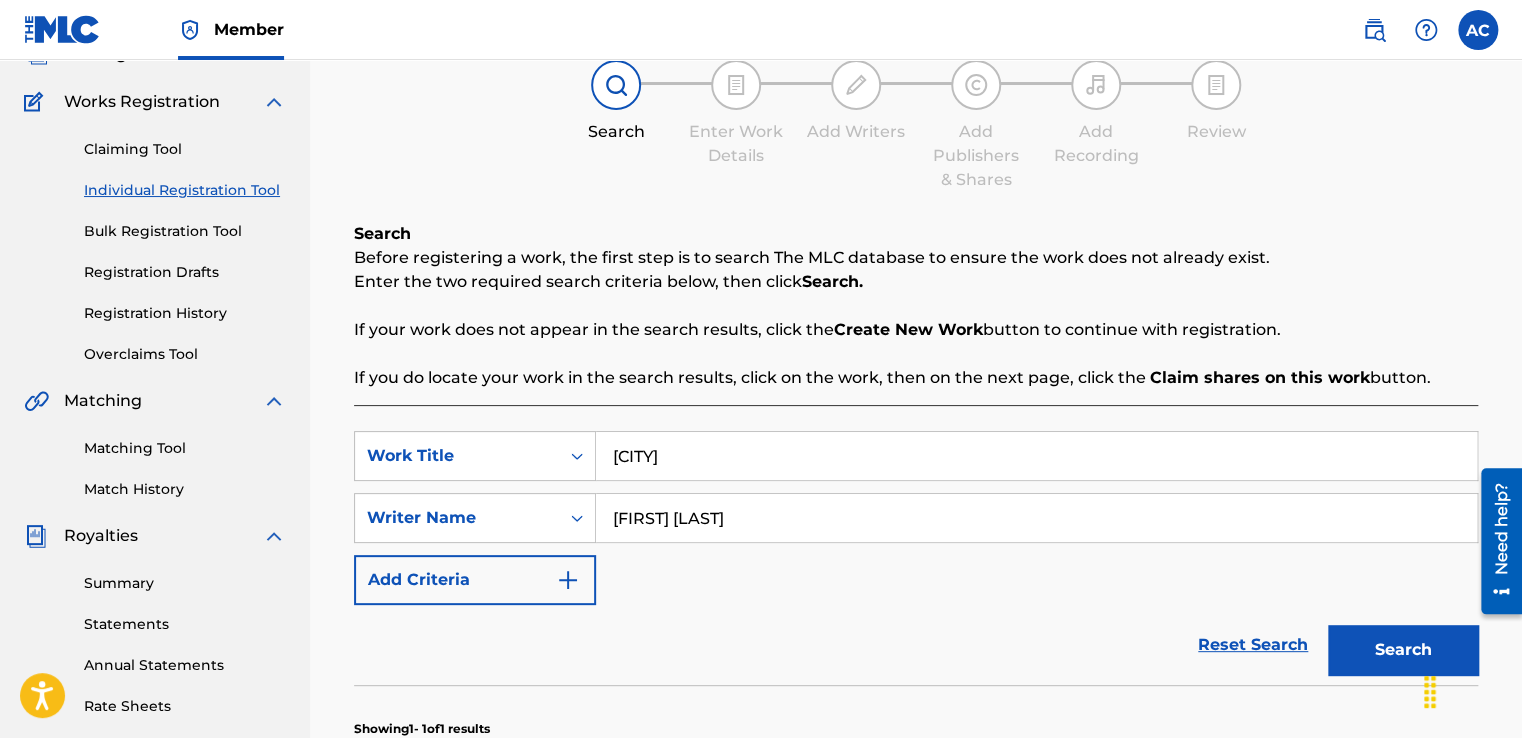 scroll, scrollTop: 127, scrollLeft: 0, axis: vertical 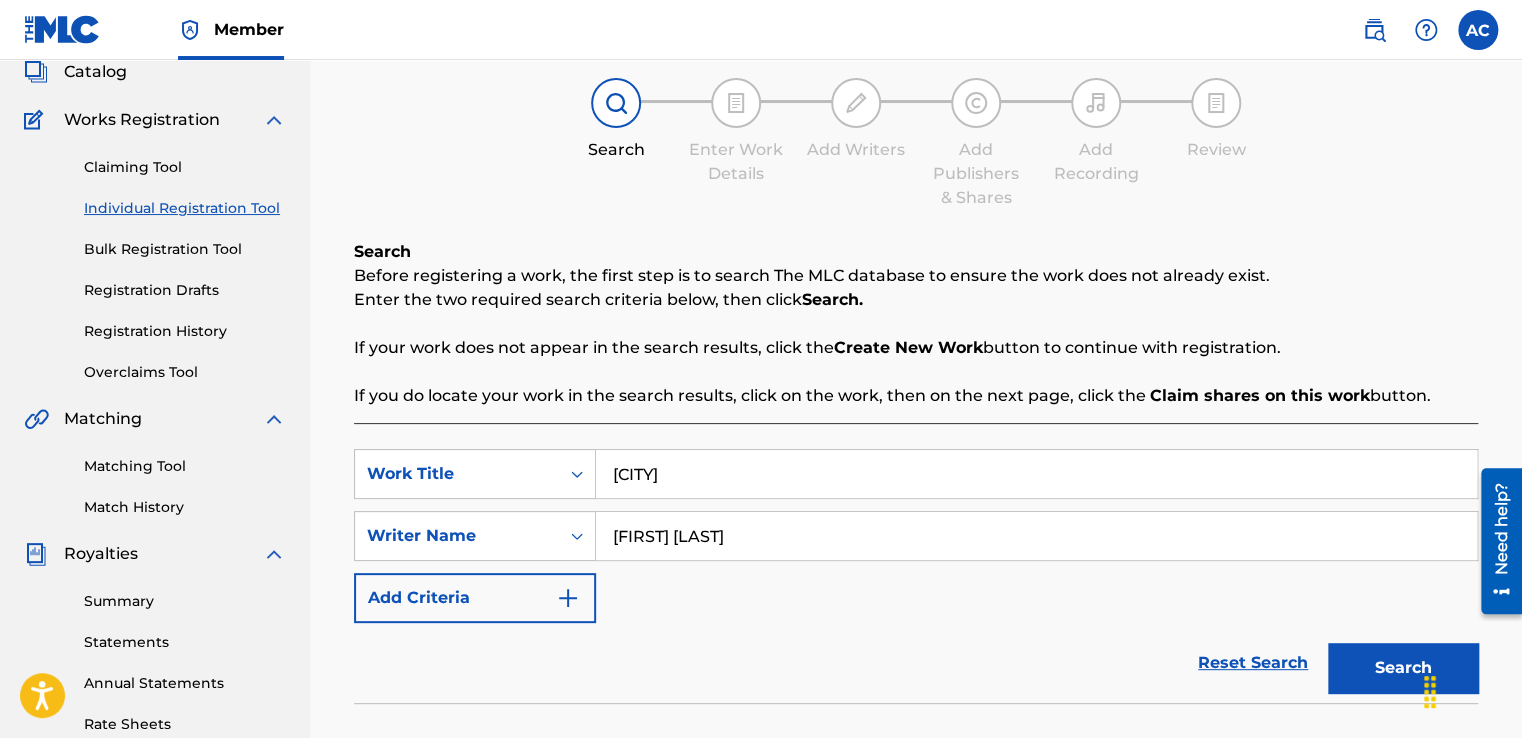 click on "Summary" at bounding box center (185, 601) 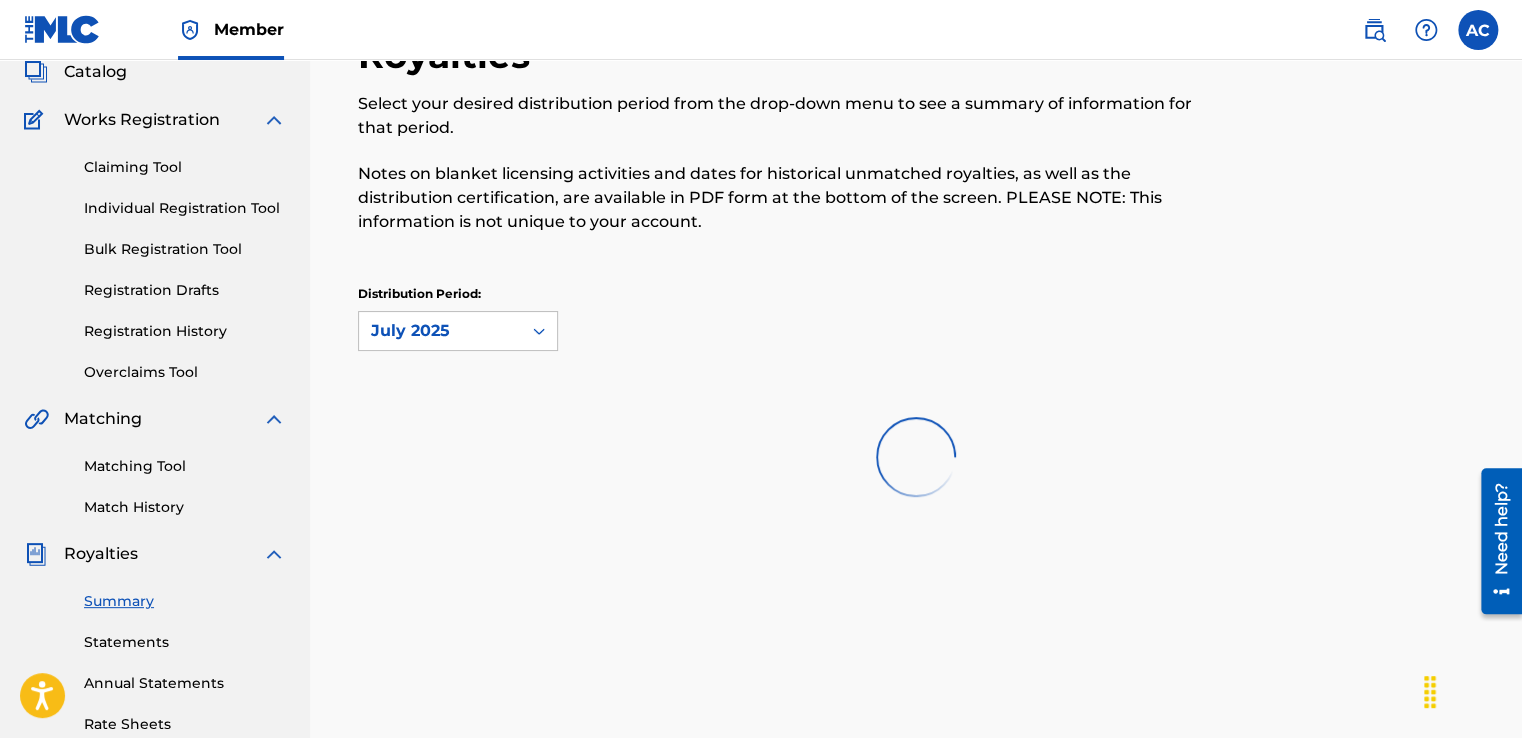 scroll, scrollTop: 0, scrollLeft: 0, axis: both 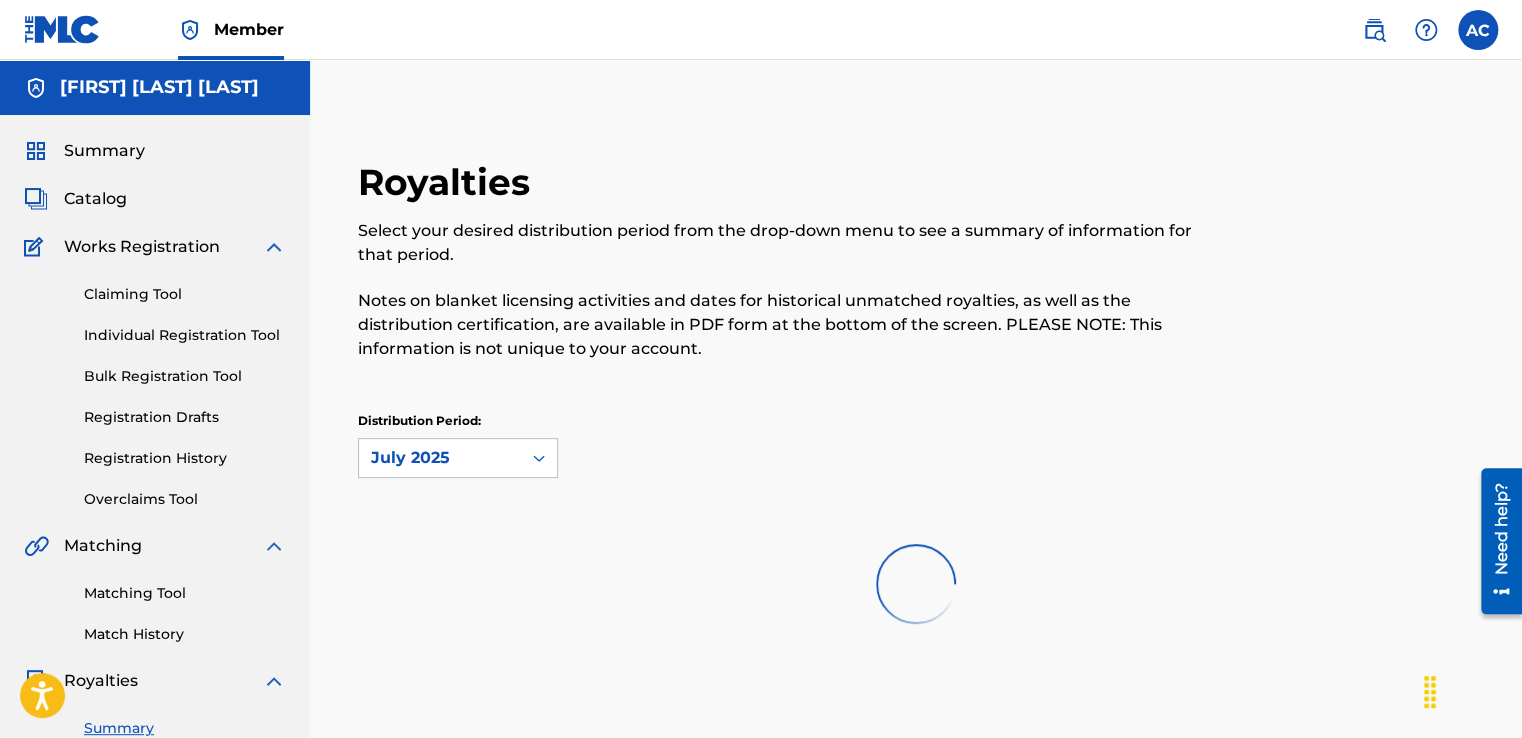 click on "Matching Tool" at bounding box center (185, 593) 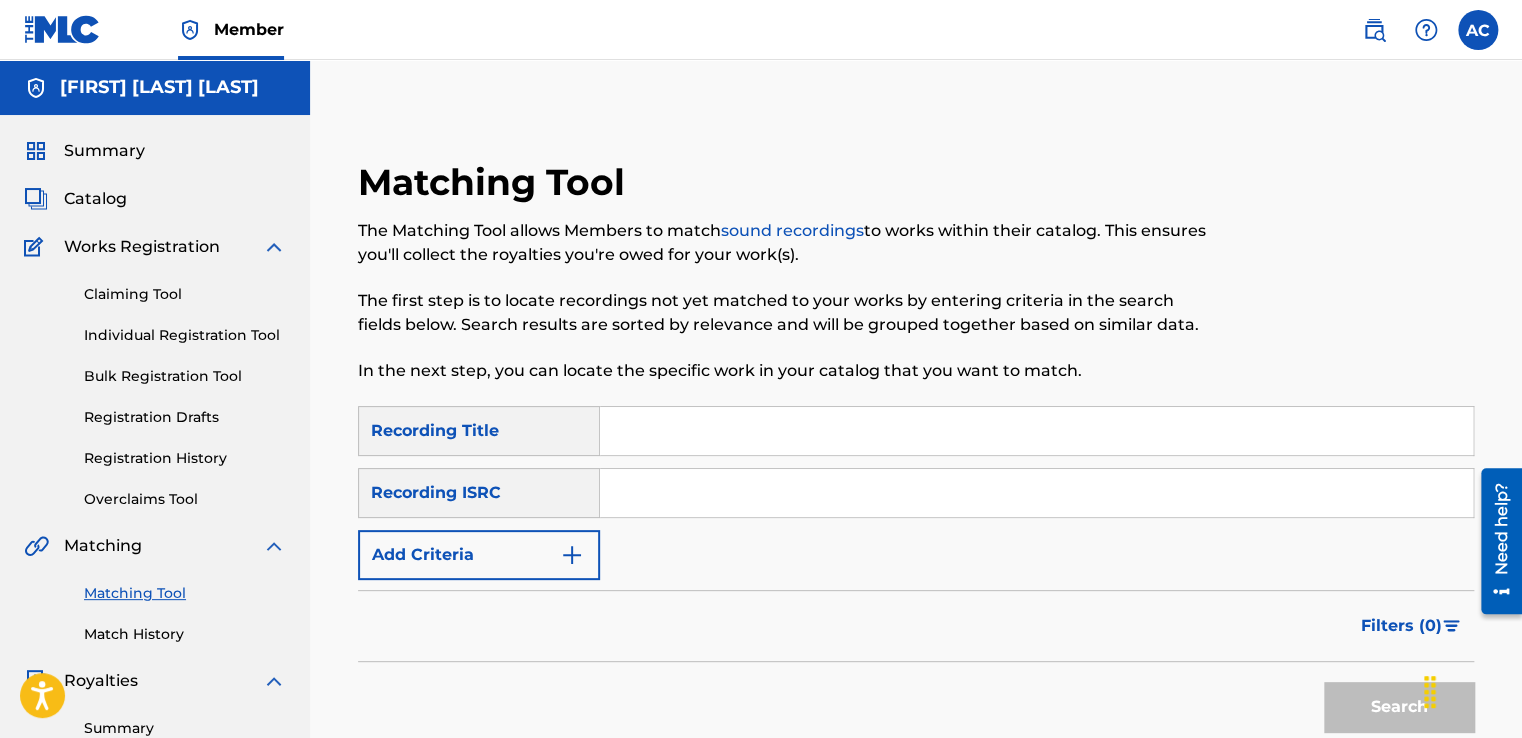 click on "Registration Drafts" at bounding box center (185, 417) 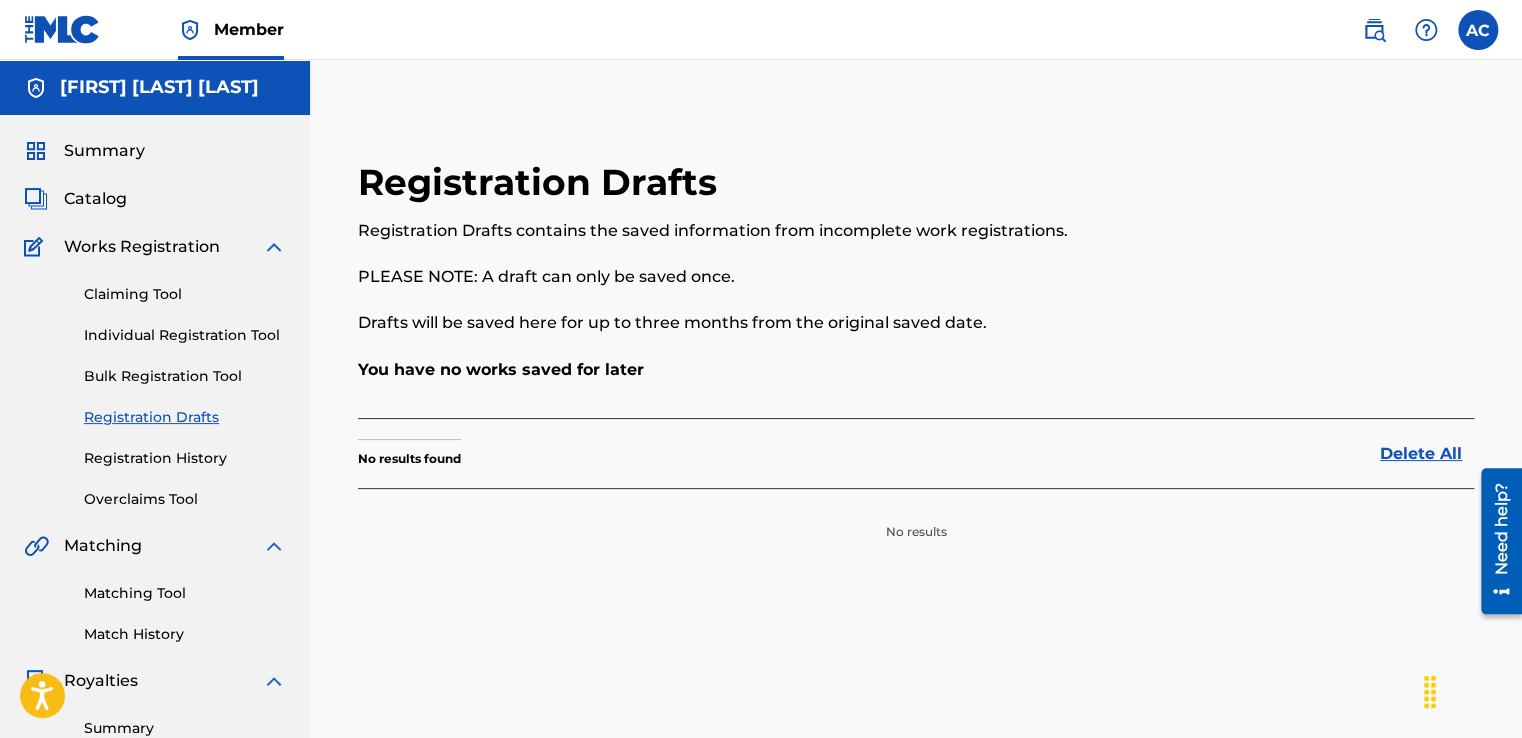 click on "Registration History" at bounding box center (185, 458) 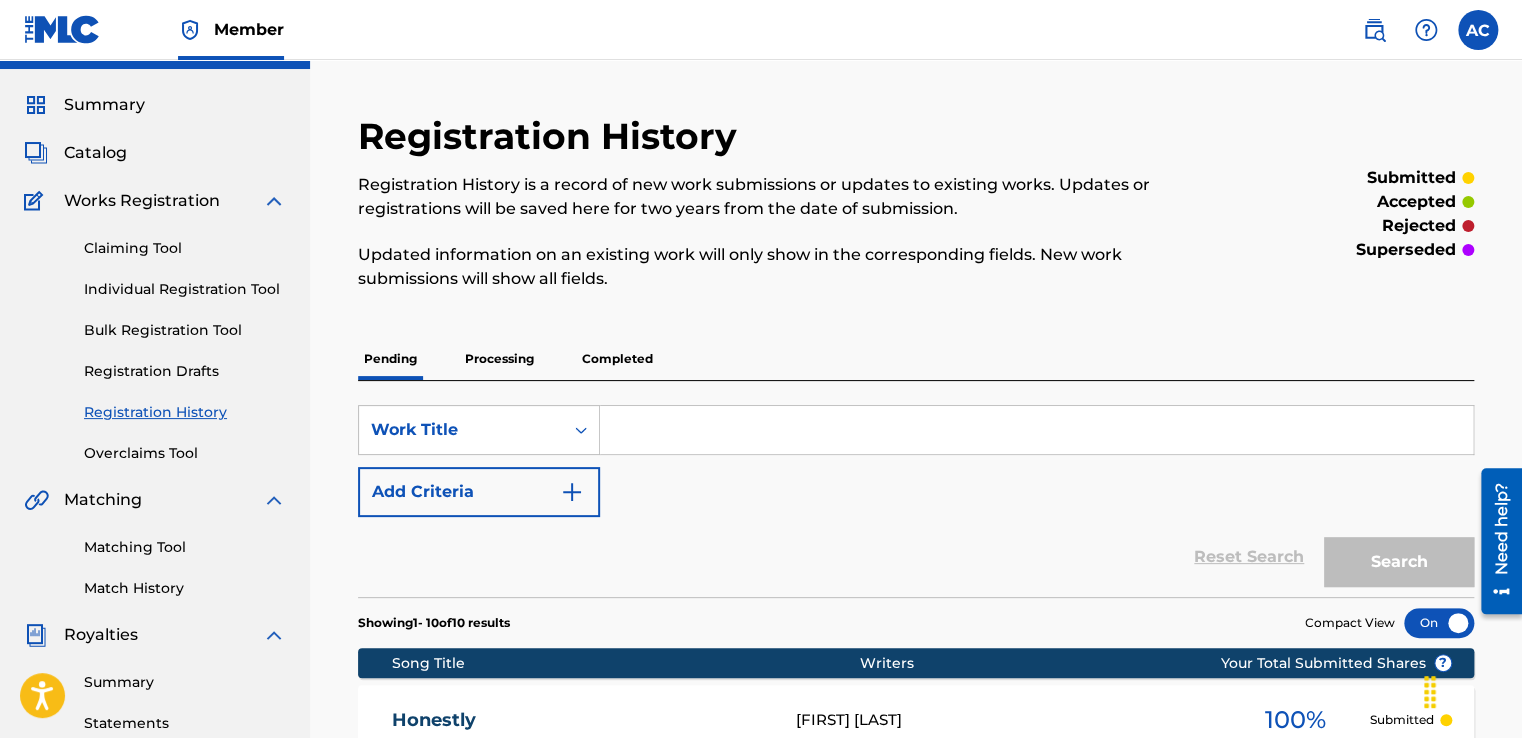 scroll, scrollTop: 0, scrollLeft: 0, axis: both 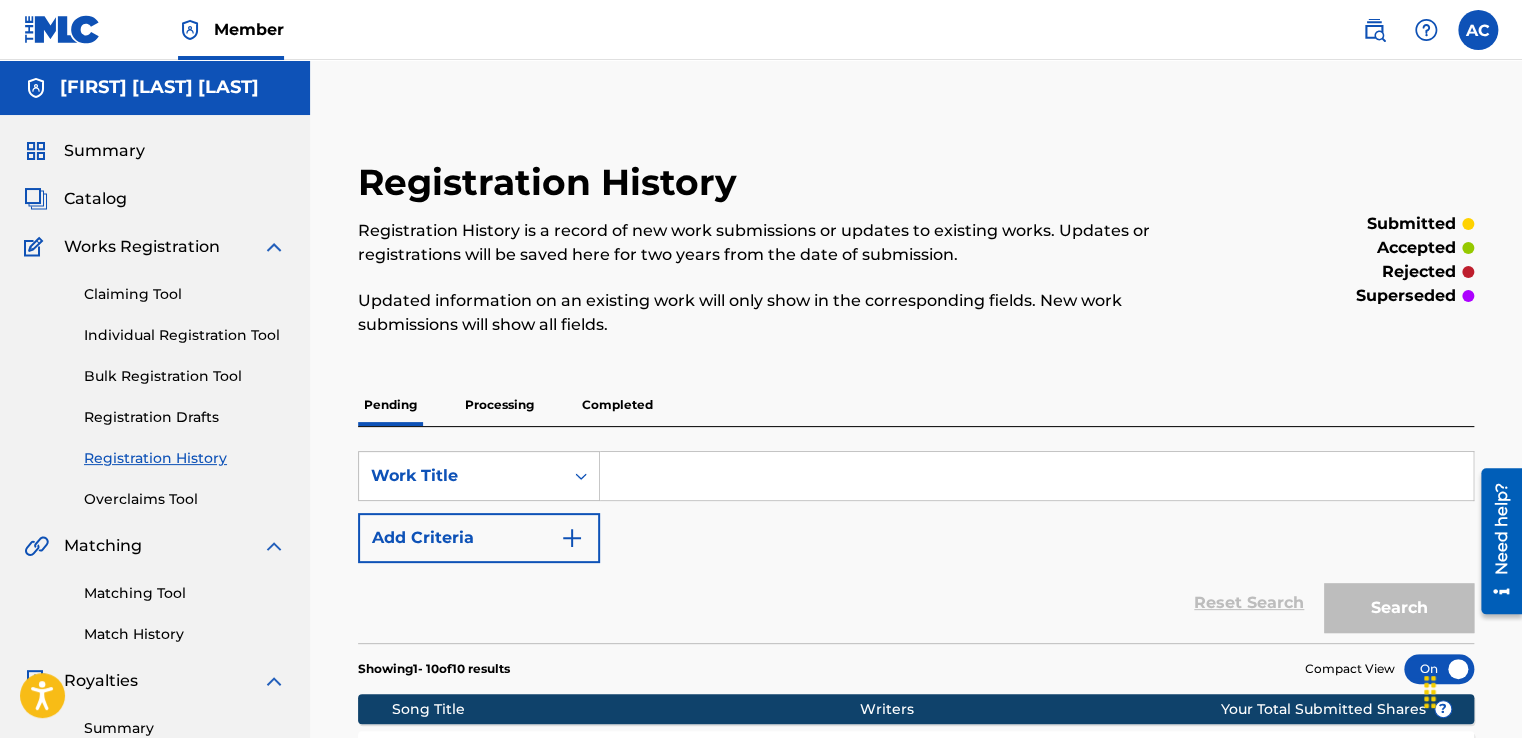 click on "Processing" at bounding box center [499, 405] 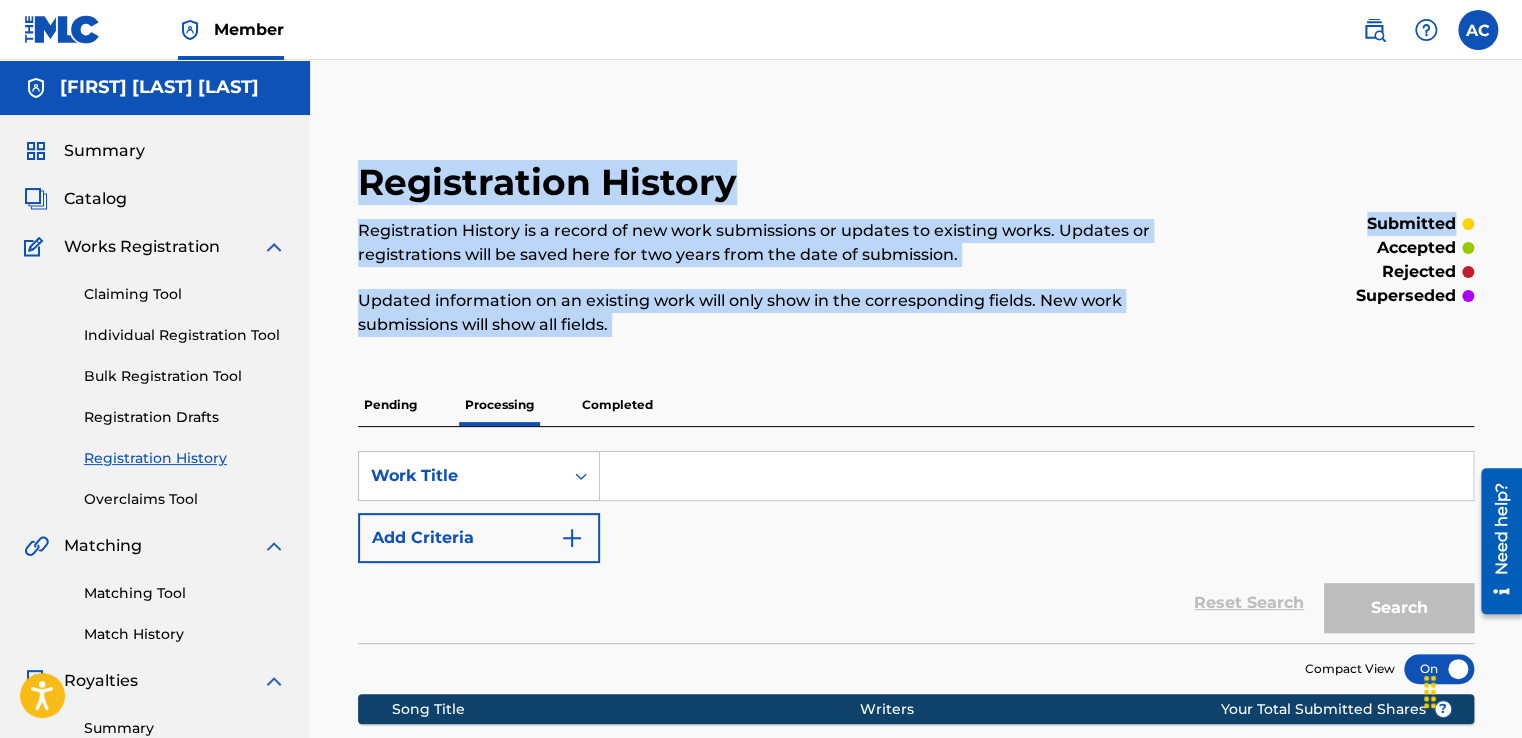 drag, startPoint x: 1520, startPoint y: 88, endPoint x: 1531, endPoint y: 360, distance: 272.22232 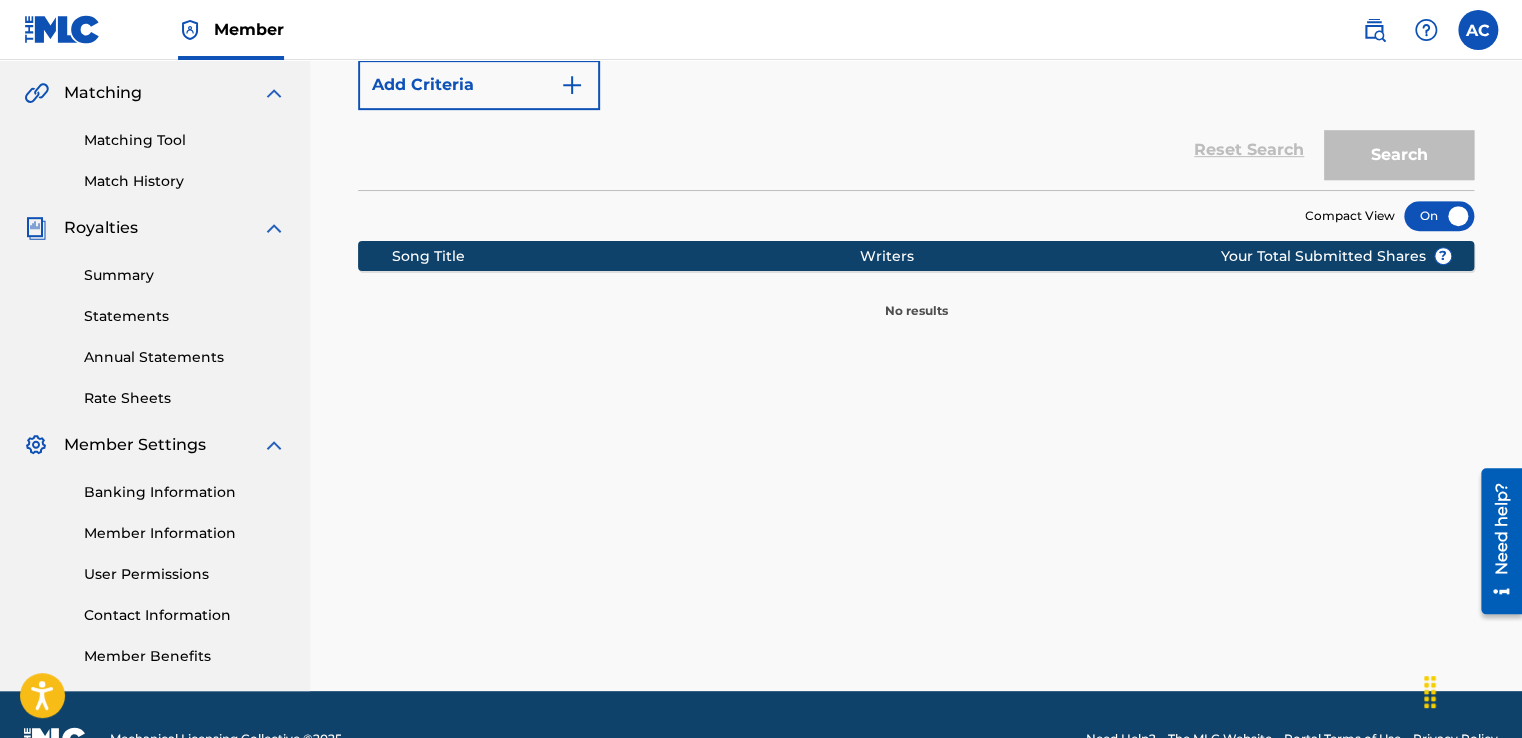 scroll, scrollTop: 0, scrollLeft: 0, axis: both 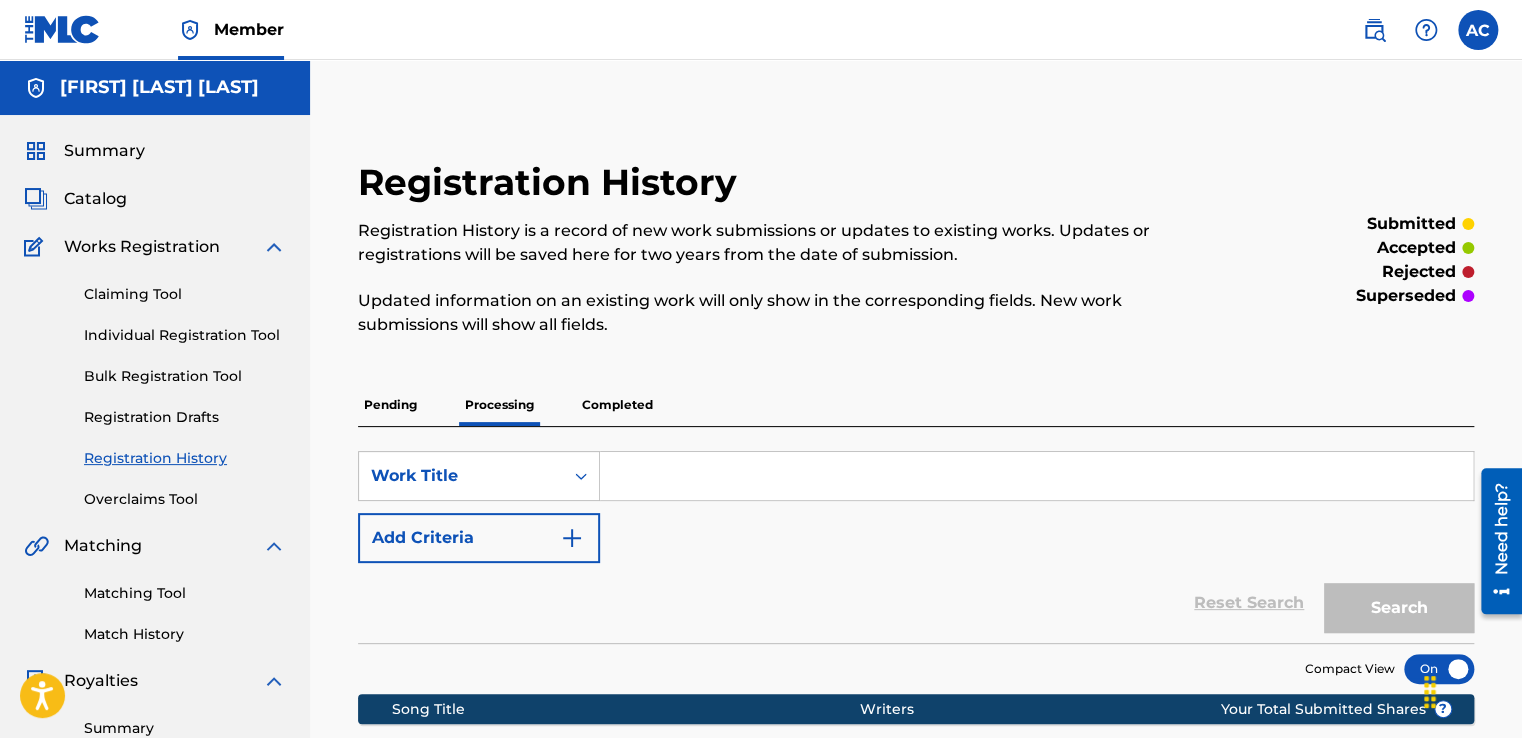 click on "Completed" at bounding box center (617, 405) 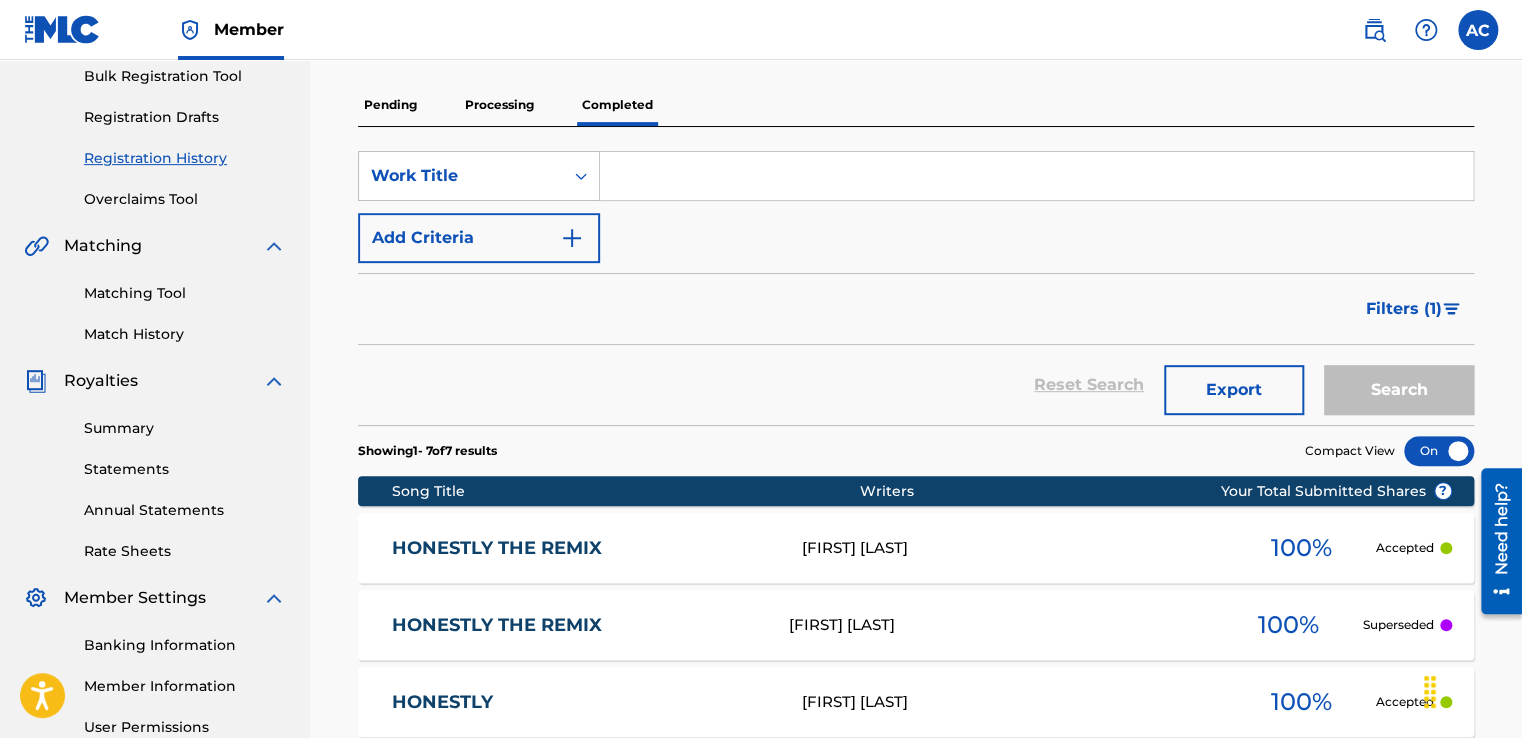 scroll, scrollTop: 0, scrollLeft: 0, axis: both 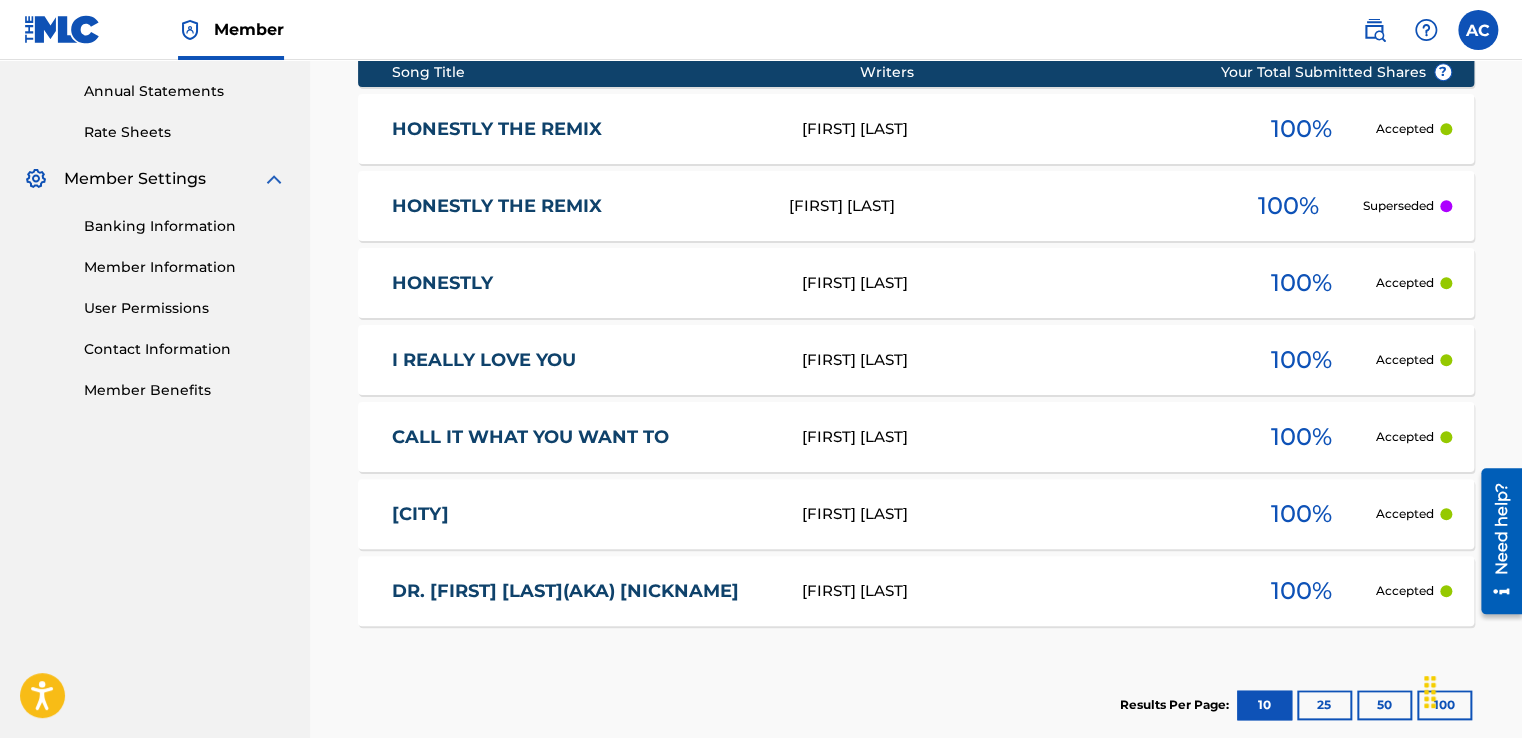 click on "HONESTLY THE REMIX" at bounding box center (576, 206) 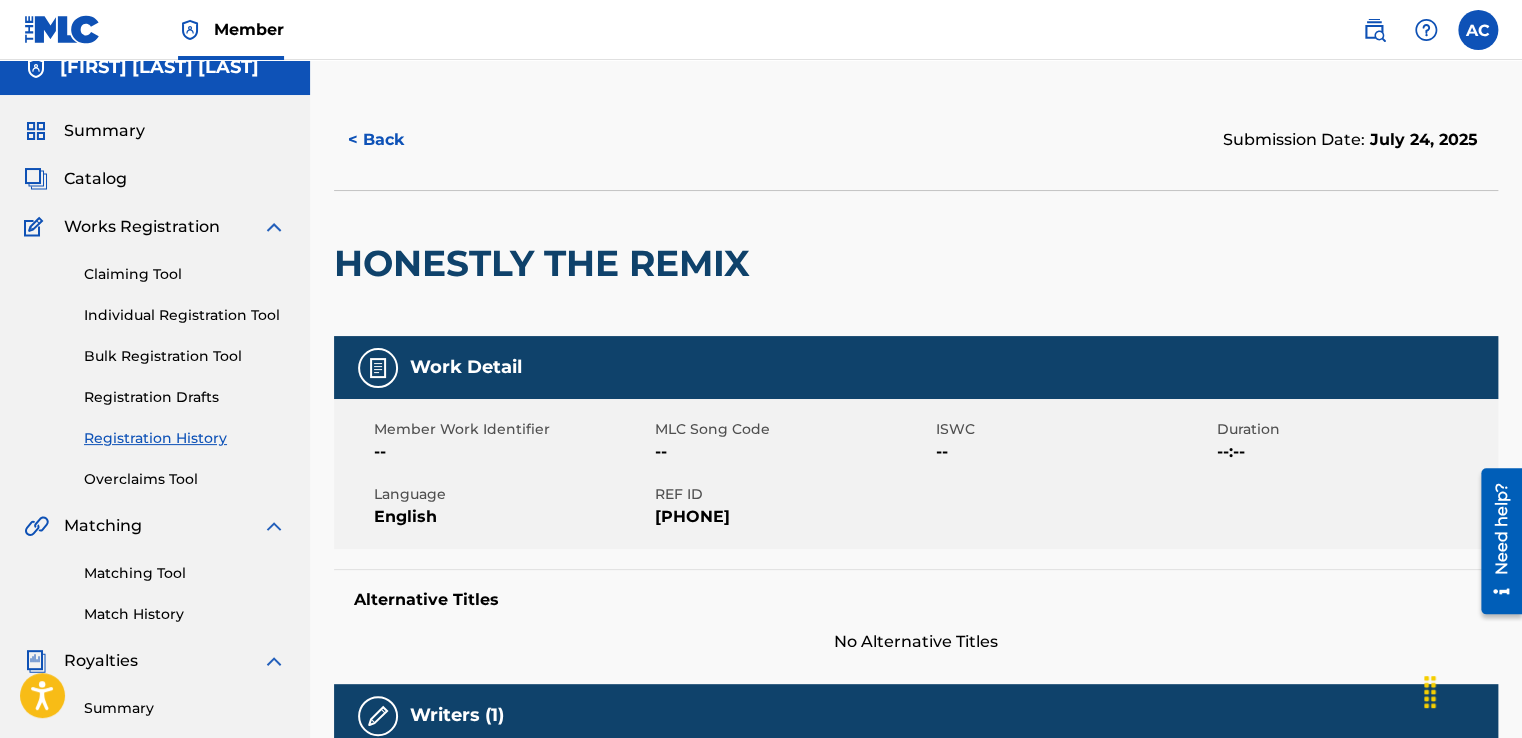 scroll, scrollTop: 0, scrollLeft: 0, axis: both 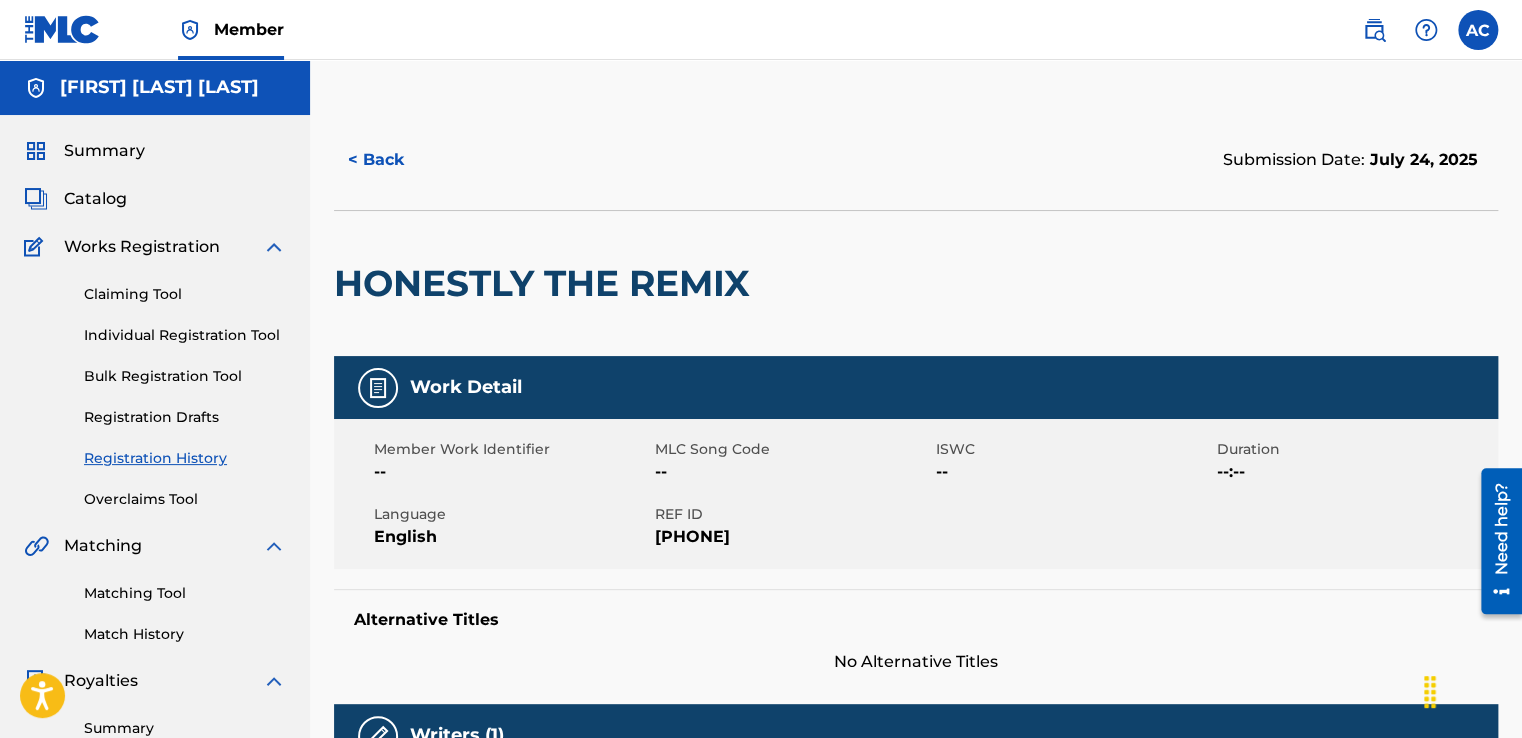 click on "< Back" at bounding box center (394, 160) 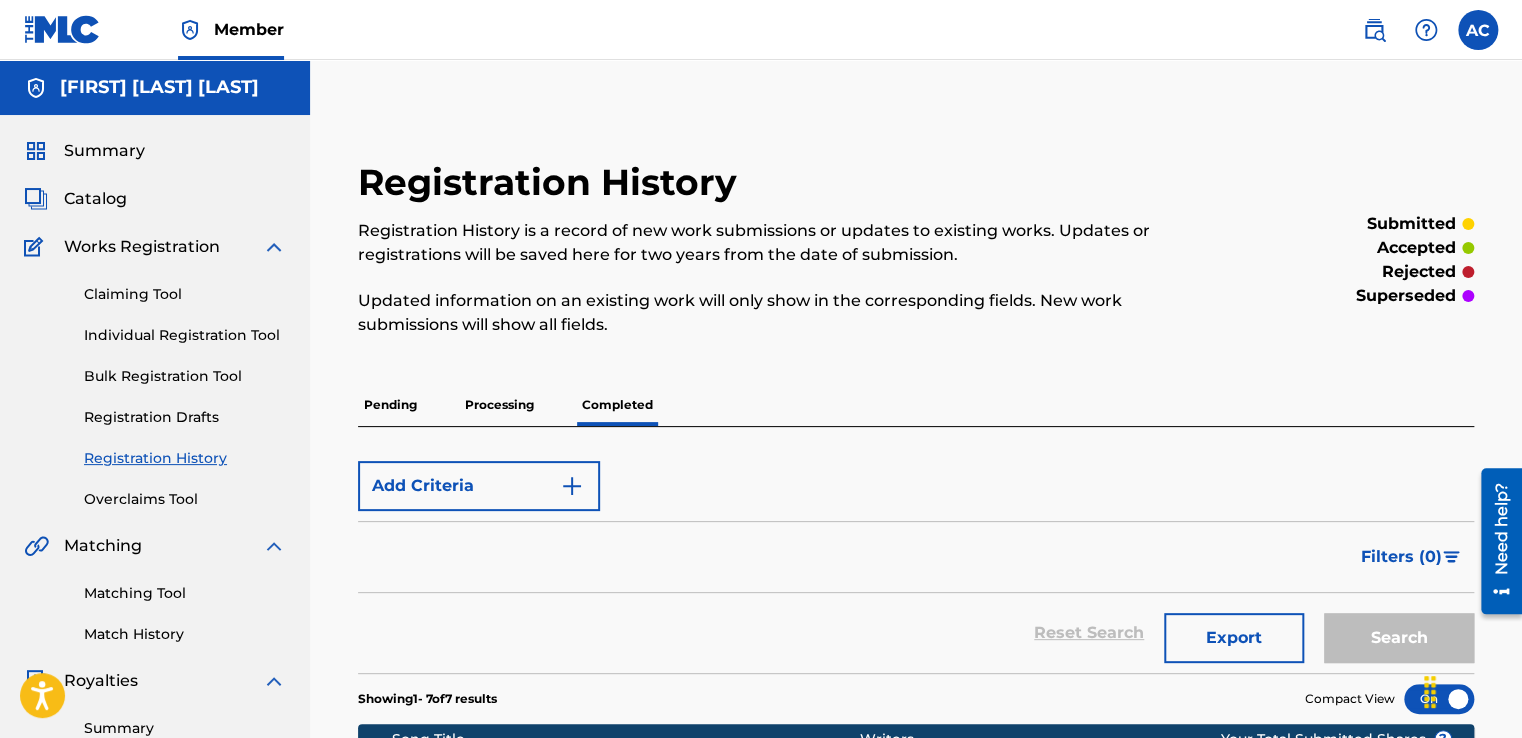 scroll, scrollTop: 719, scrollLeft: 0, axis: vertical 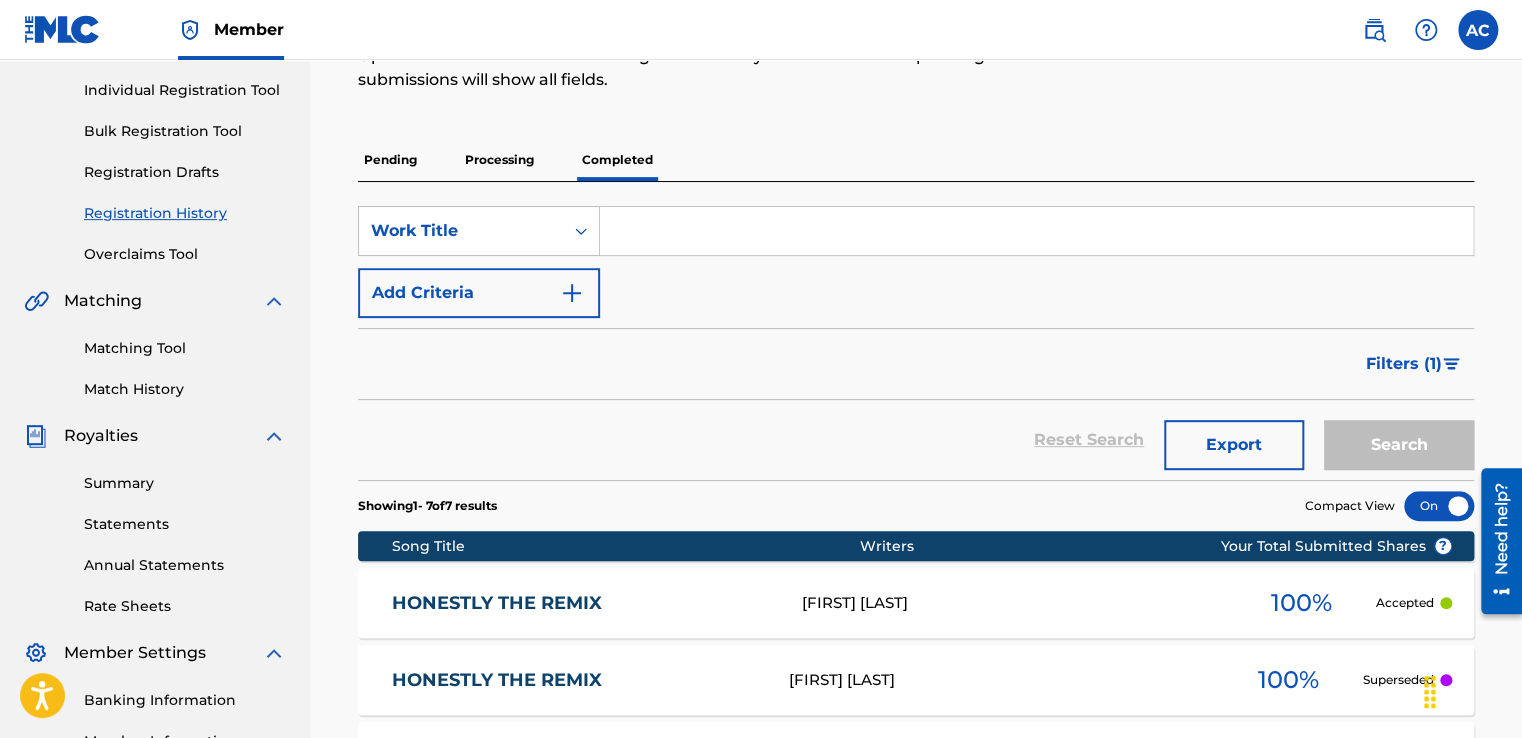 click on "Pending" at bounding box center [390, 160] 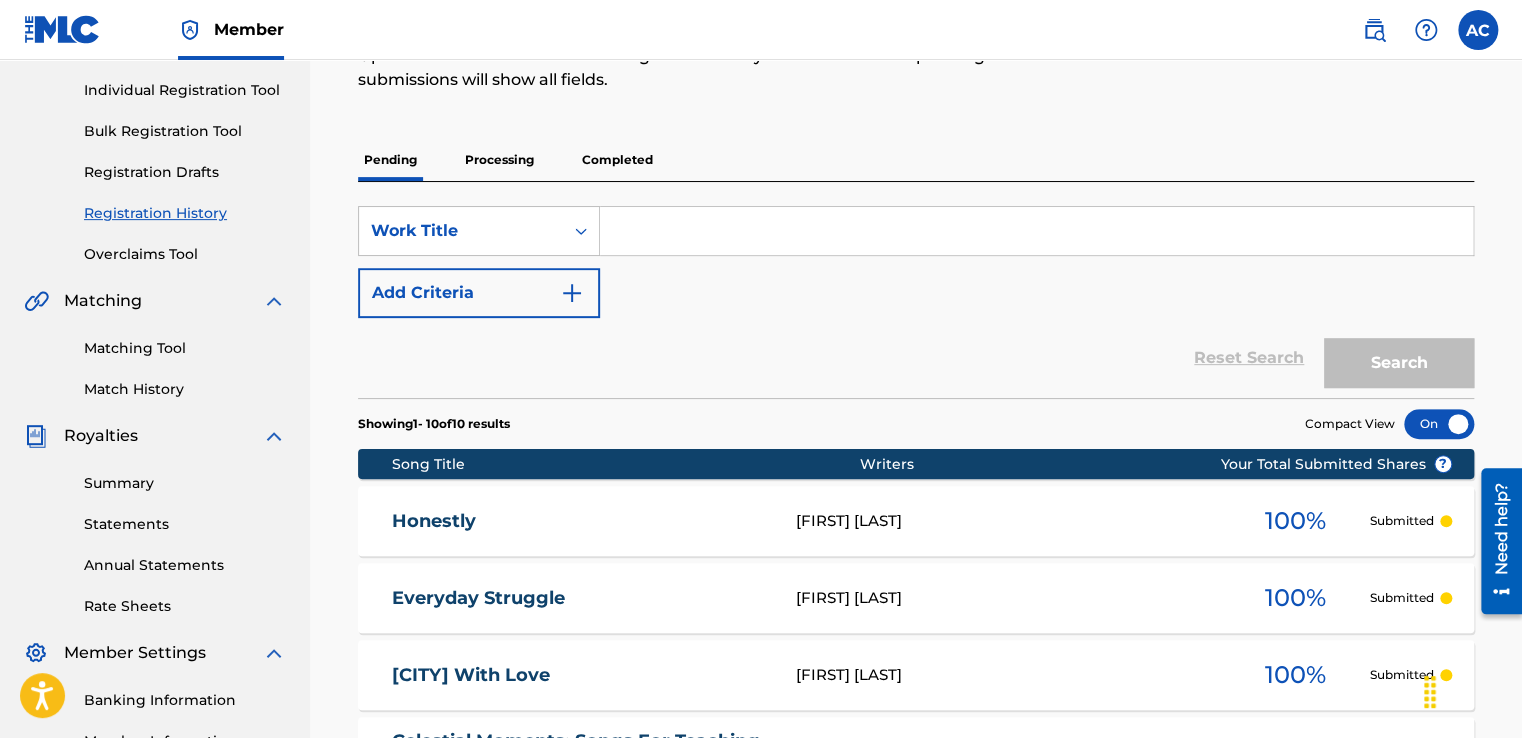 scroll, scrollTop: 0, scrollLeft: 0, axis: both 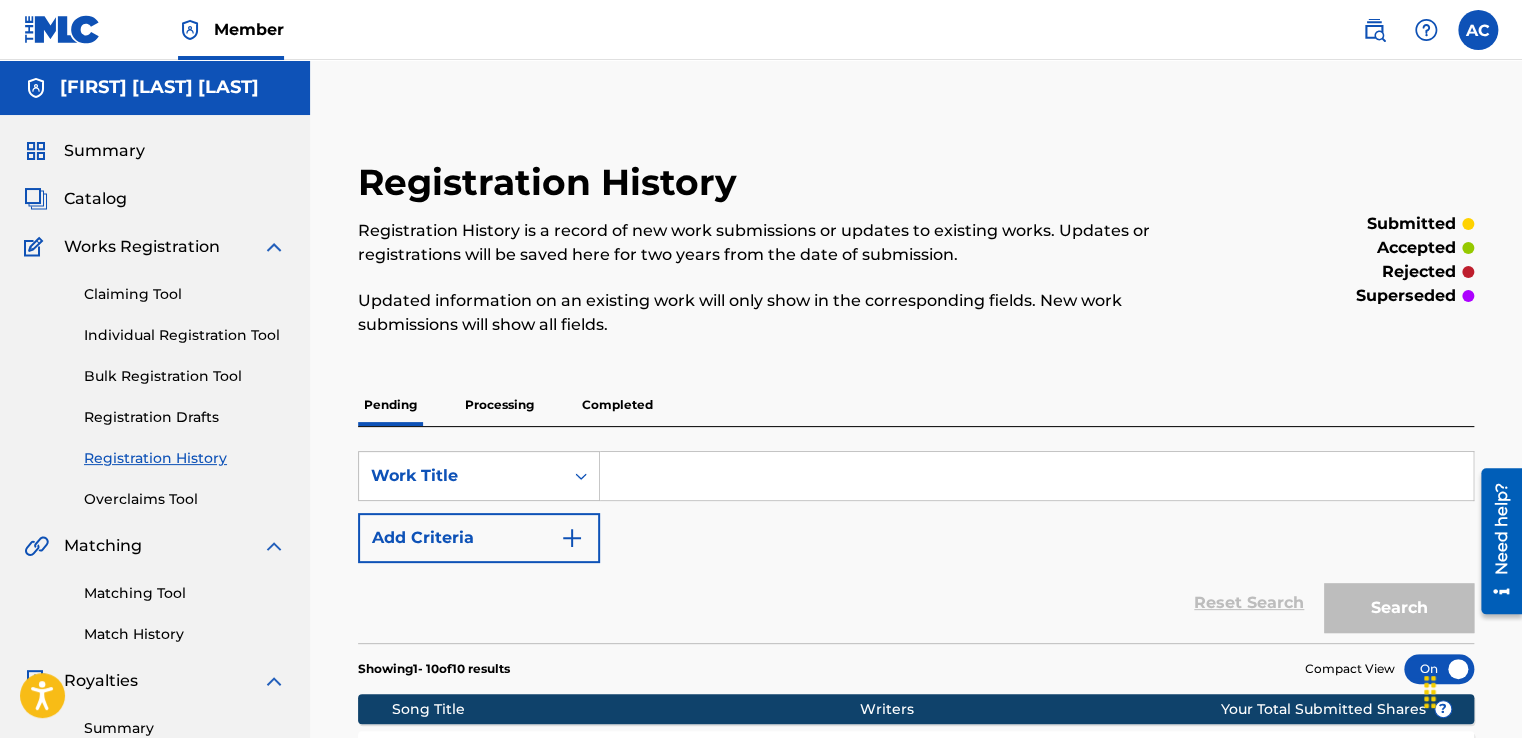 click on "superseded" at bounding box center [1406, 296] 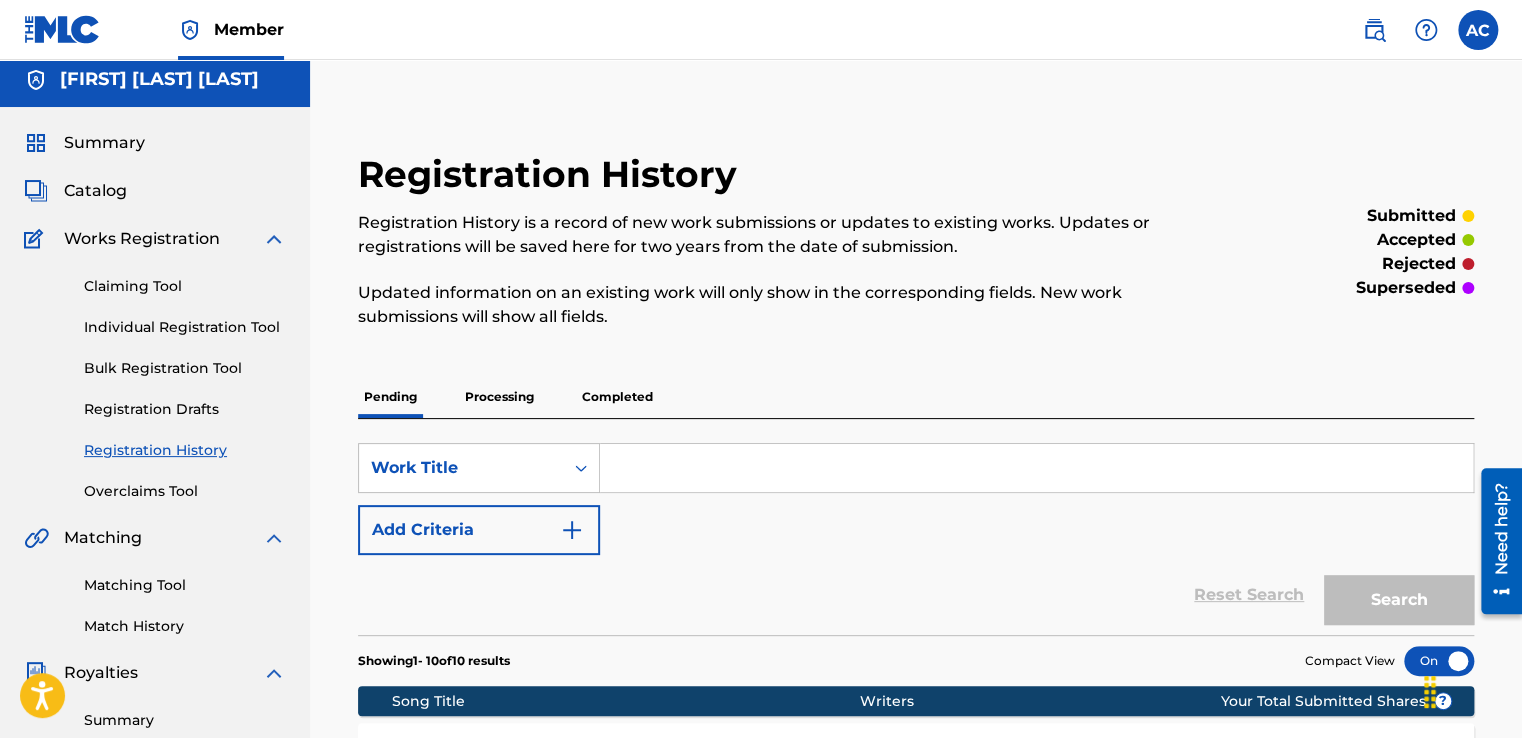scroll, scrollTop: 0, scrollLeft: 0, axis: both 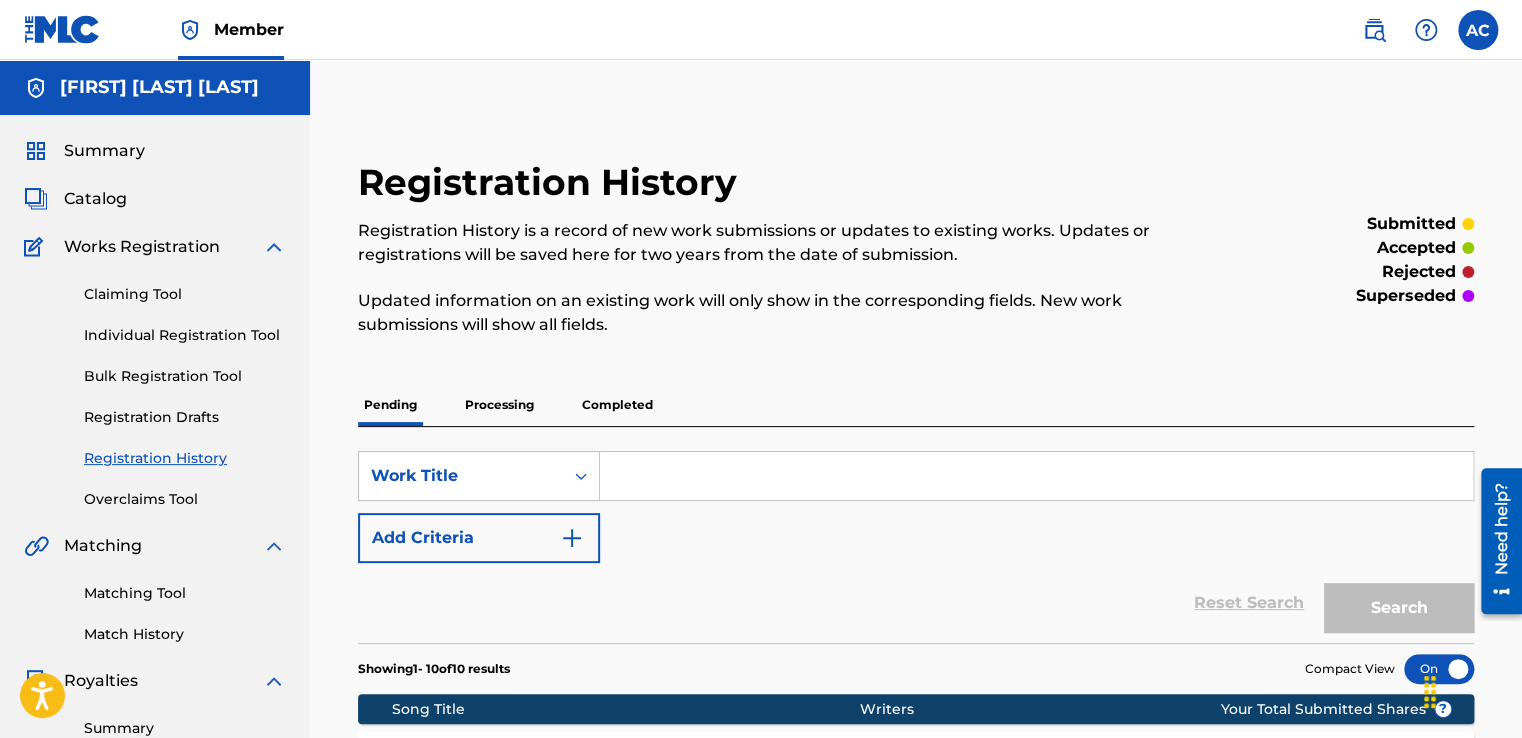 click on "Processing" at bounding box center [499, 405] 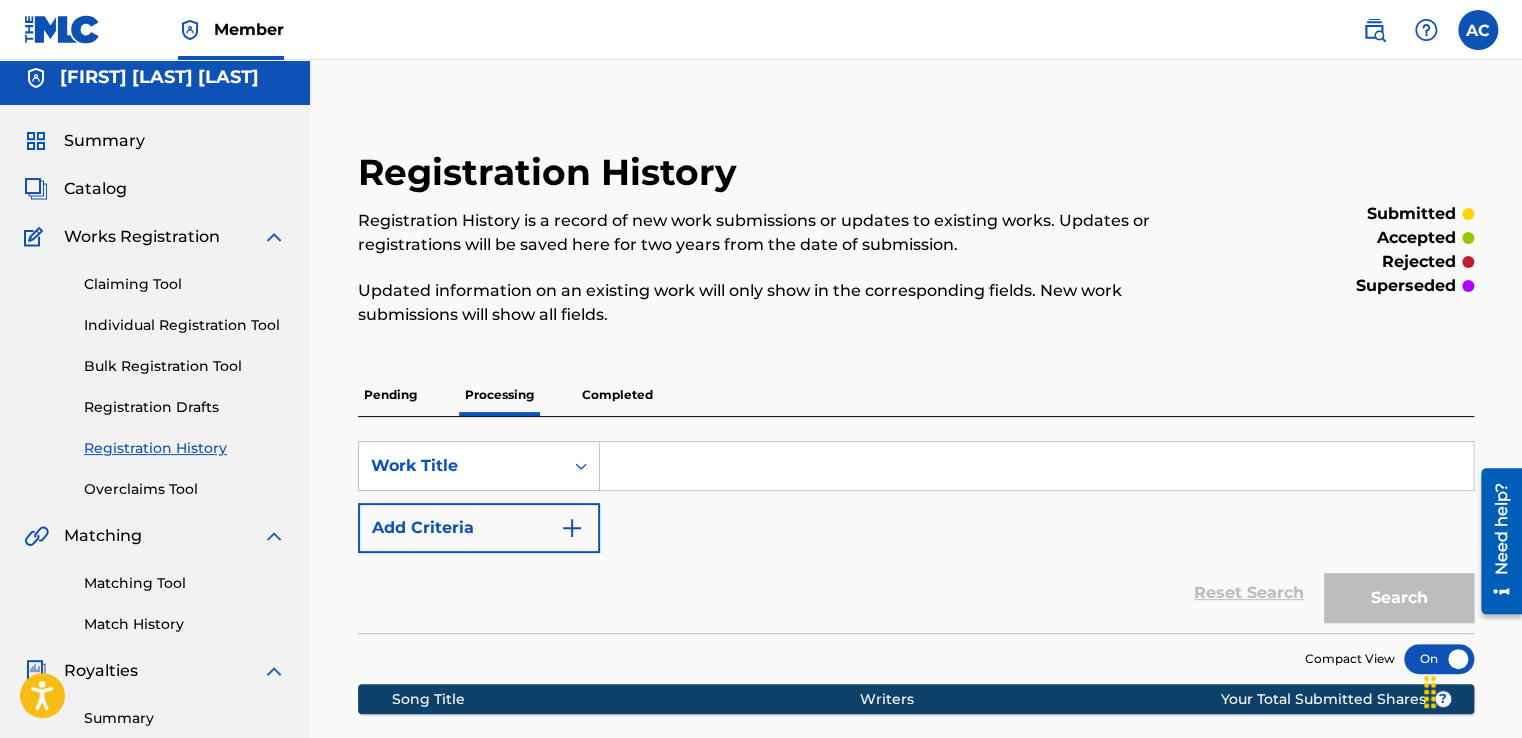scroll, scrollTop: 0, scrollLeft: 0, axis: both 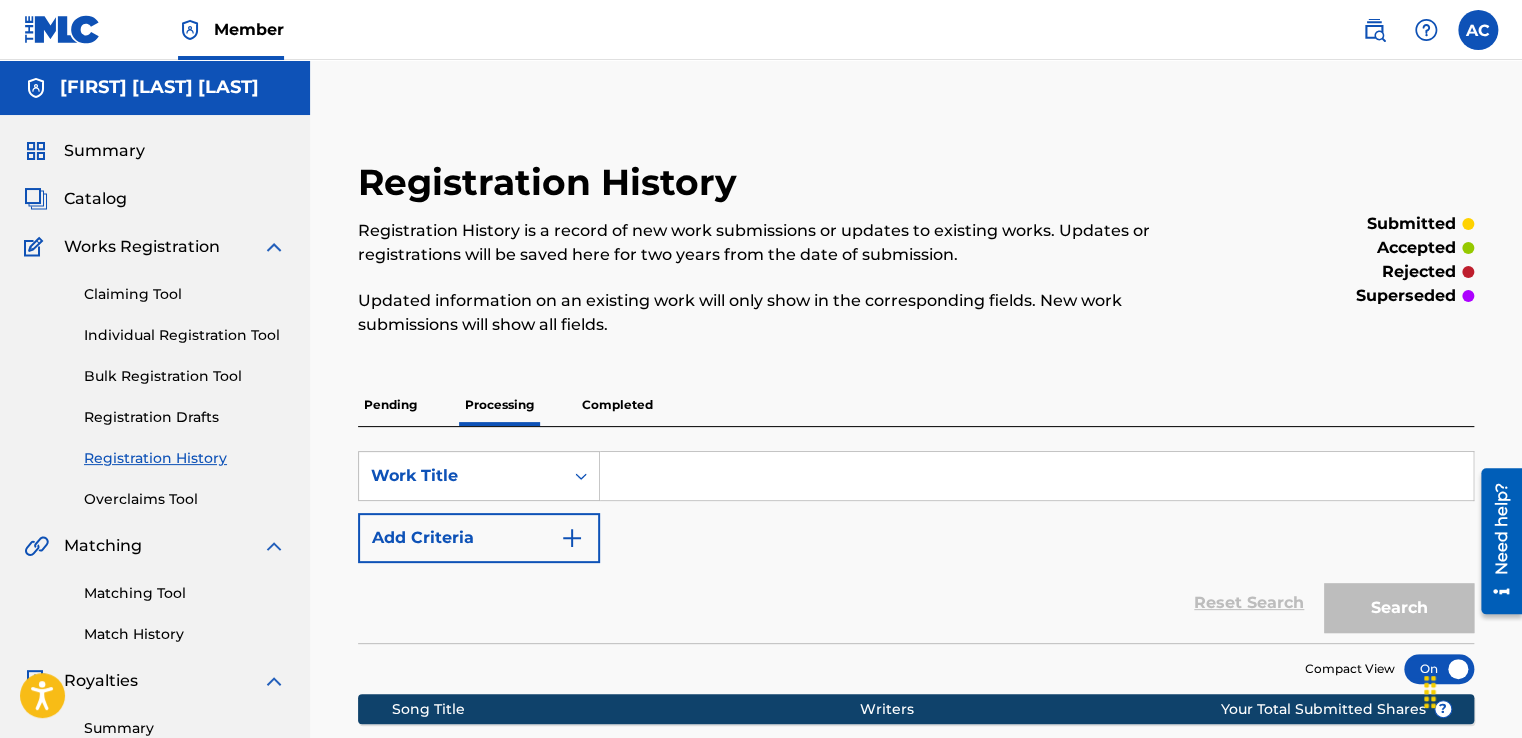 click on "Completed" at bounding box center [617, 405] 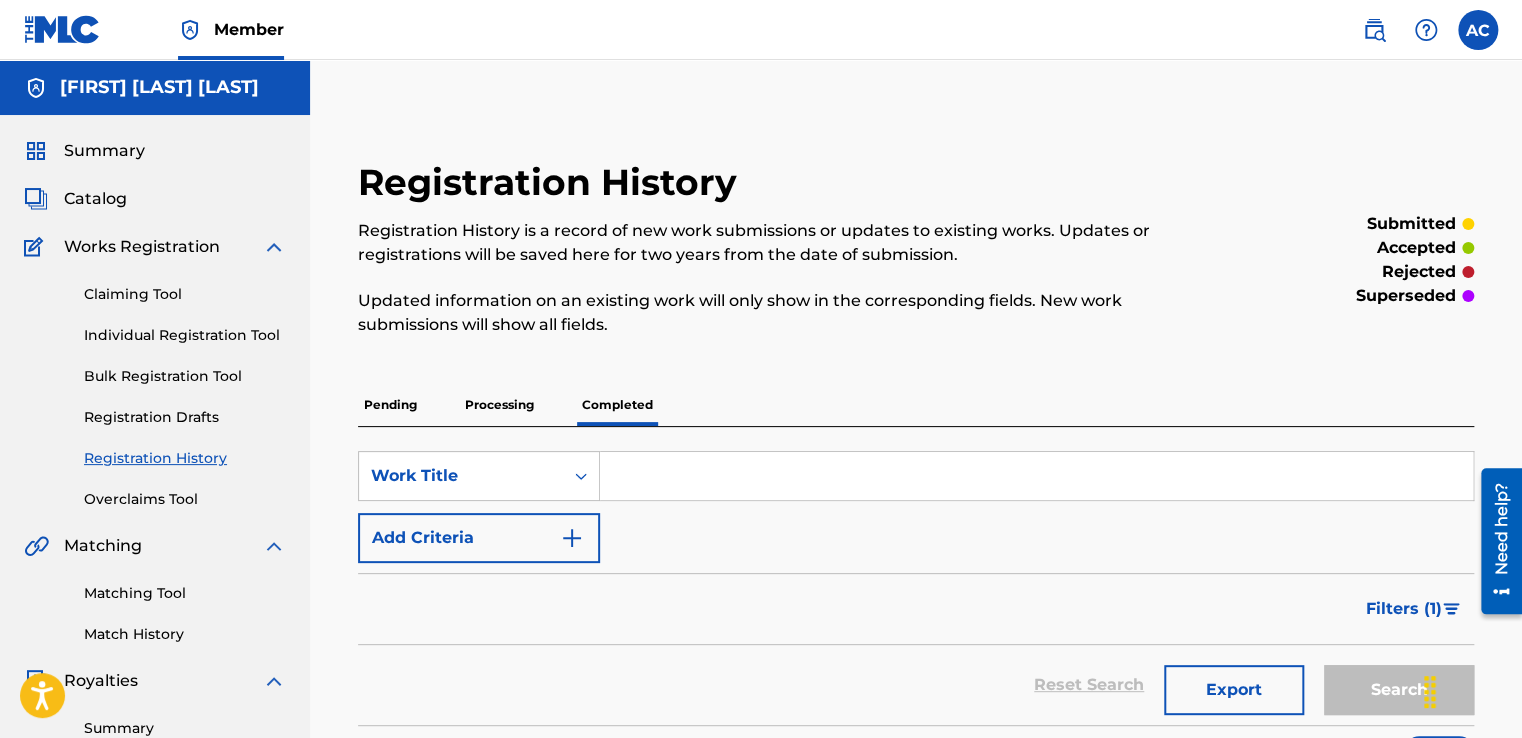 click on "superseded" at bounding box center [1406, 296] 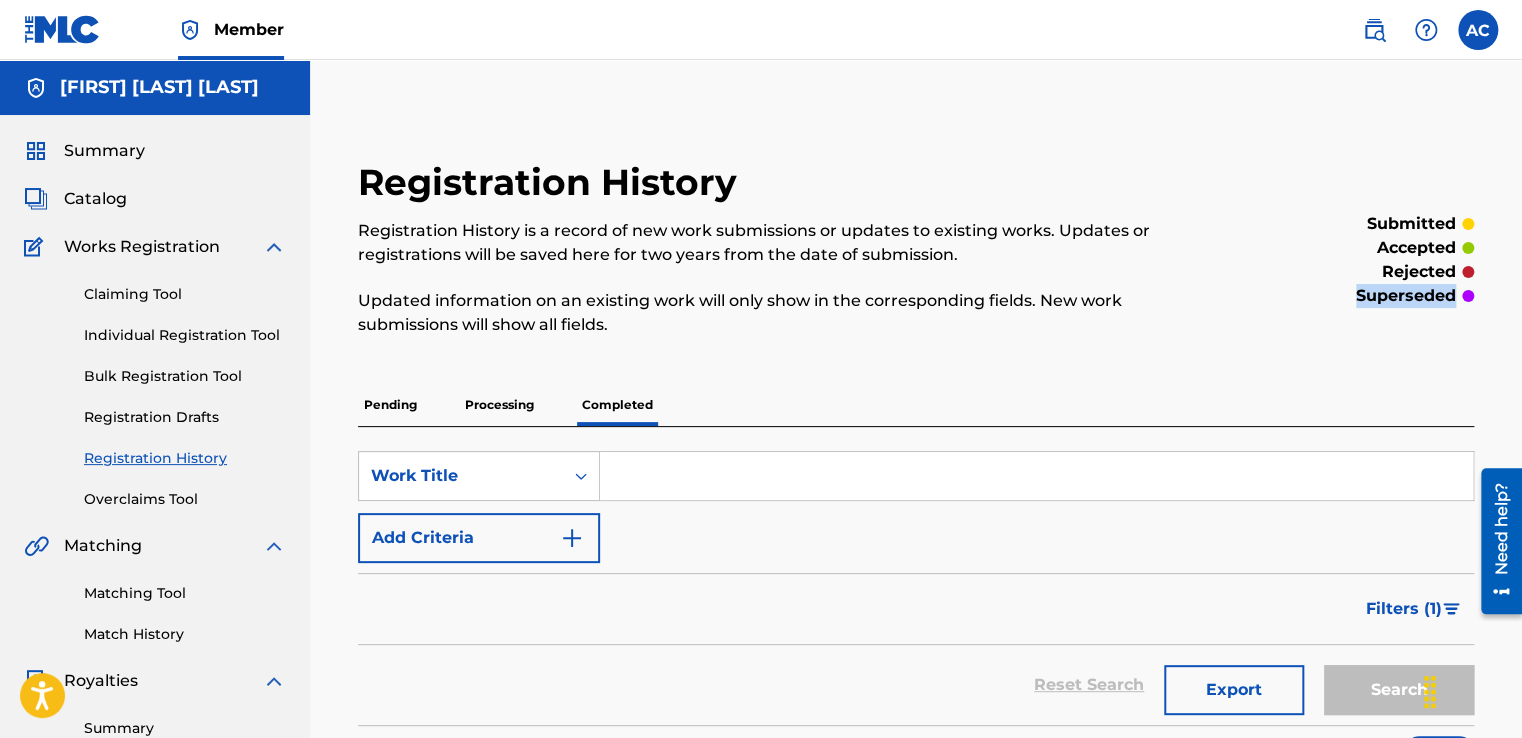 click on "superseded" at bounding box center (1406, 296) 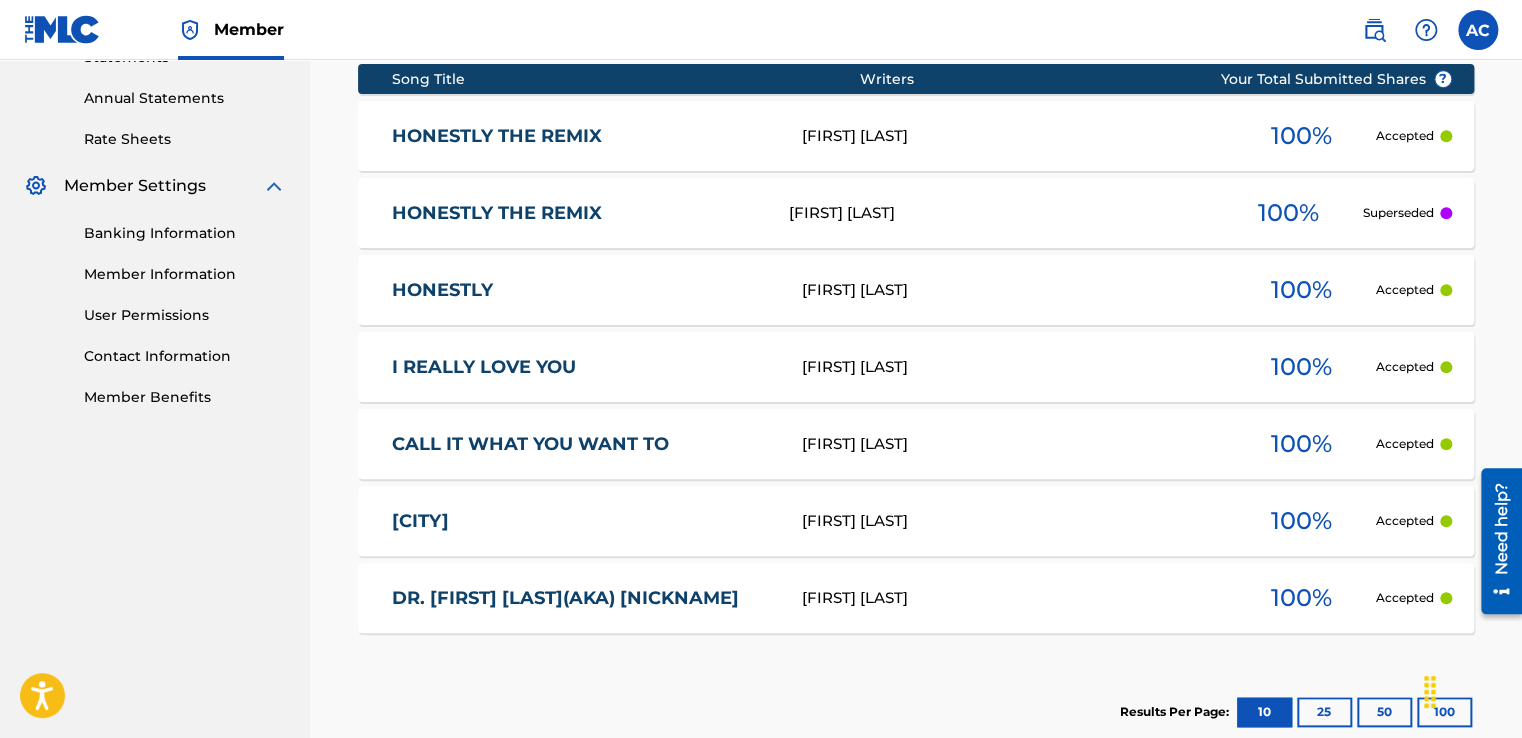 scroll, scrollTop: 685, scrollLeft: 0, axis: vertical 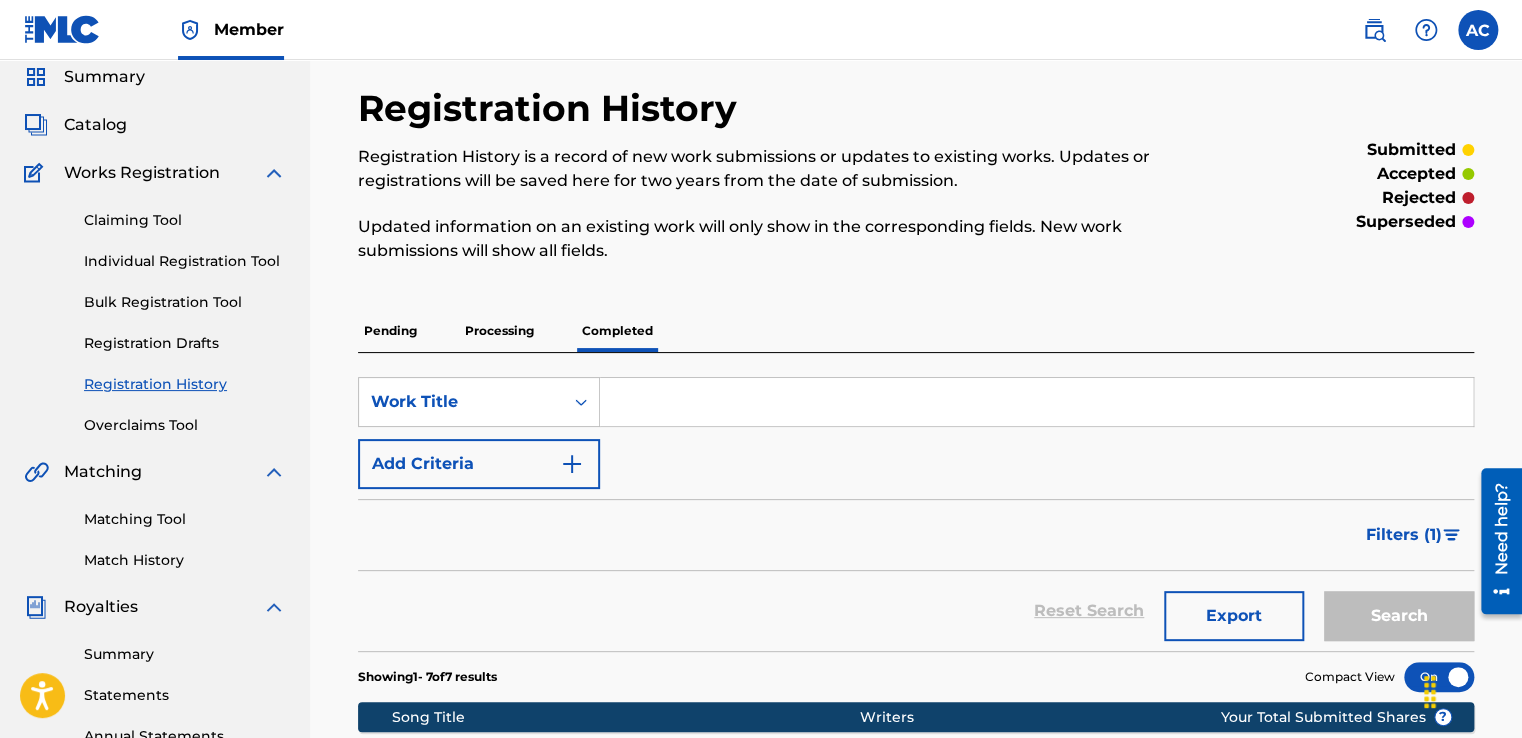 click on "Pending" at bounding box center [390, 331] 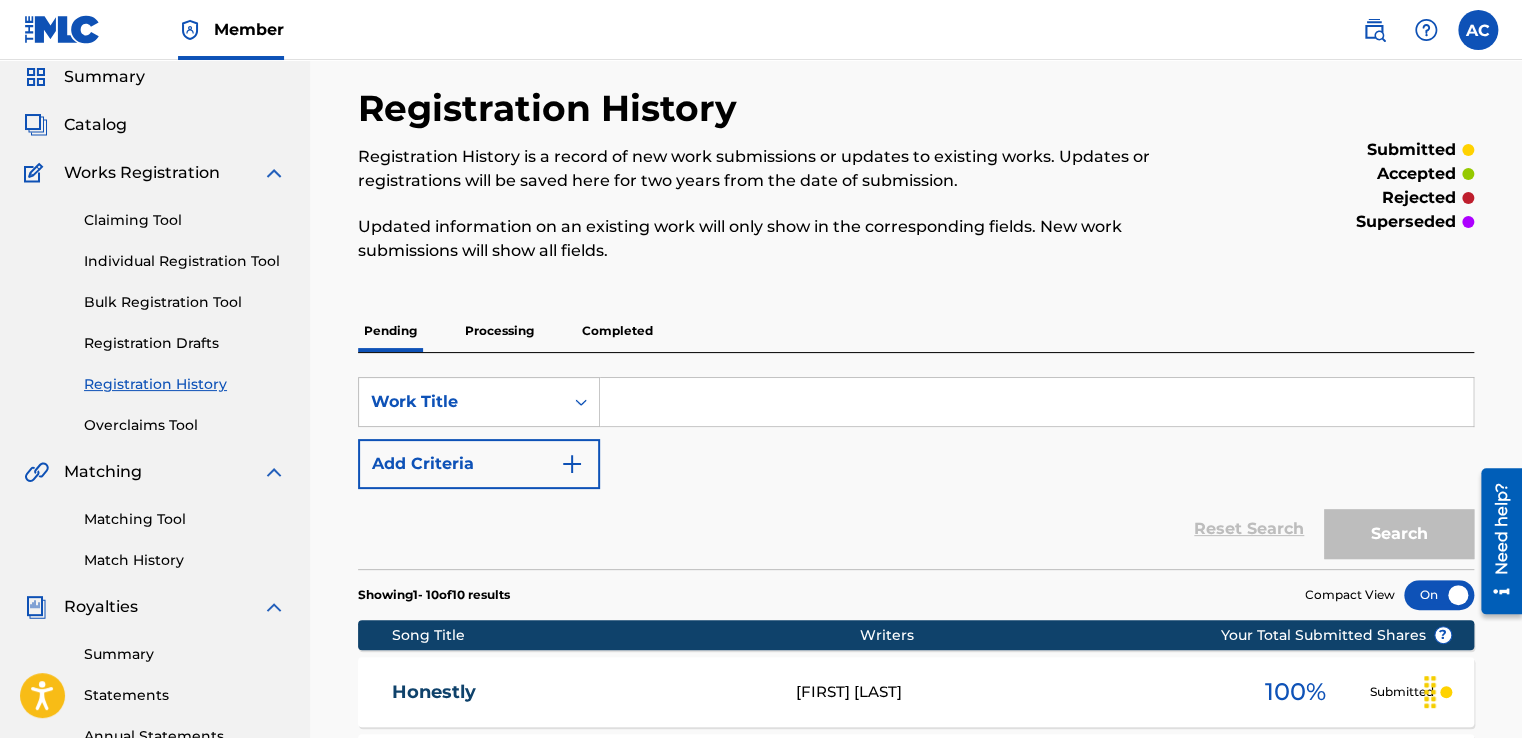 scroll, scrollTop: 0, scrollLeft: 0, axis: both 